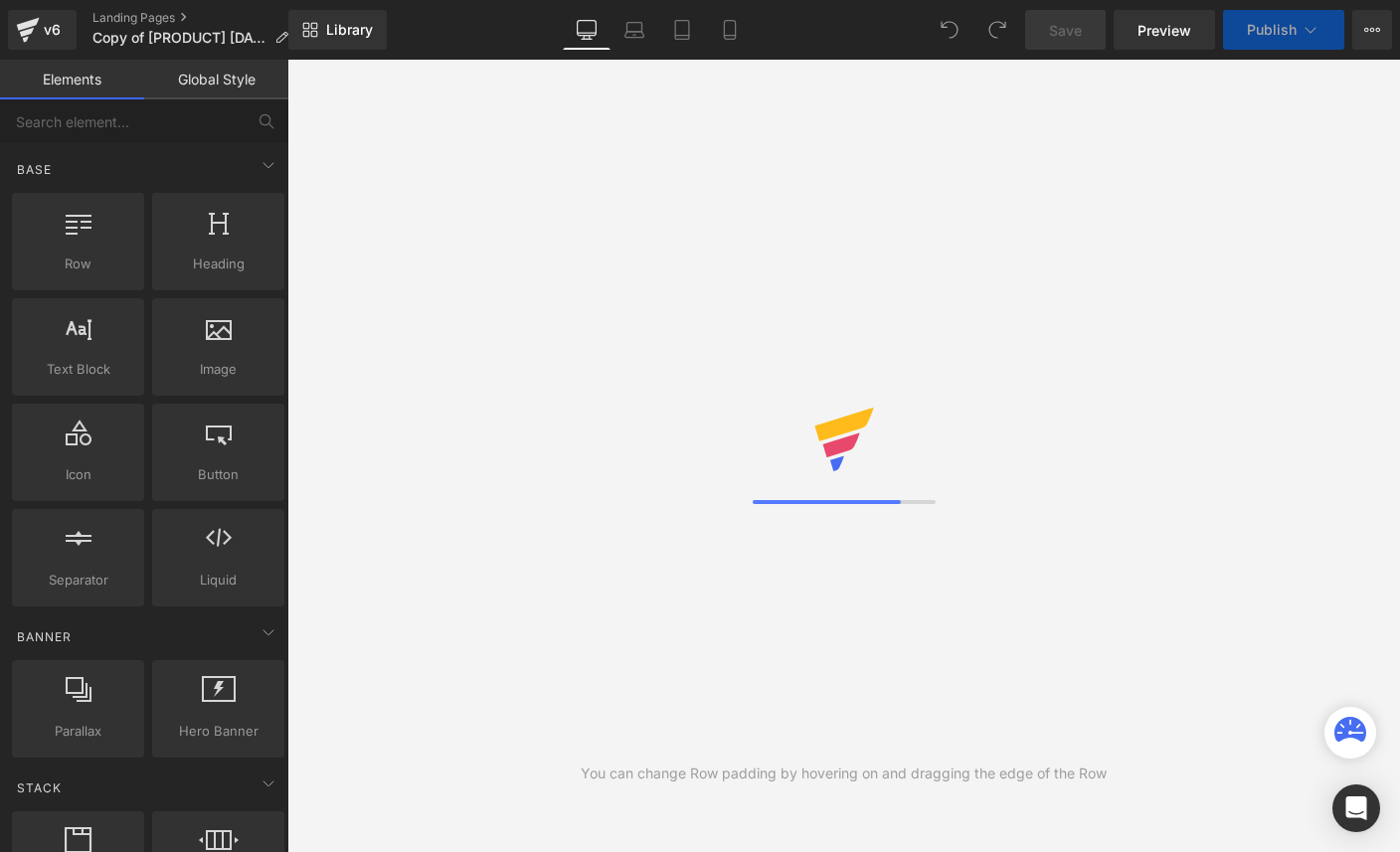 scroll, scrollTop: 0, scrollLeft: 0, axis: both 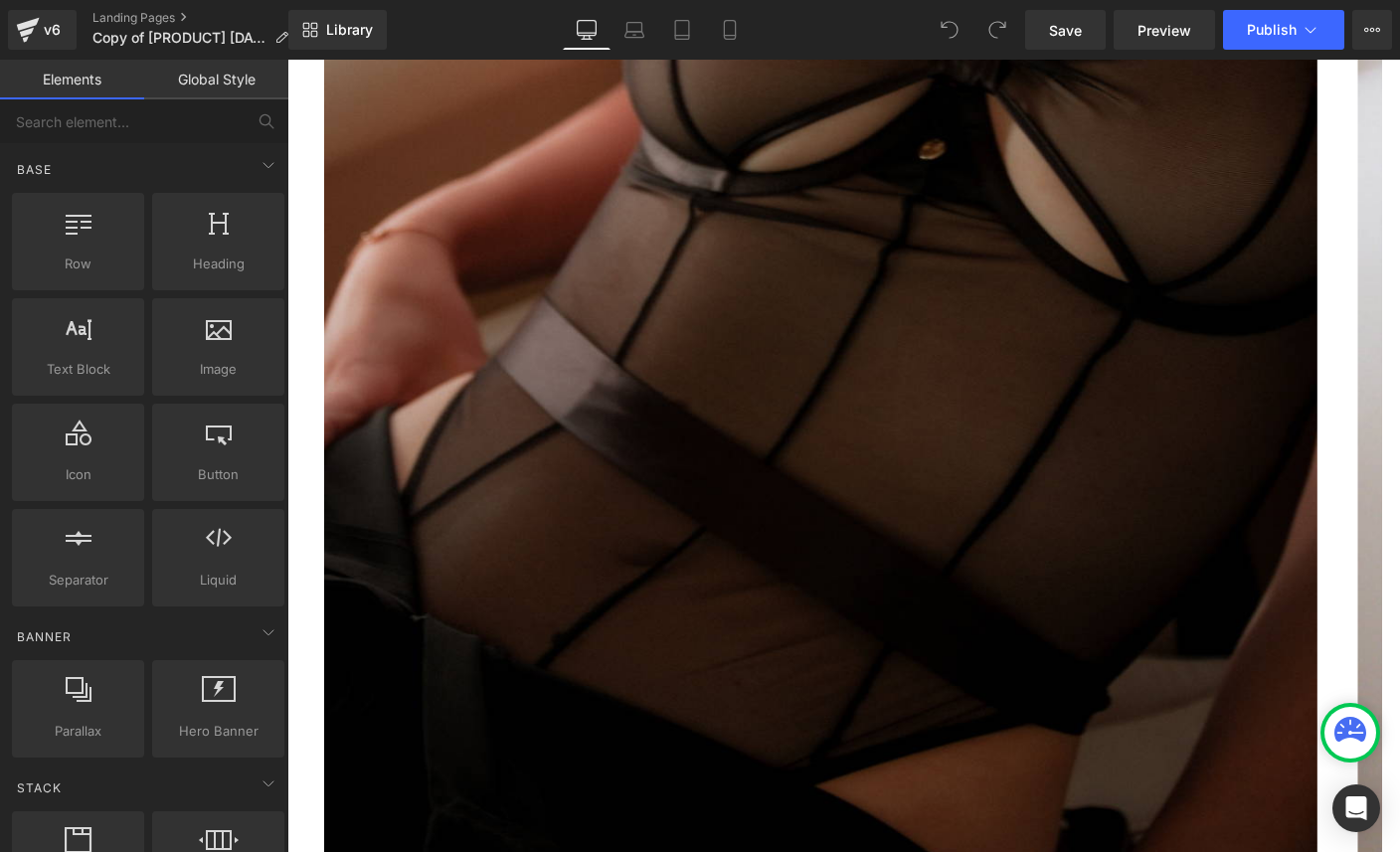 click 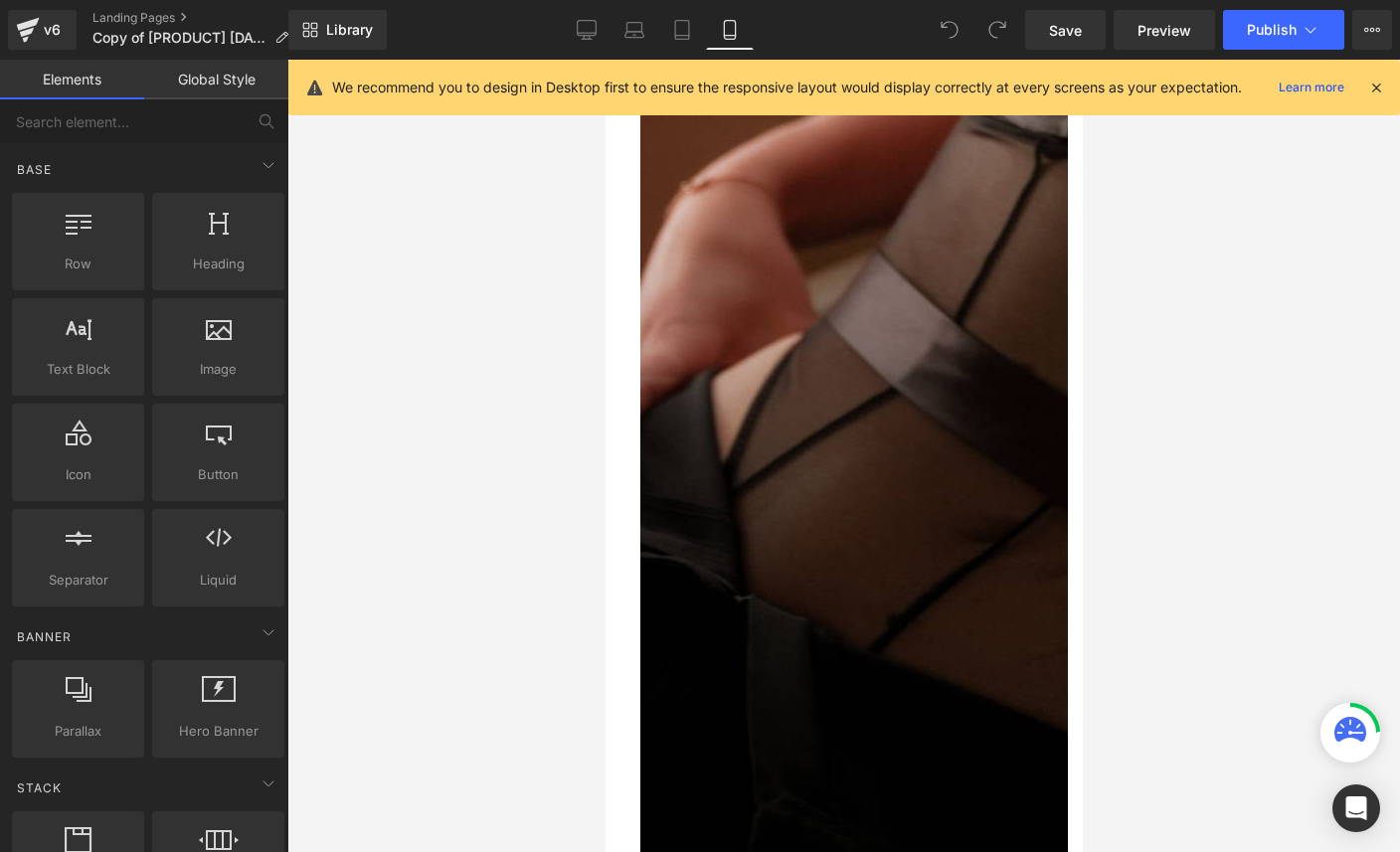 scroll, scrollTop: 1693, scrollLeft: 0, axis: vertical 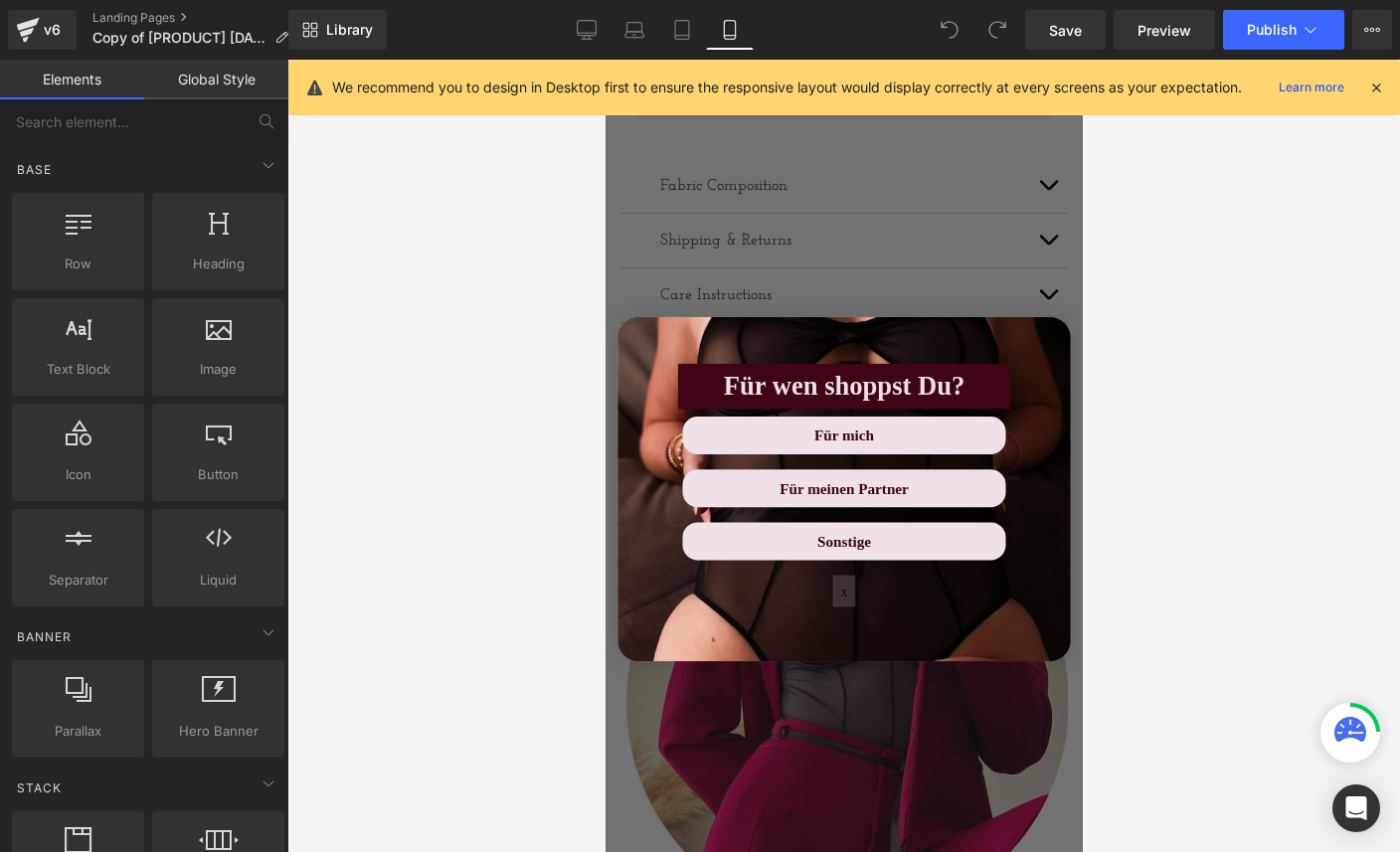 click on "x" at bounding box center (843, 591) 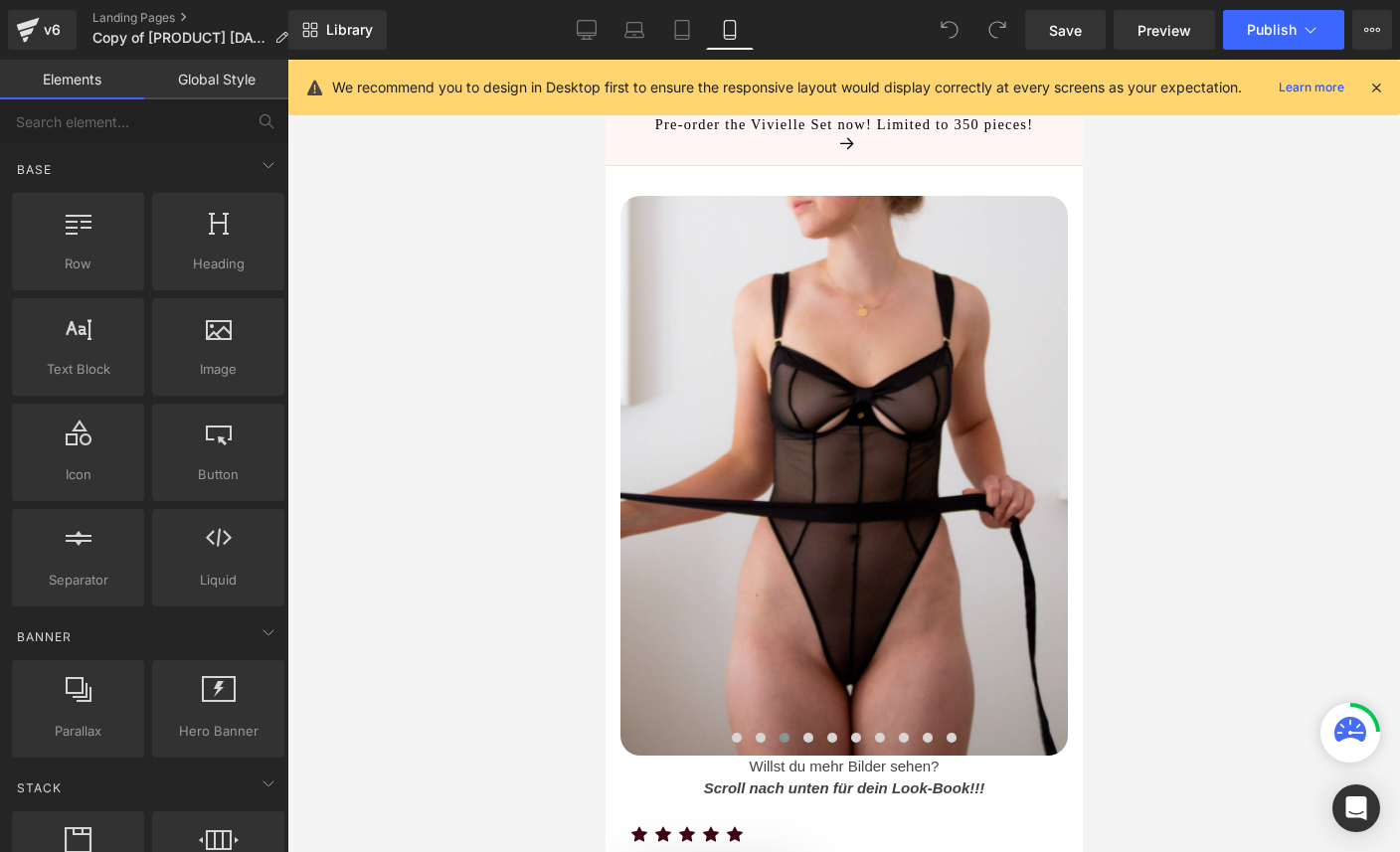 scroll, scrollTop: 167, scrollLeft: 0, axis: vertical 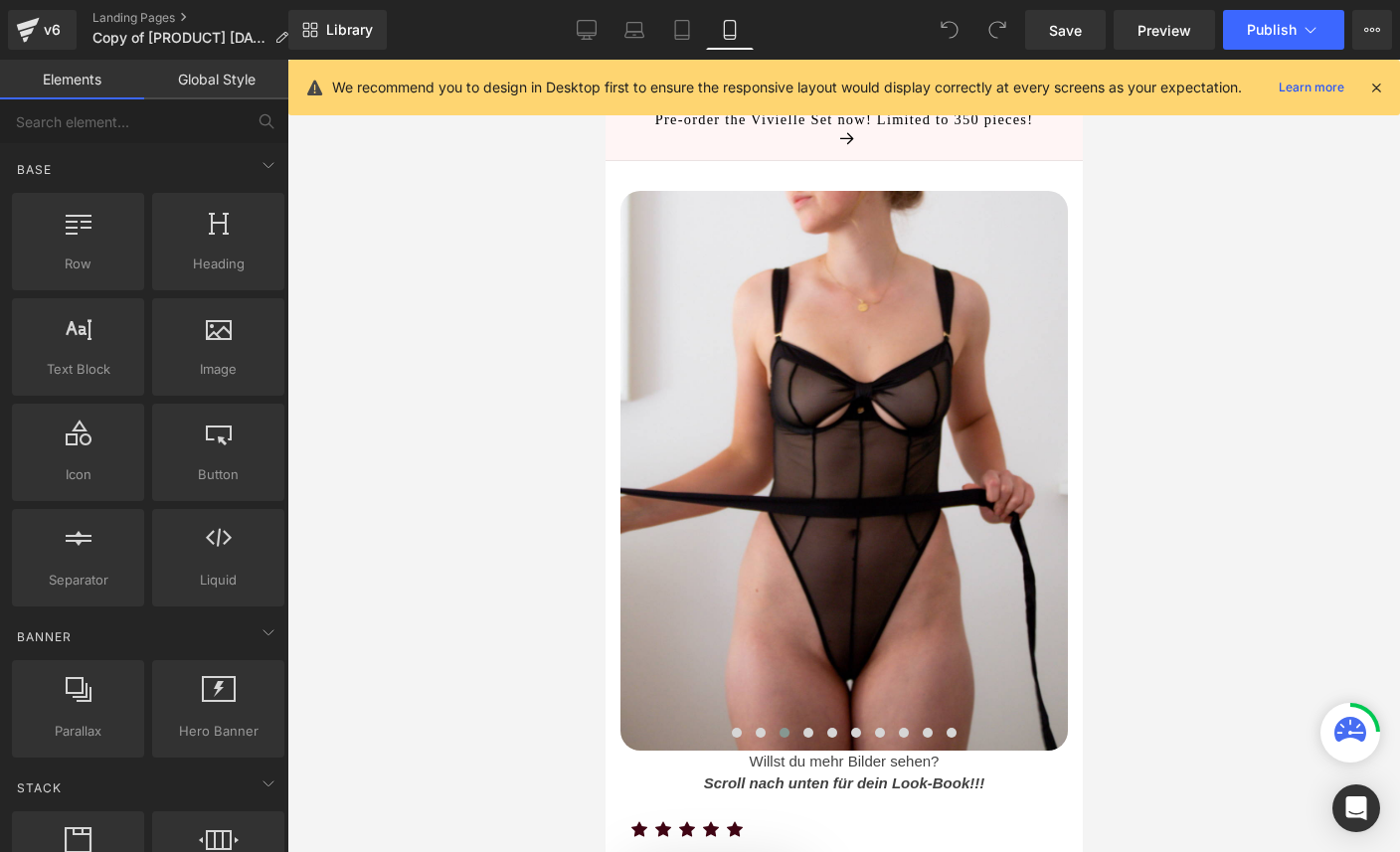 click at bounding box center [843, 470] 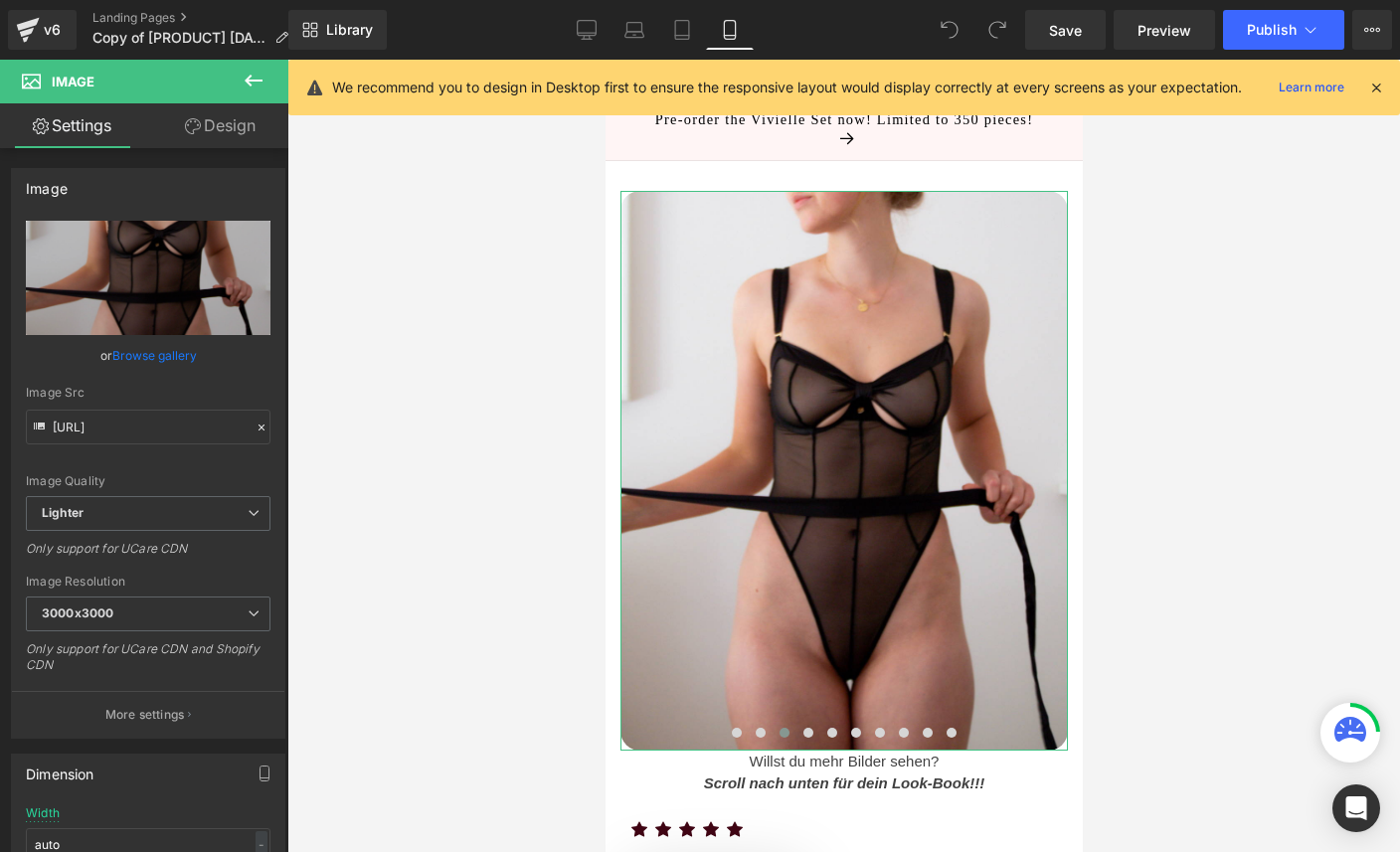 click on "Browse gallery" at bounding box center [154, 355] 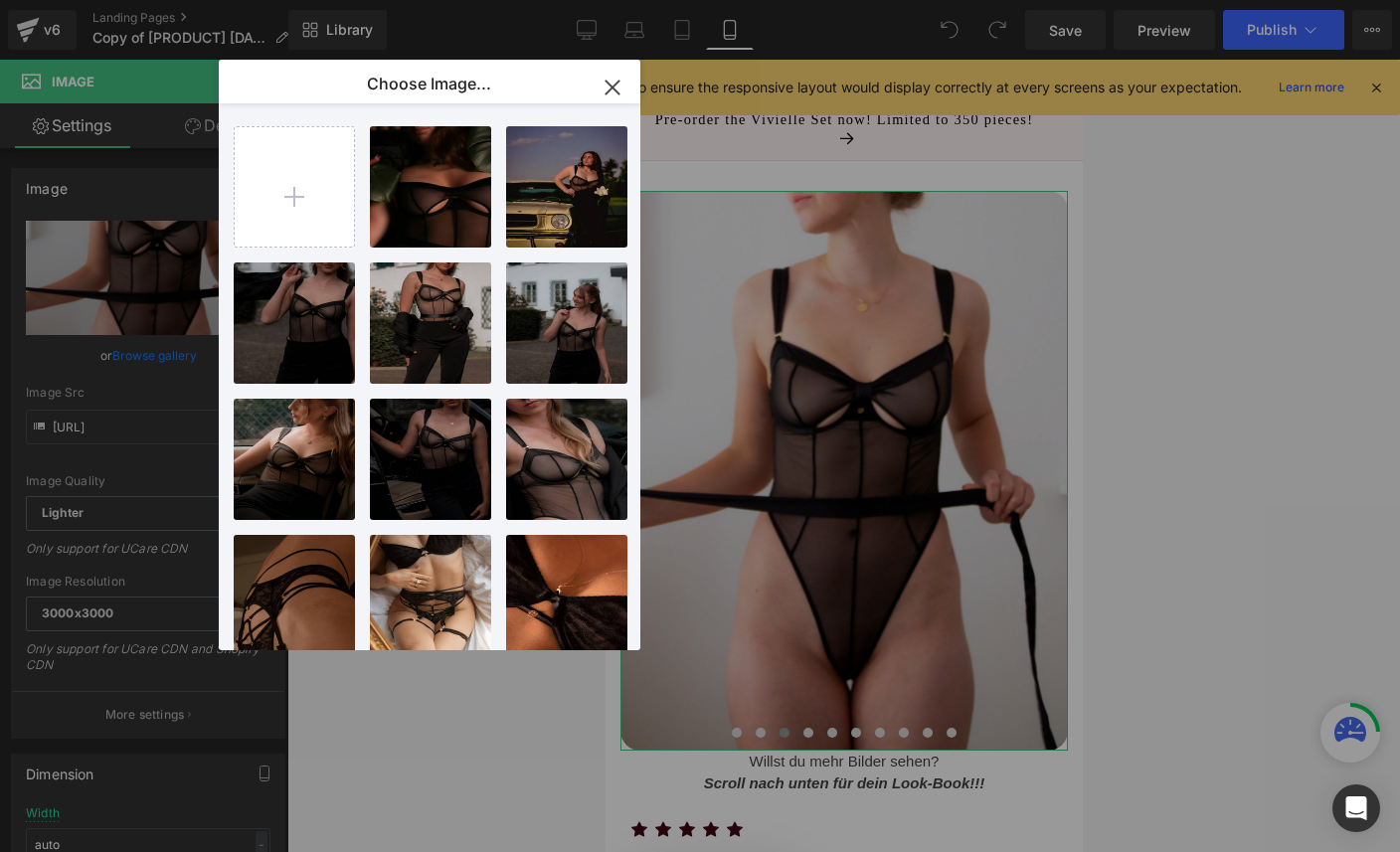 click at bounding box center (294, 187) 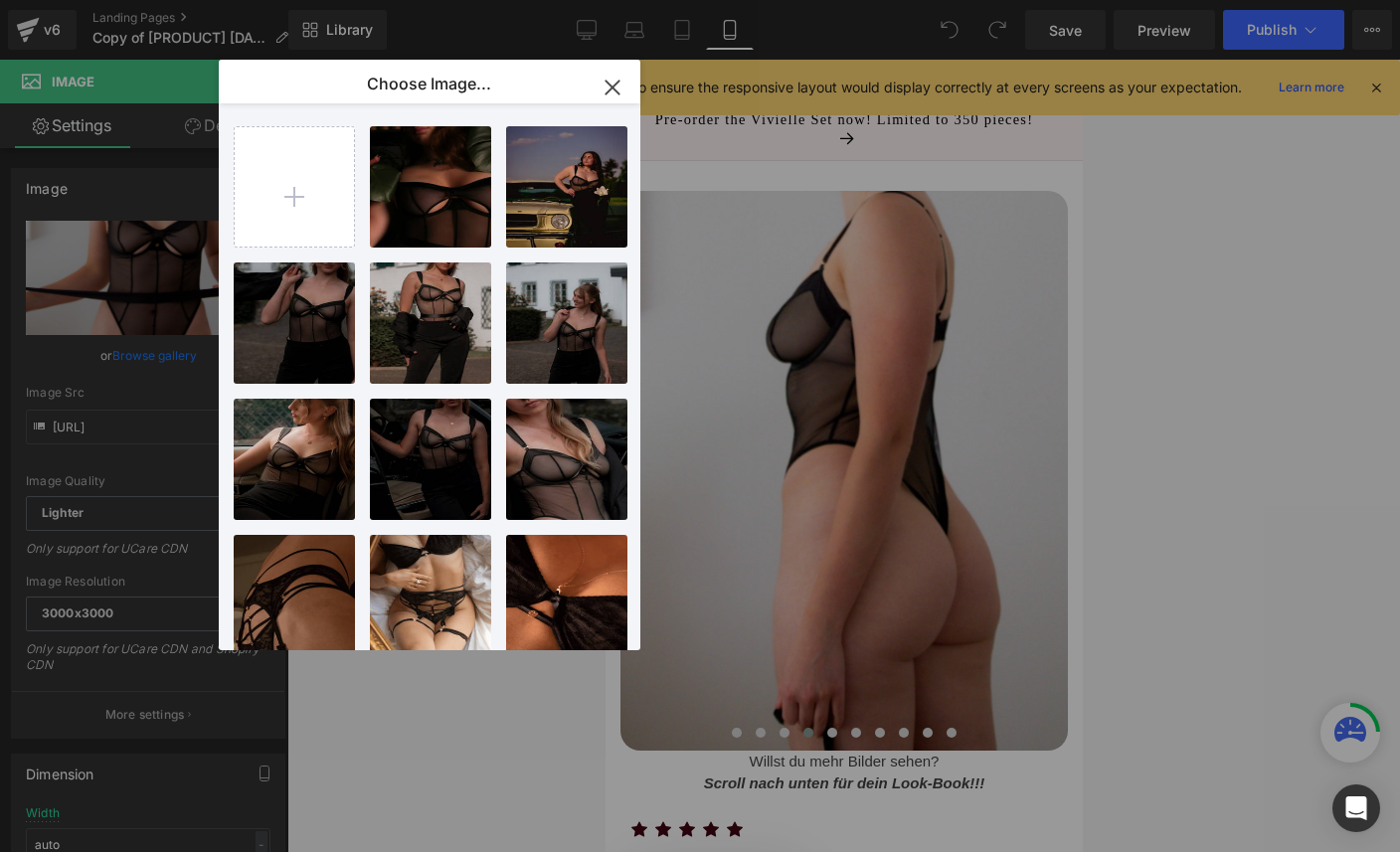 type on "[PATH]" 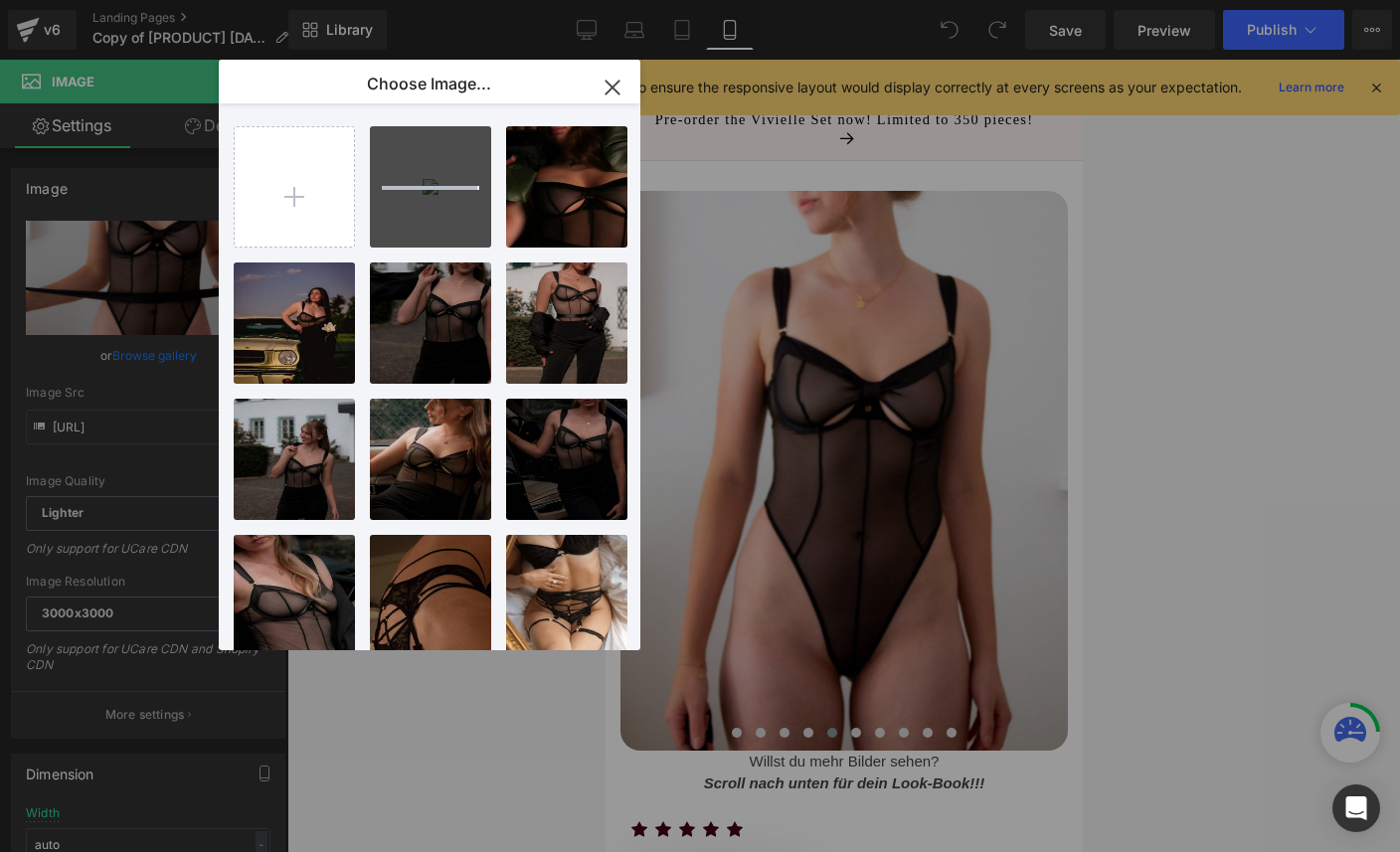 type 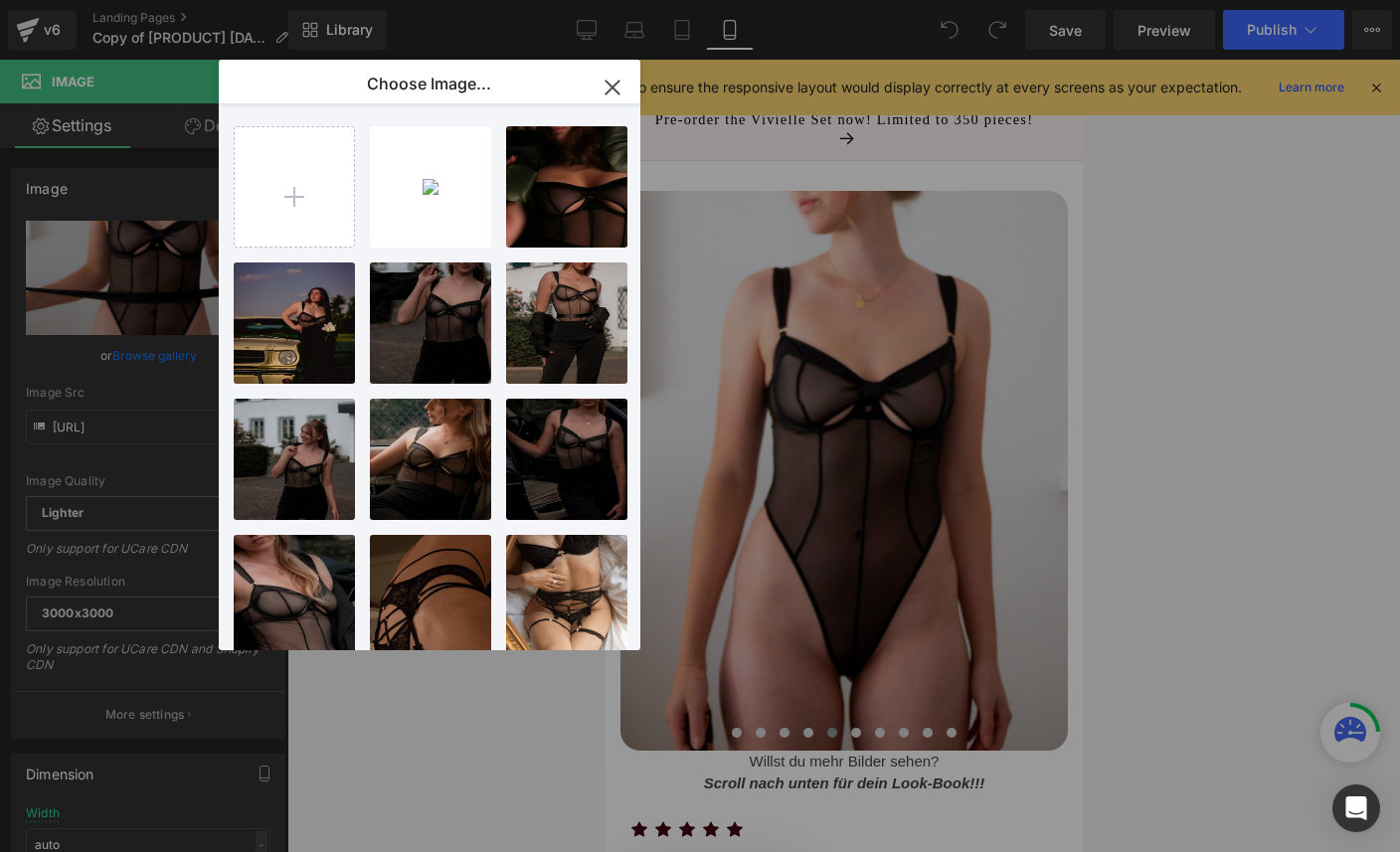 click on "[FILENAME] [SIZE]" at bounding box center [0, 0] 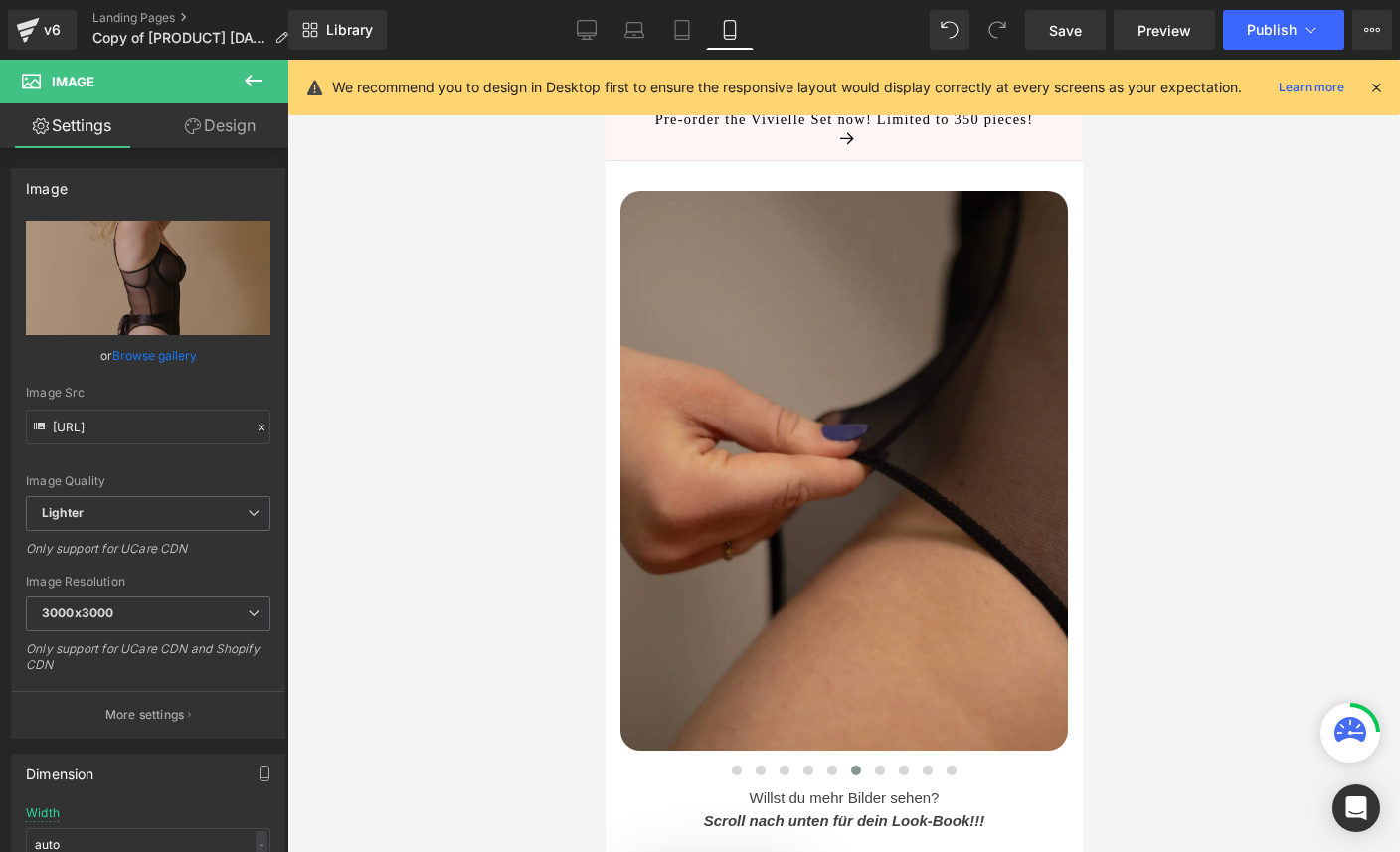click on "Browse gallery" at bounding box center (154, 355) 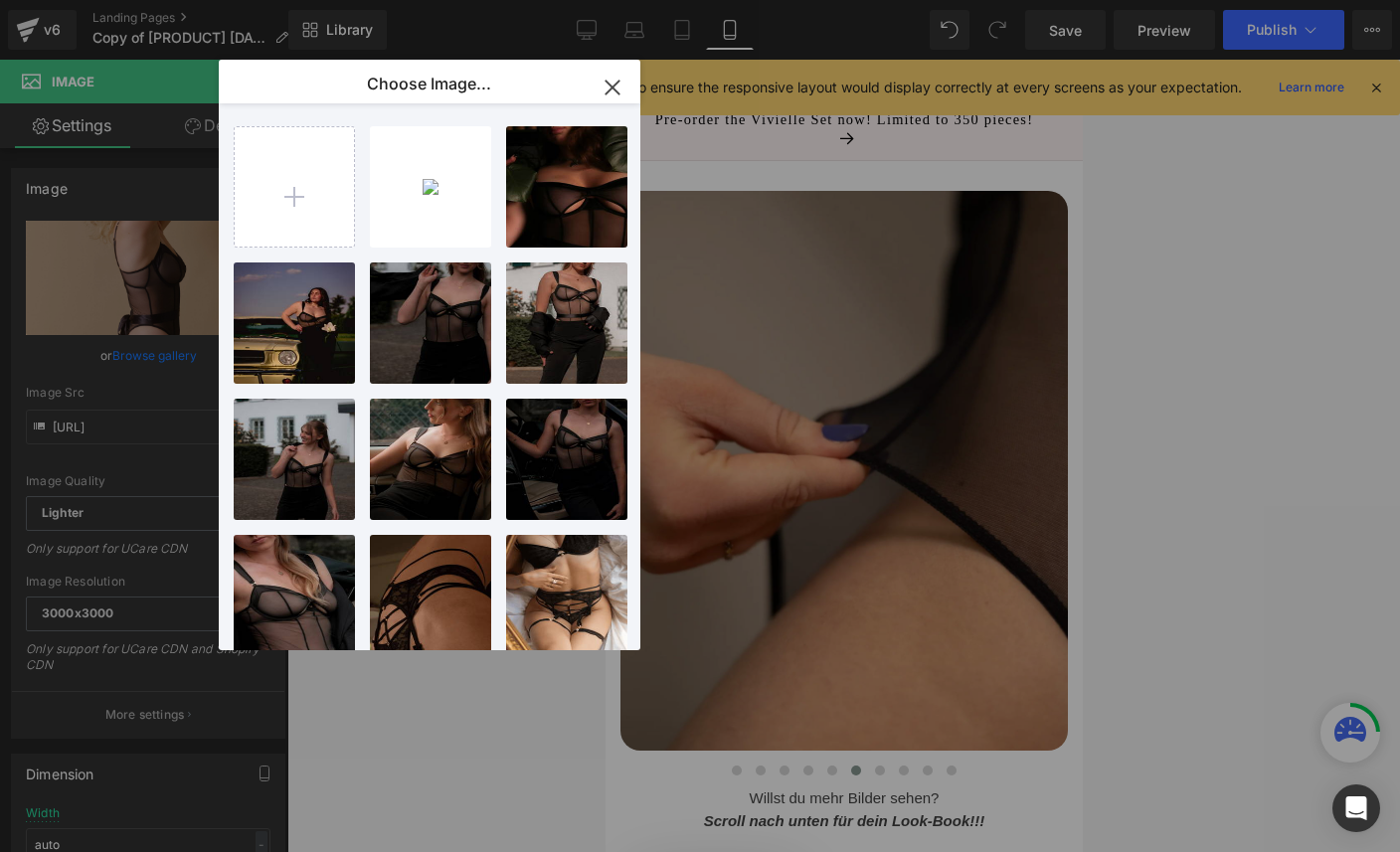 click on "[FILENAME] [SIZE]" at bounding box center (0, 0) 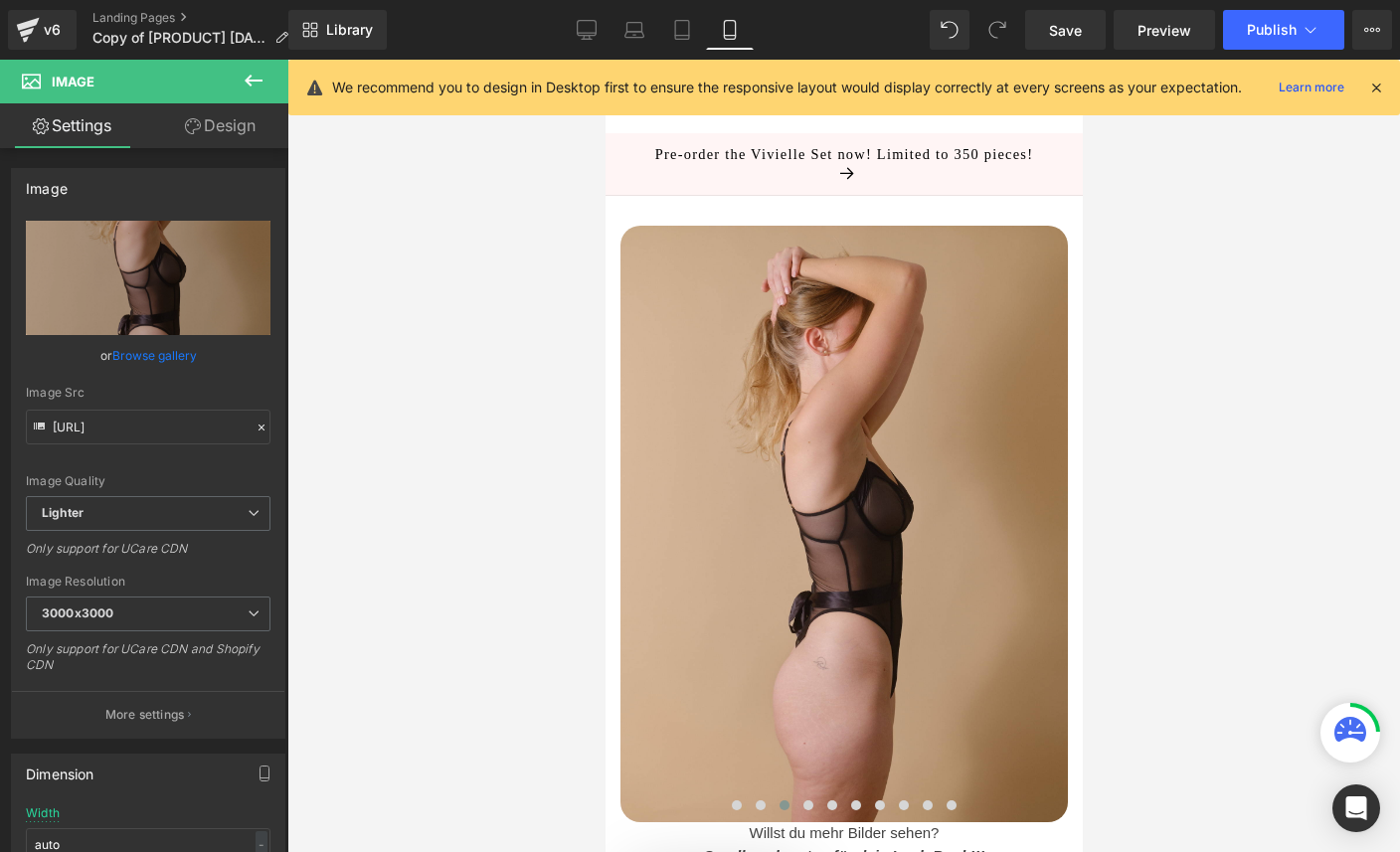 scroll, scrollTop: 110, scrollLeft: 0, axis: vertical 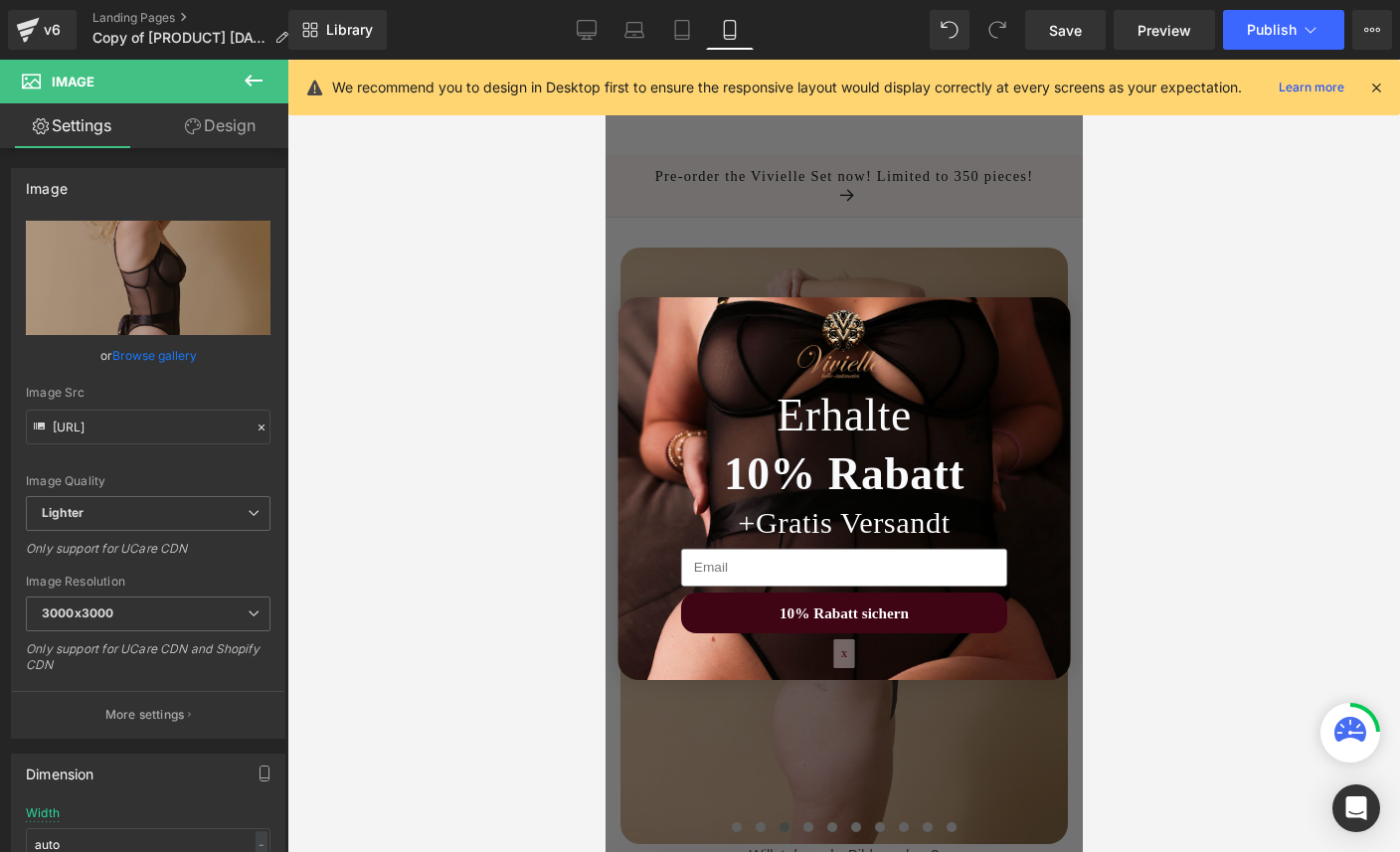 click on "x" at bounding box center [842, 653] 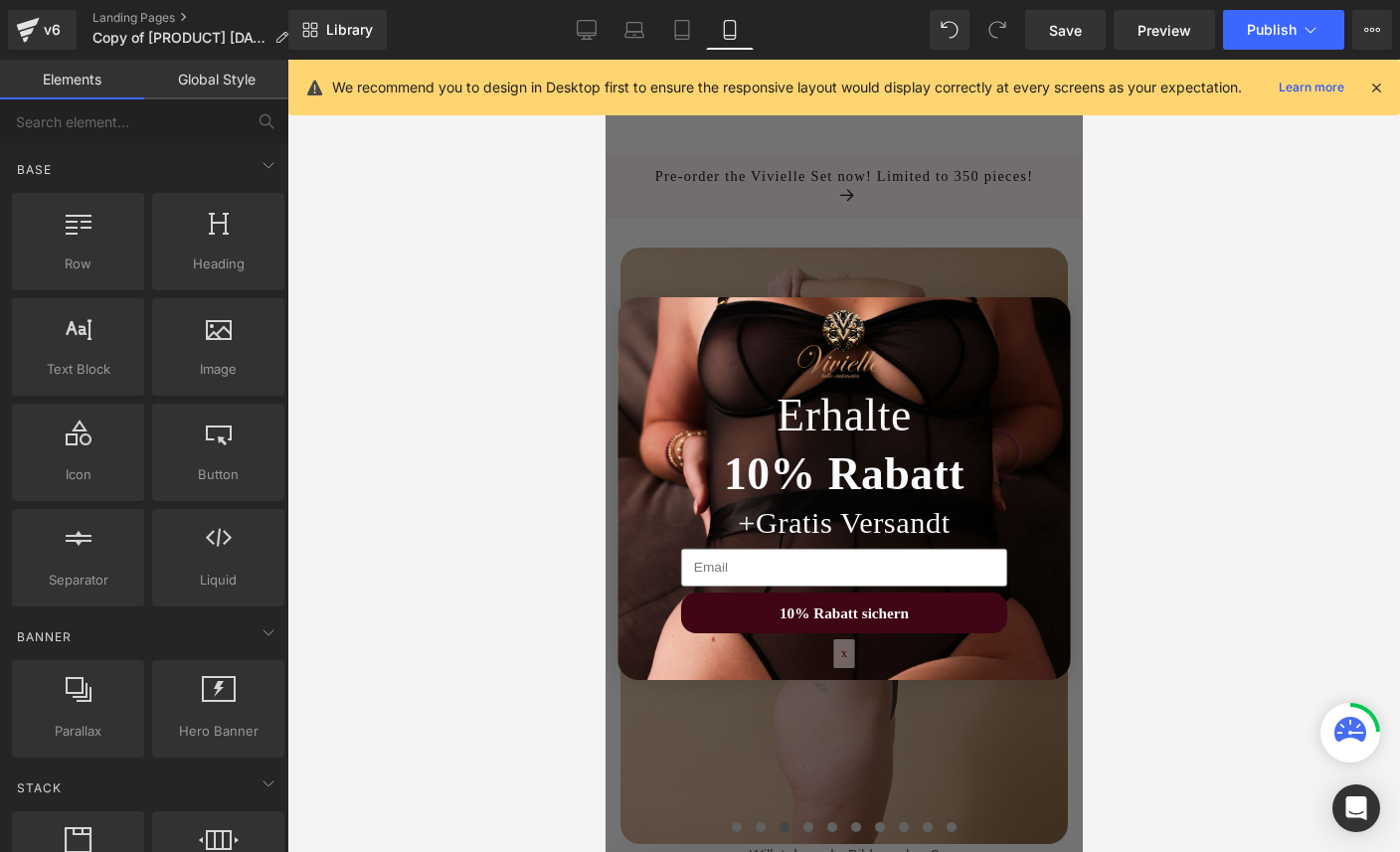 click on "x" at bounding box center [842, 653] 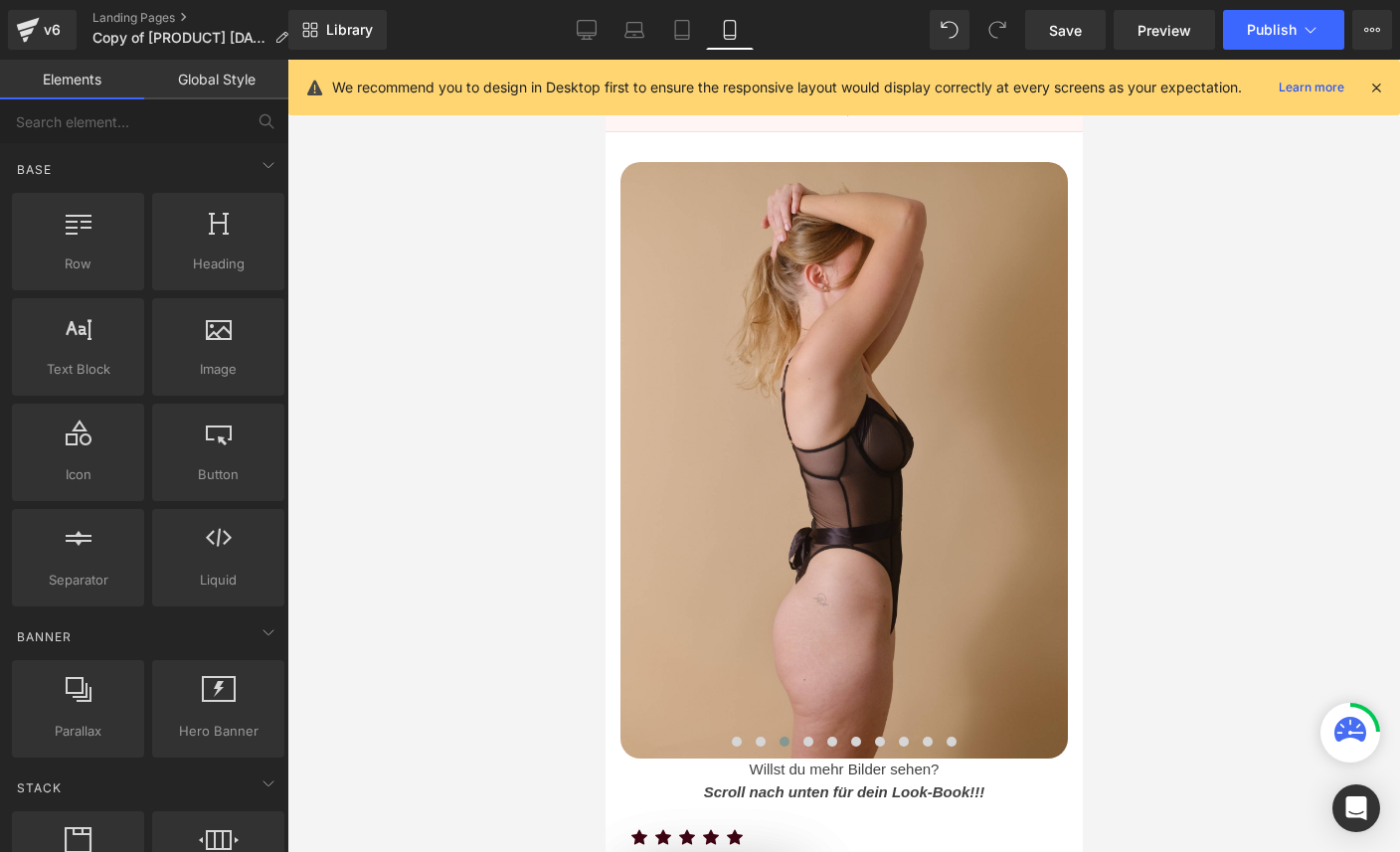 scroll, scrollTop: 201, scrollLeft: 0, axis: vertical 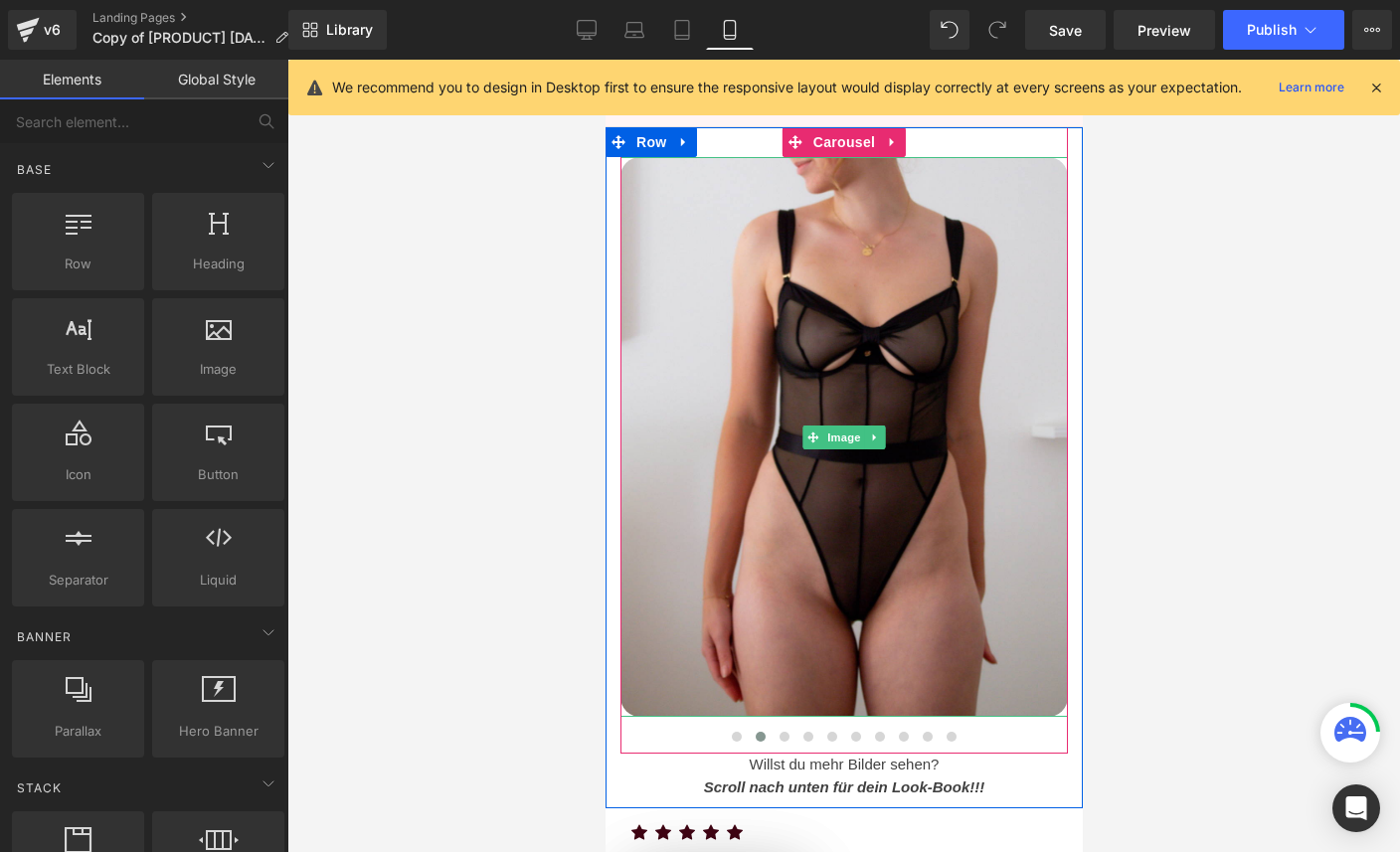 click at bounding box center (843, 436) 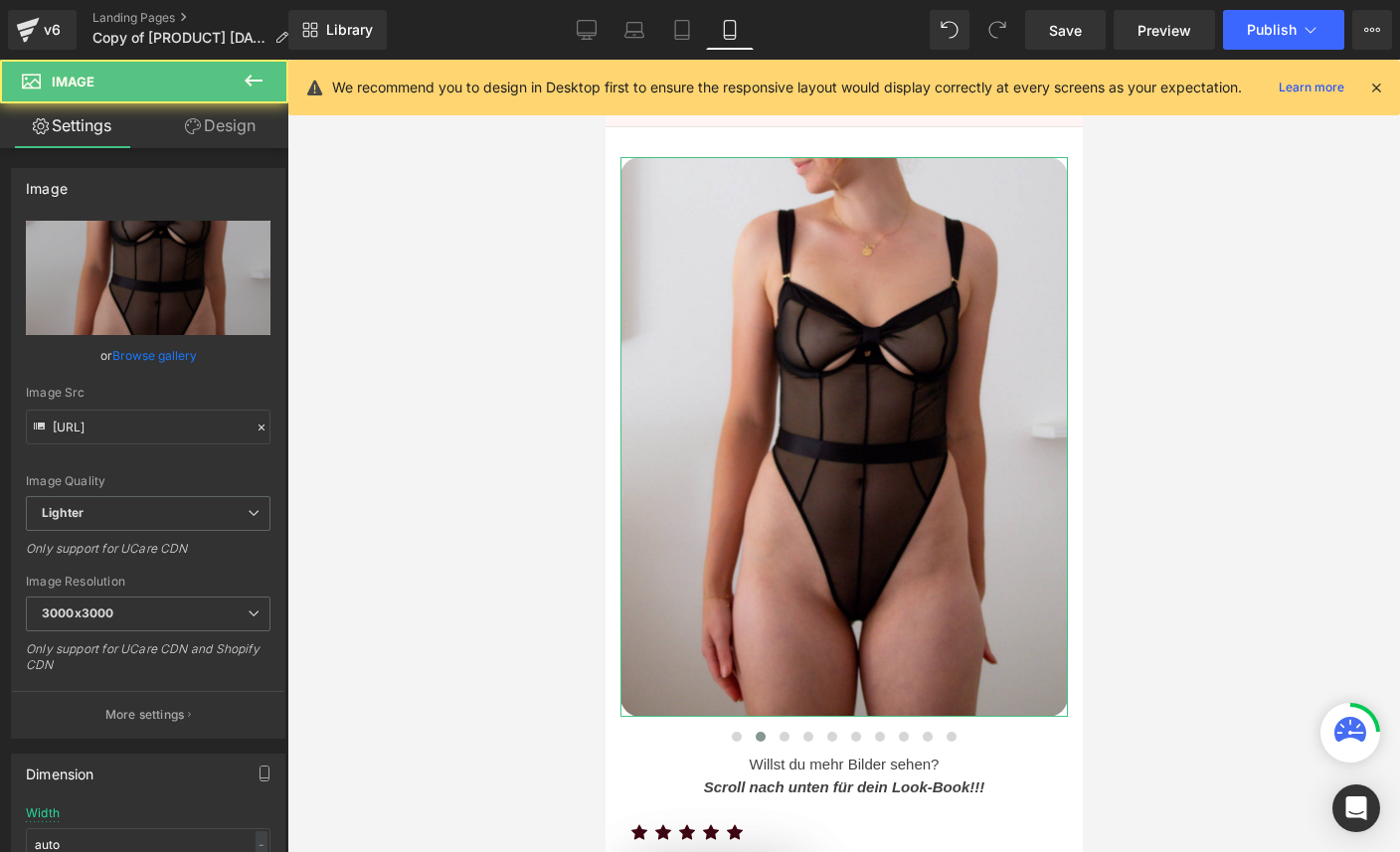 click on "Browse gallery" at bounding box center (154, 355) 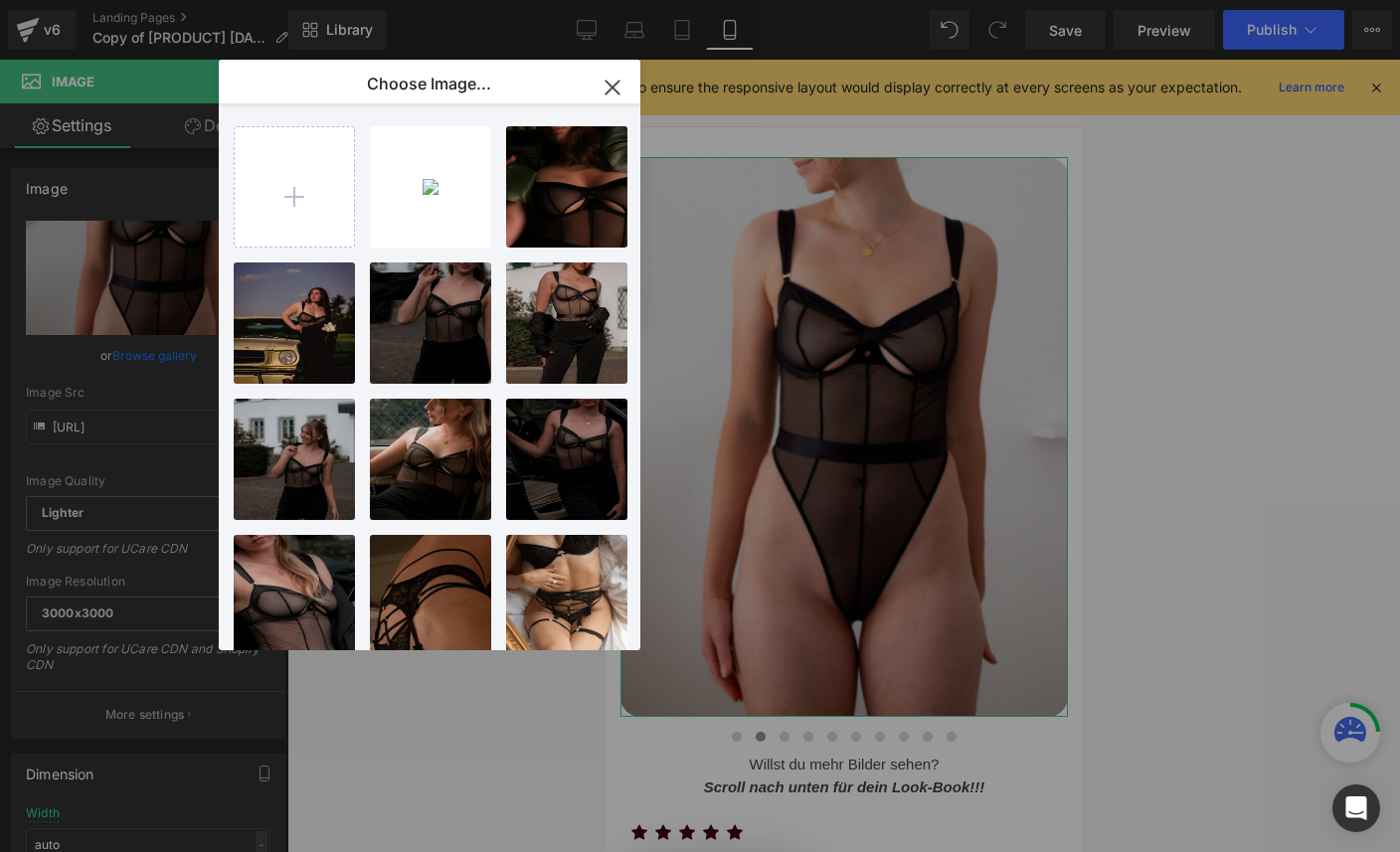 click at bounding box center (294, 187) 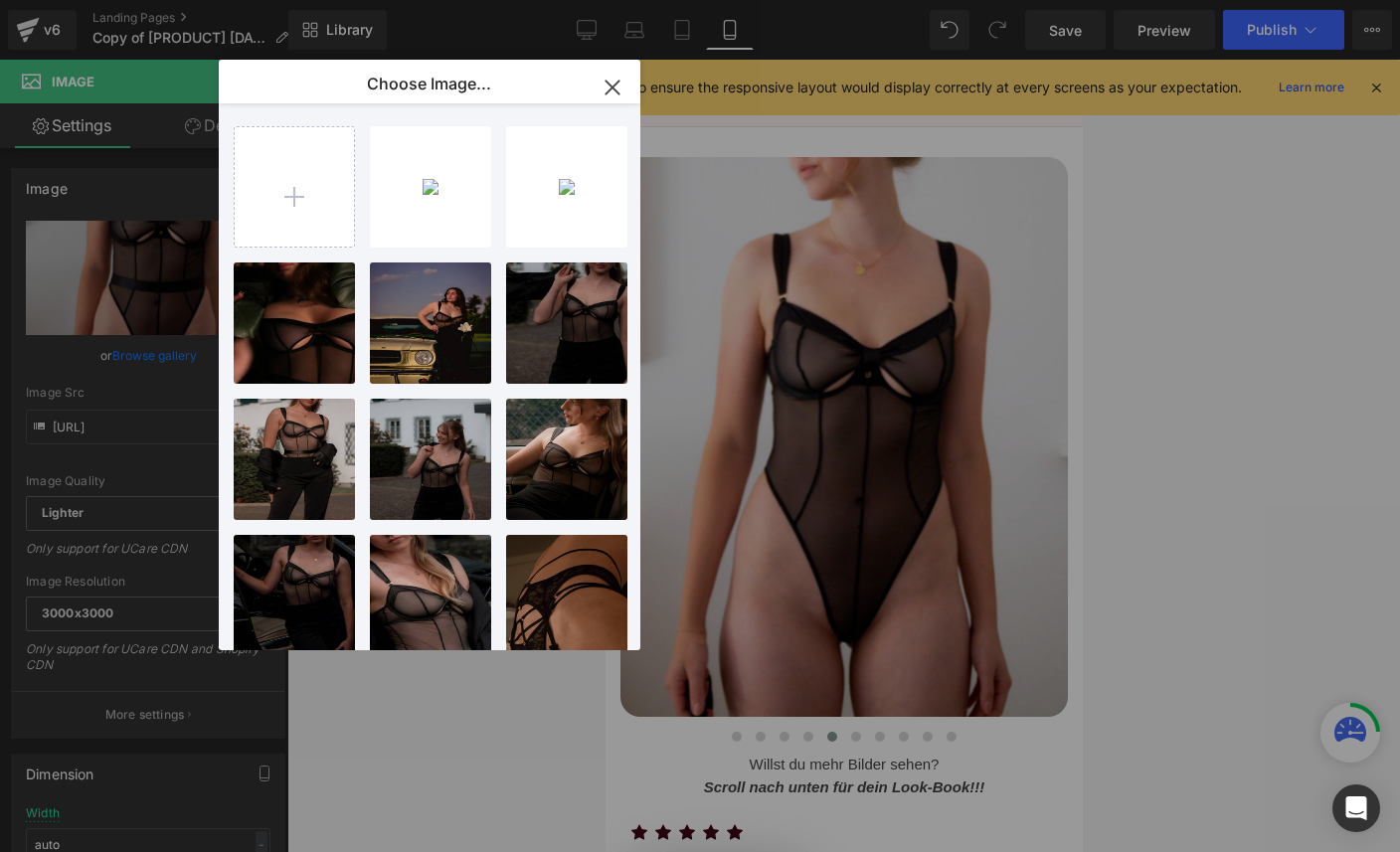 click on "[FILENAME] [SIZE]" at bounding box center (0, 0) 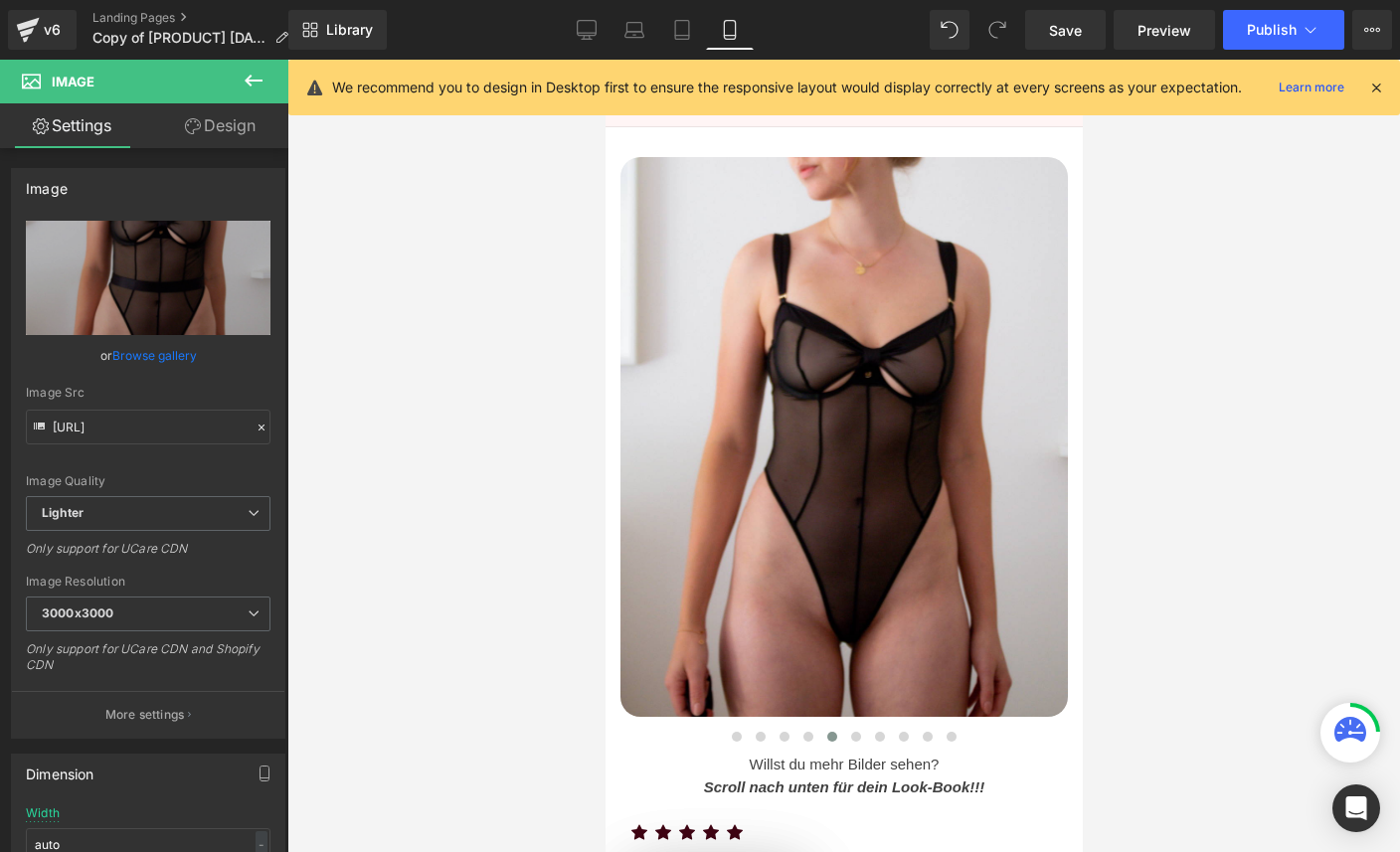 click on "Browse gallery" at bounding box center (154, 355) 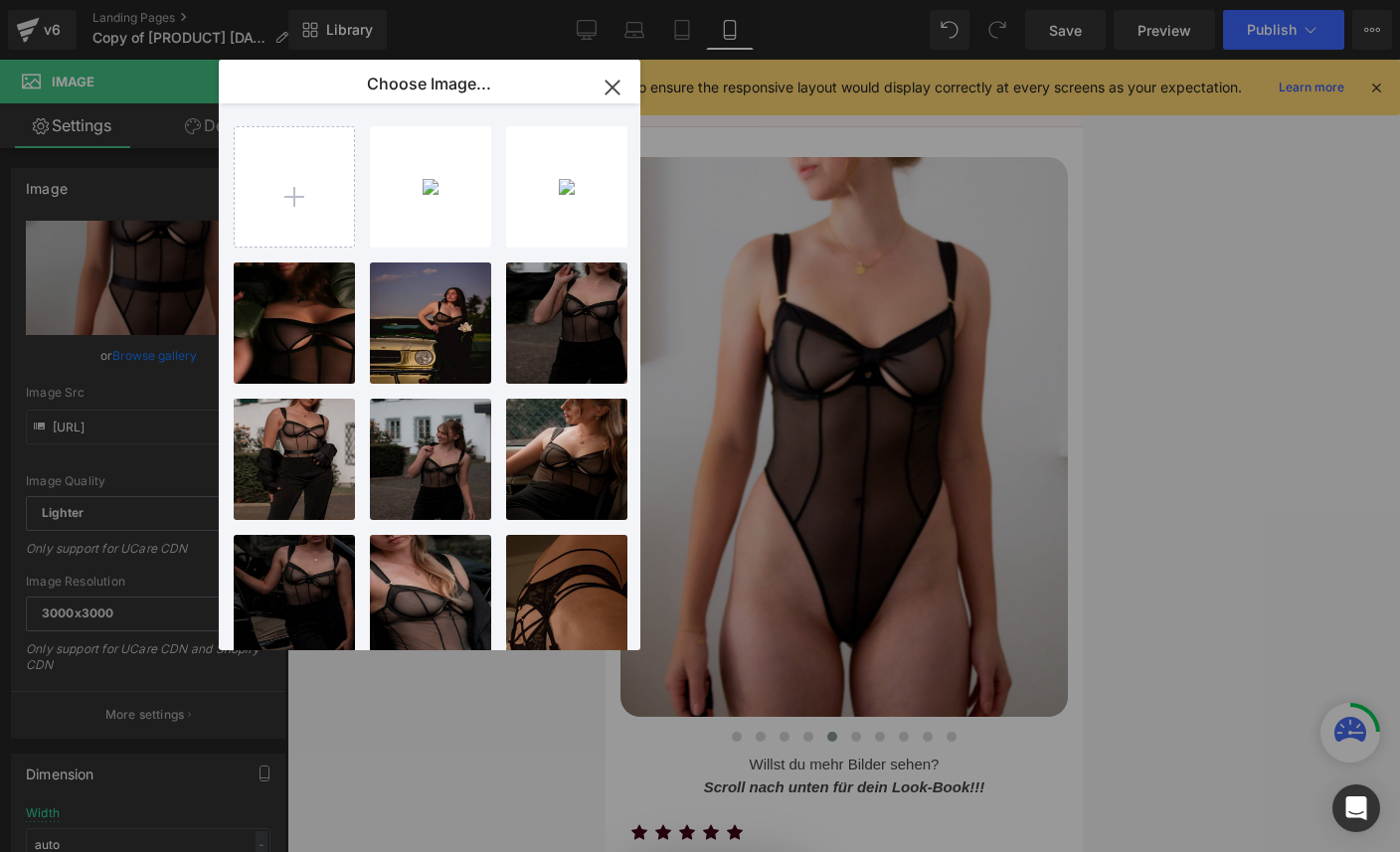 click on "[FILENAME] [SIZE]" at bounding box center (0, 0) 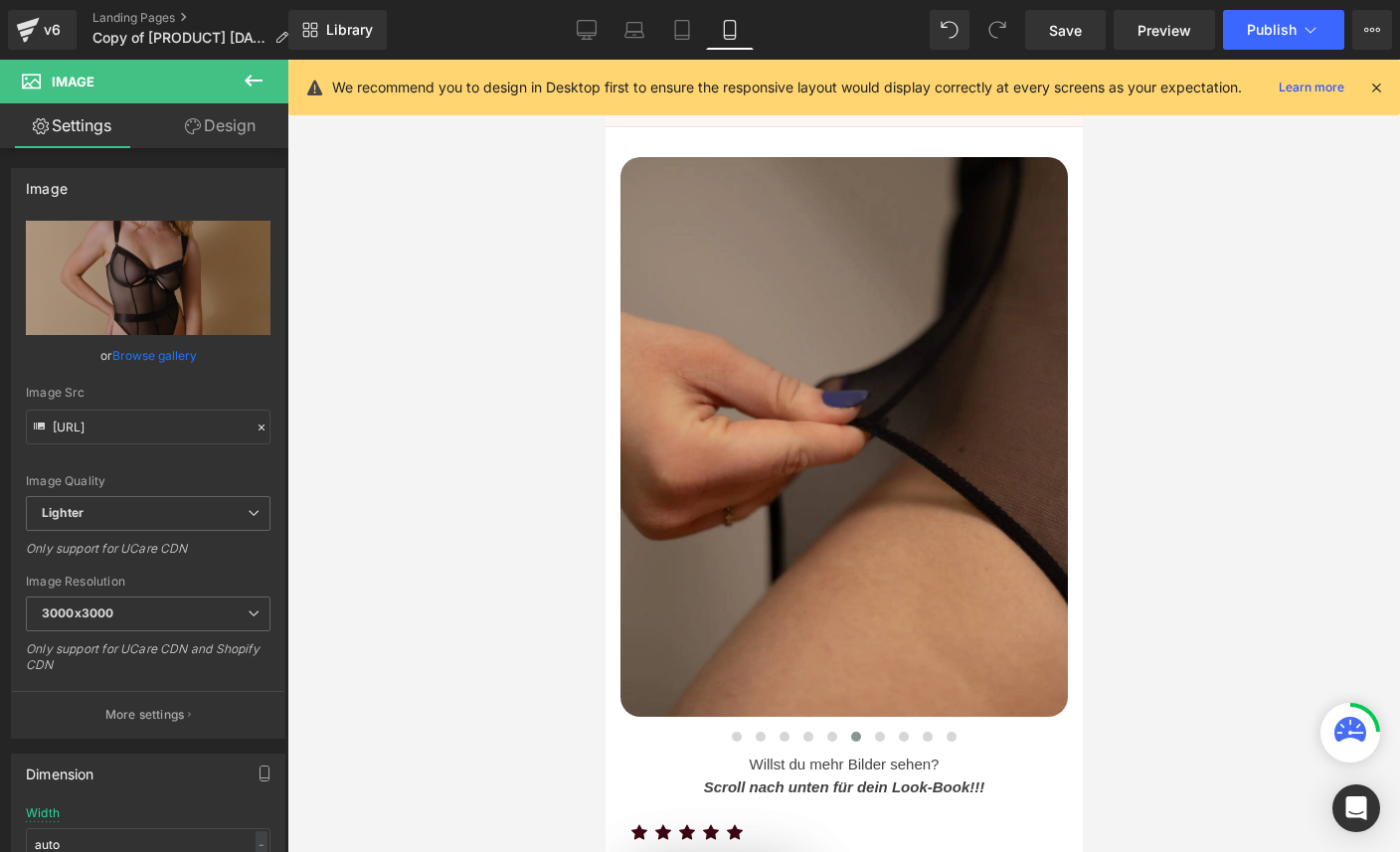 click at bounding box center [784, 737] 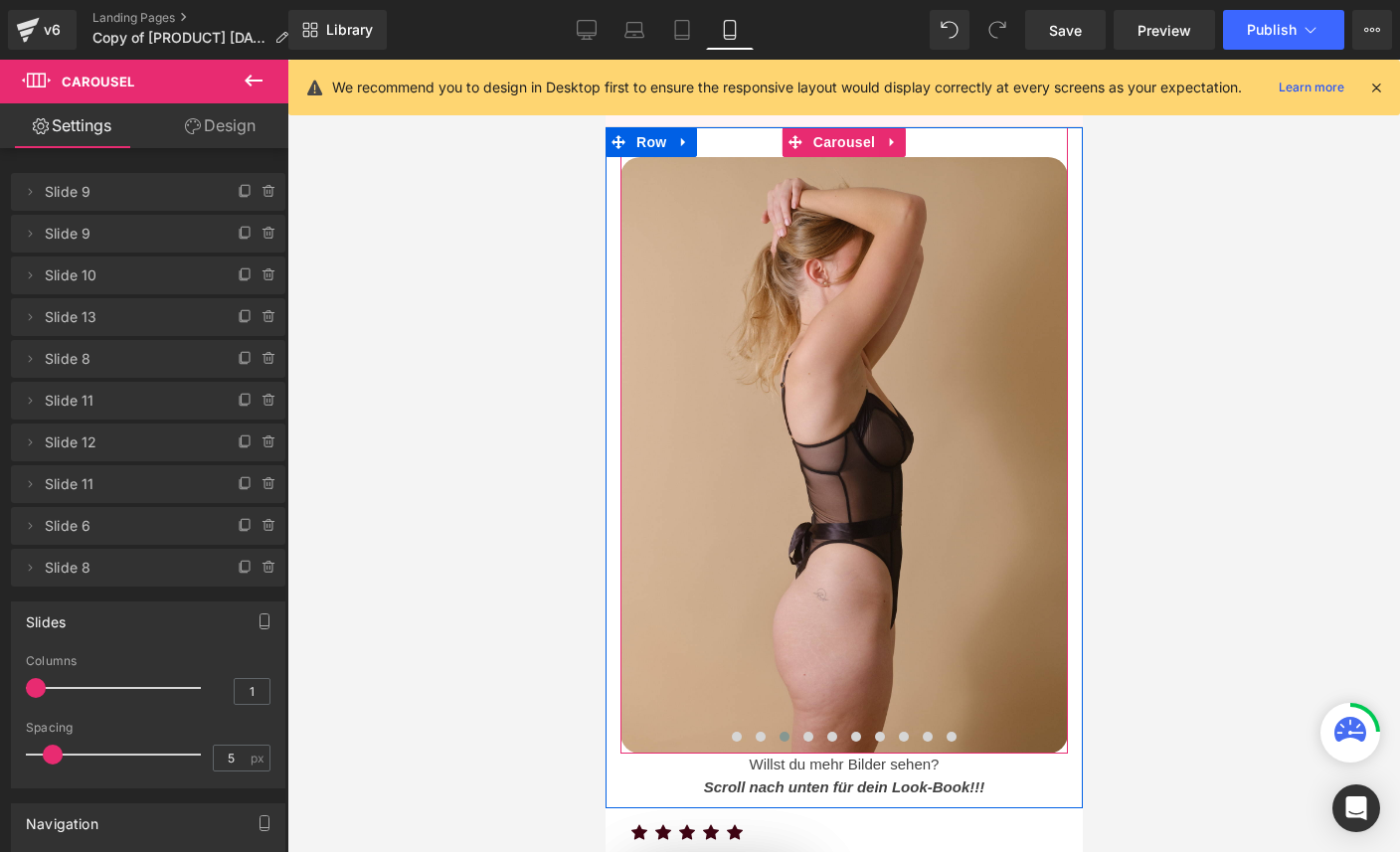 click at bounding box center [807, 737] 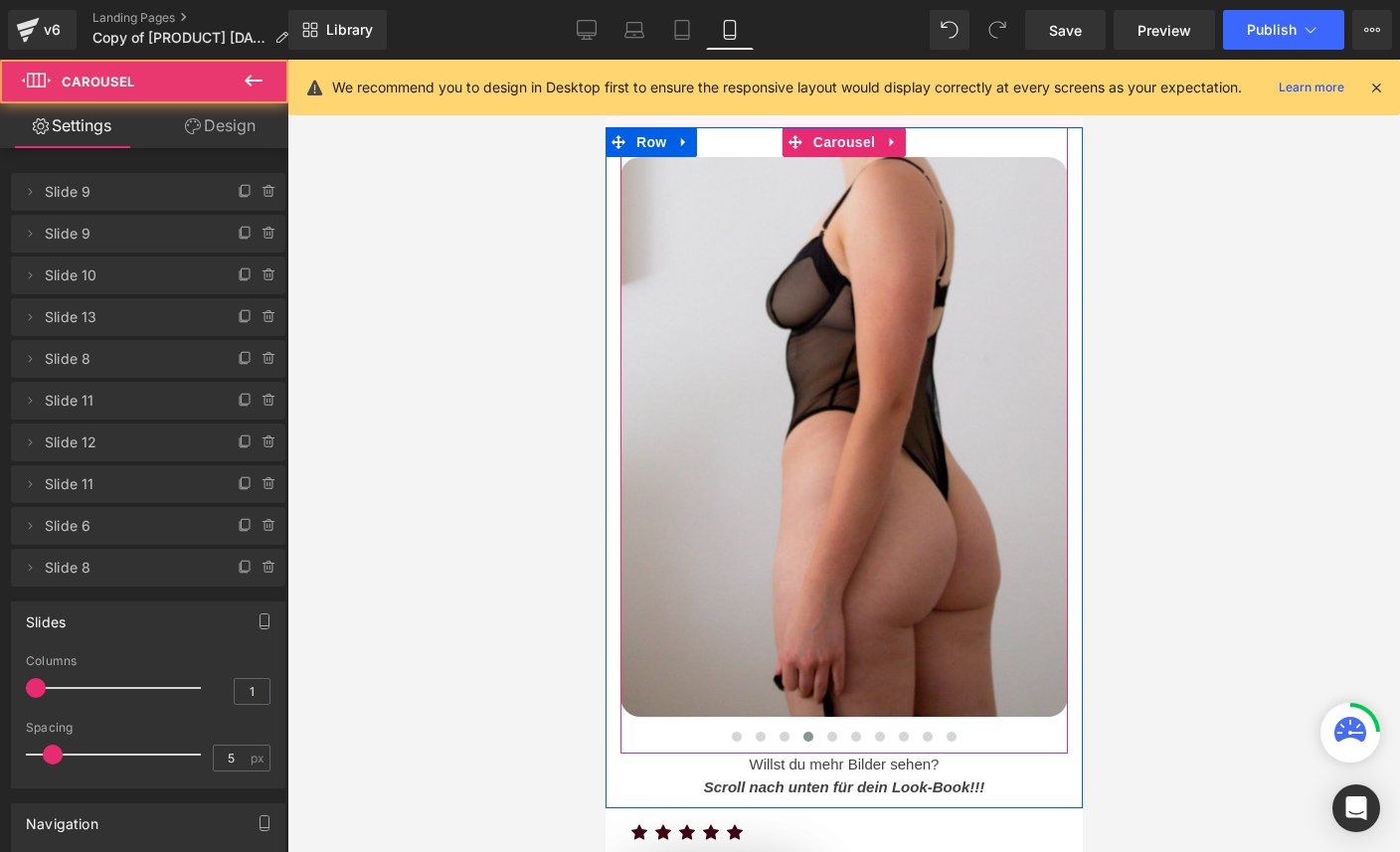 click at bounding box center [843, 436] 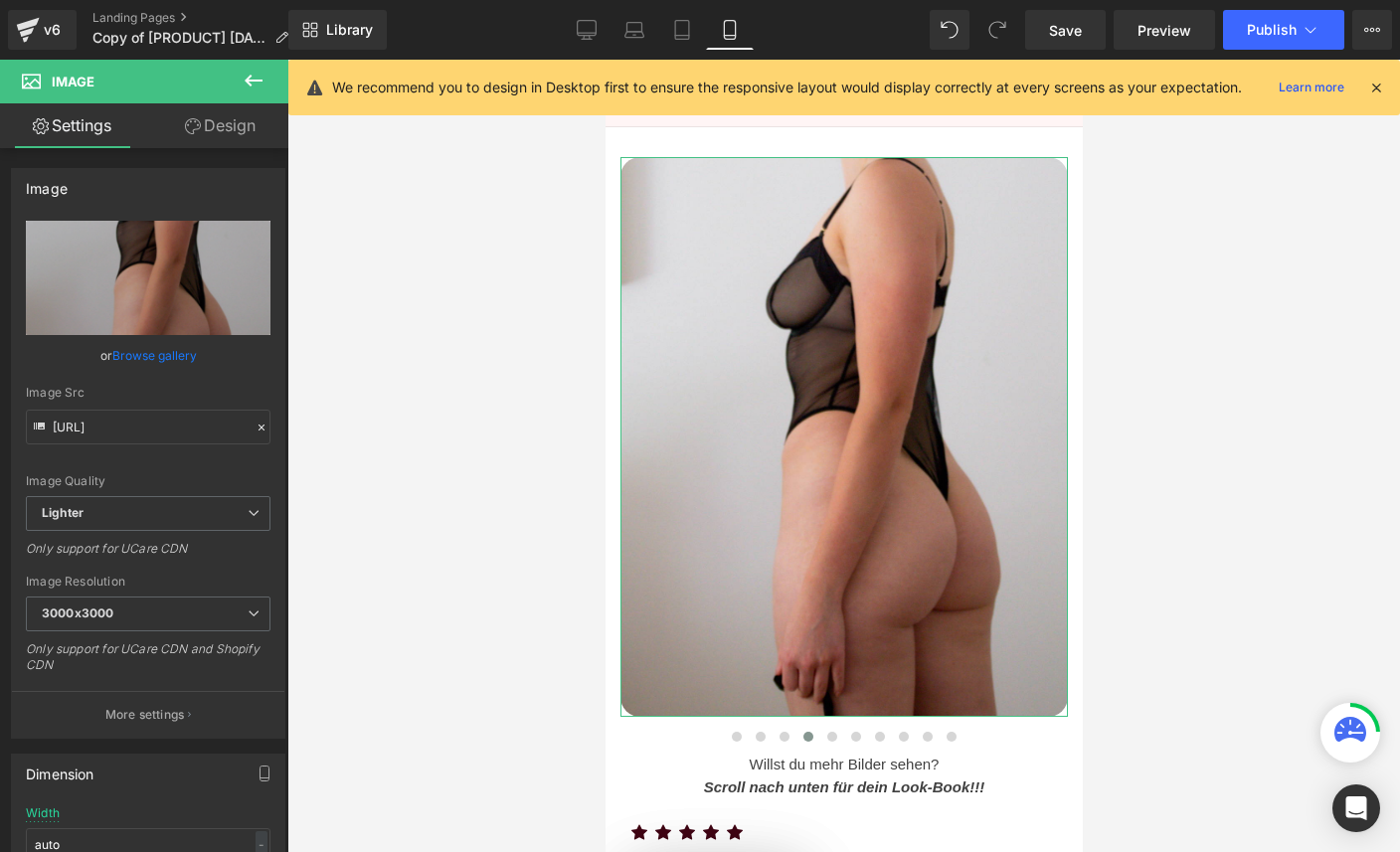 click on "Browse gallery" at bounding box center [154, 355] 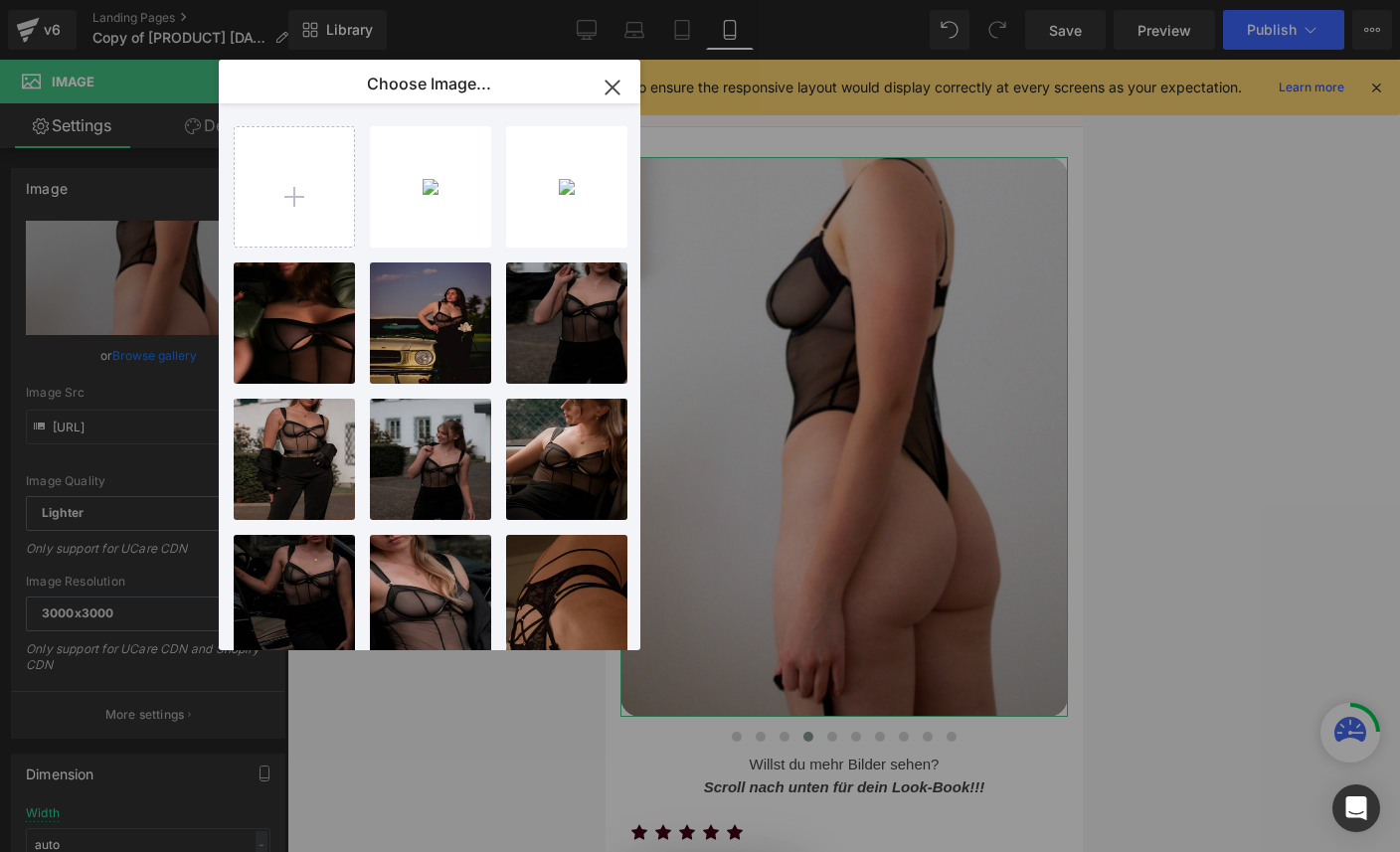click at bounding box center (294, 187) 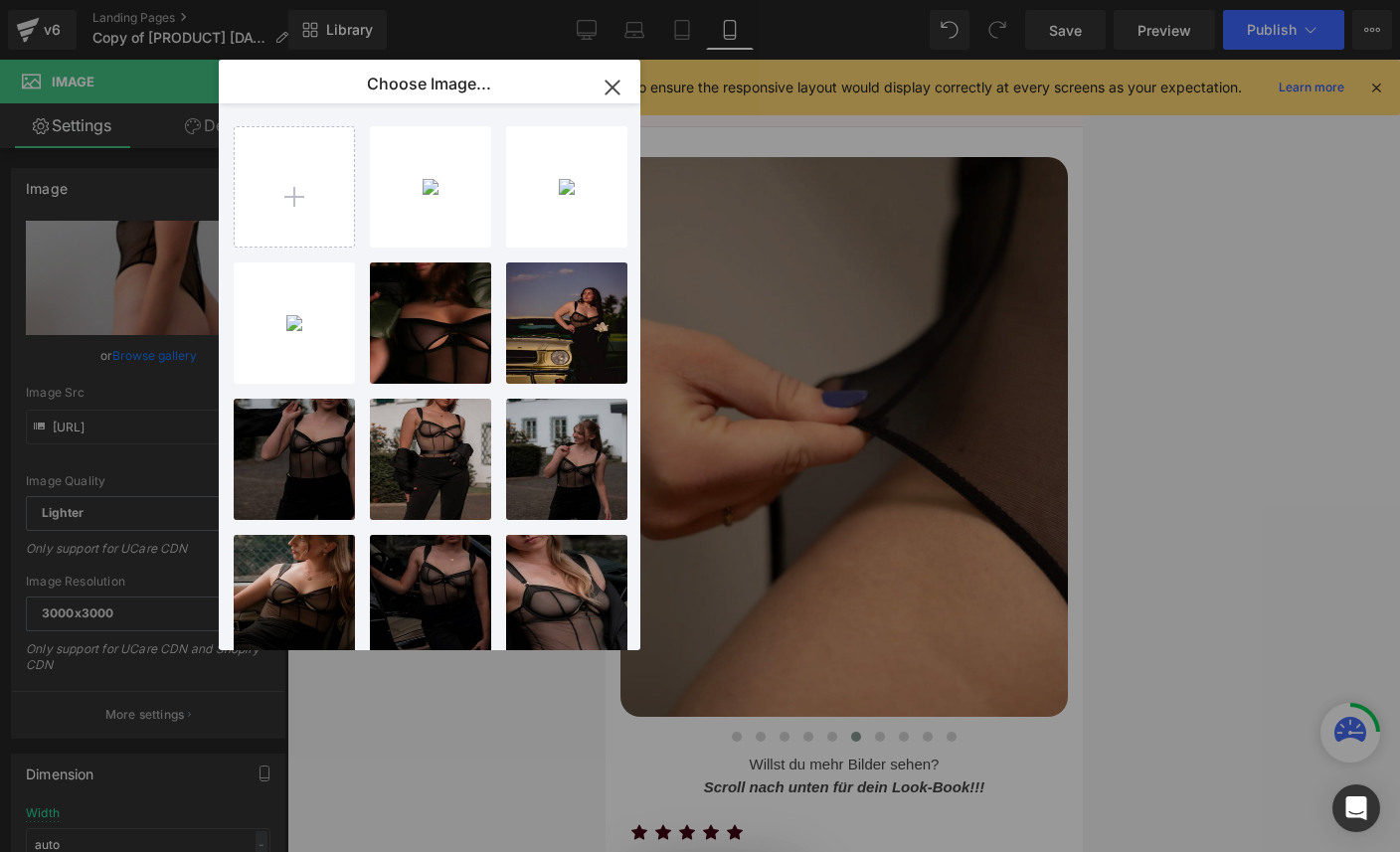 click on "[FILENAME] [SIZE]" at bounding box center [0, 0] 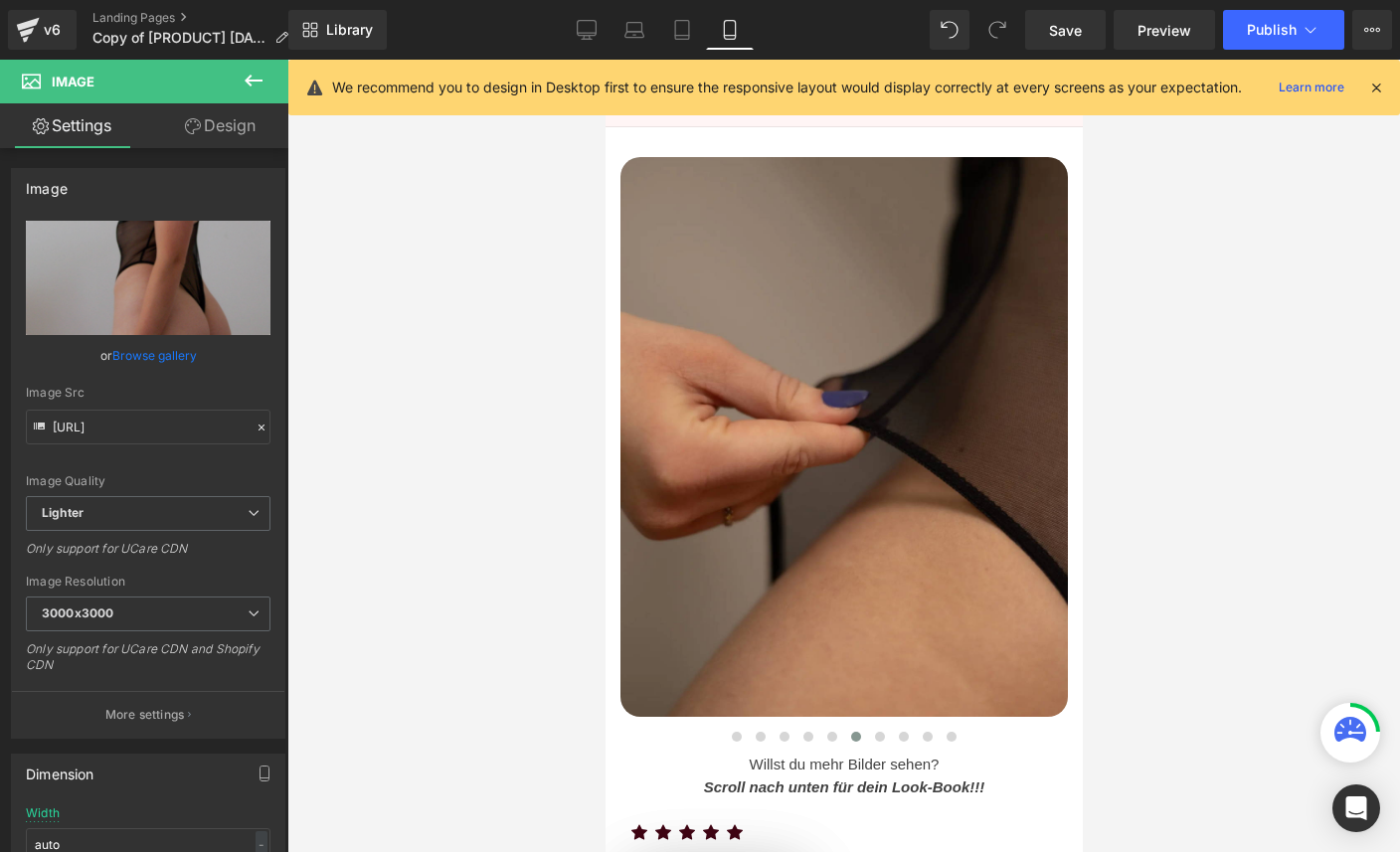 click on "Browse gallery" at bounding box center [154, 355] 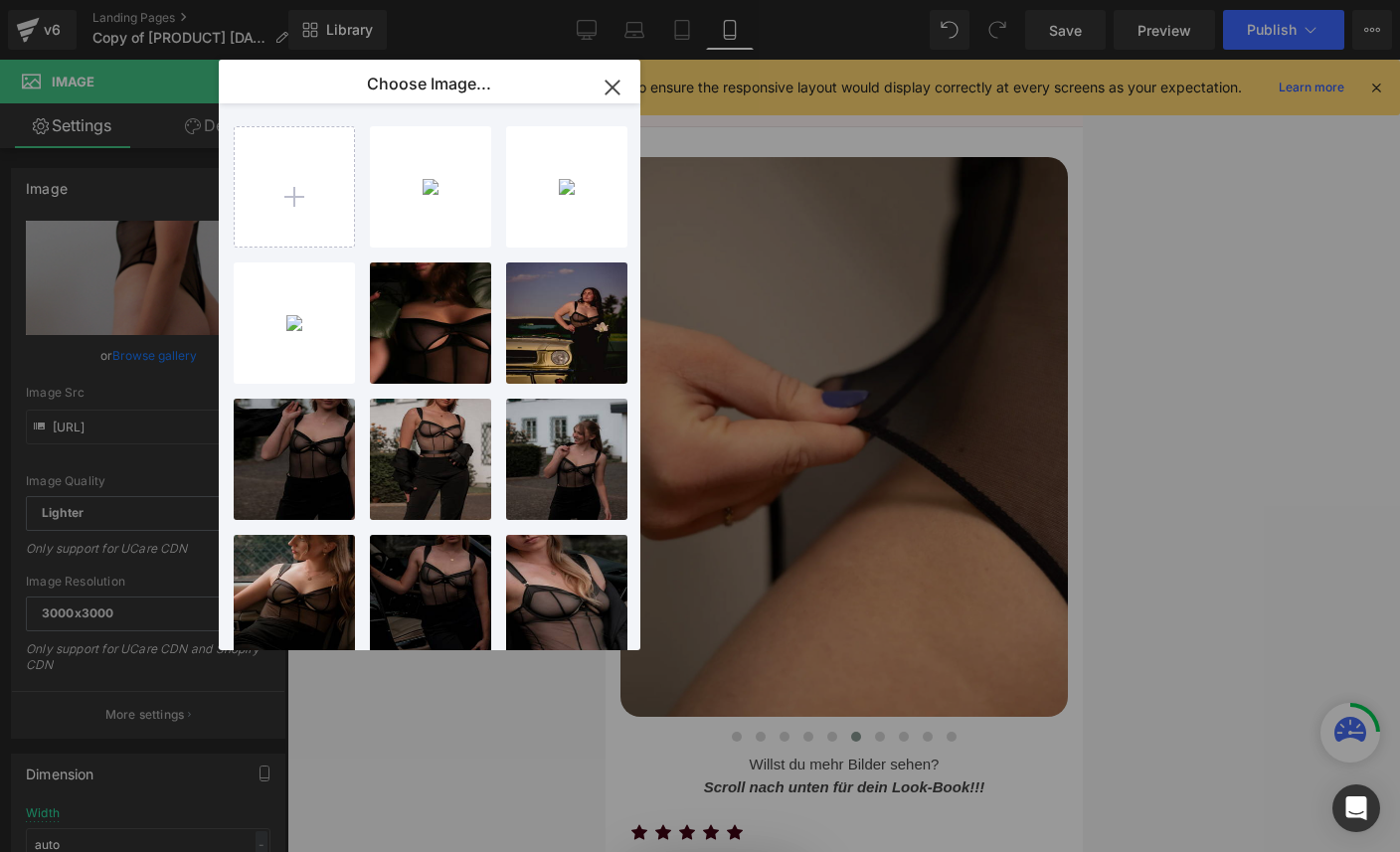 click on "[FILENAME] [SIZE]" at bounding box center [0, 0] 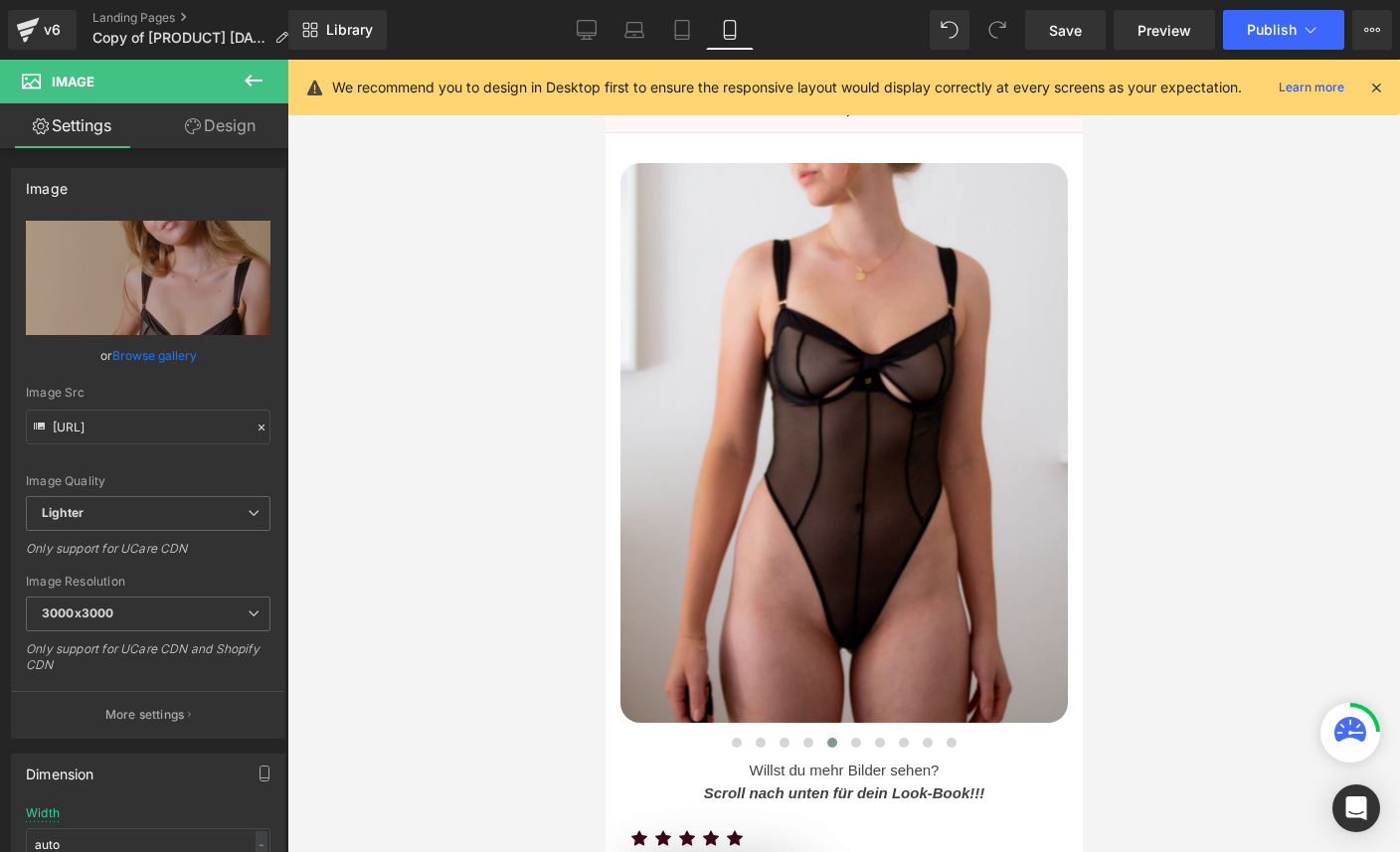 scroll, scrollTop: 222, scrollLeft: 0, axis: vertical 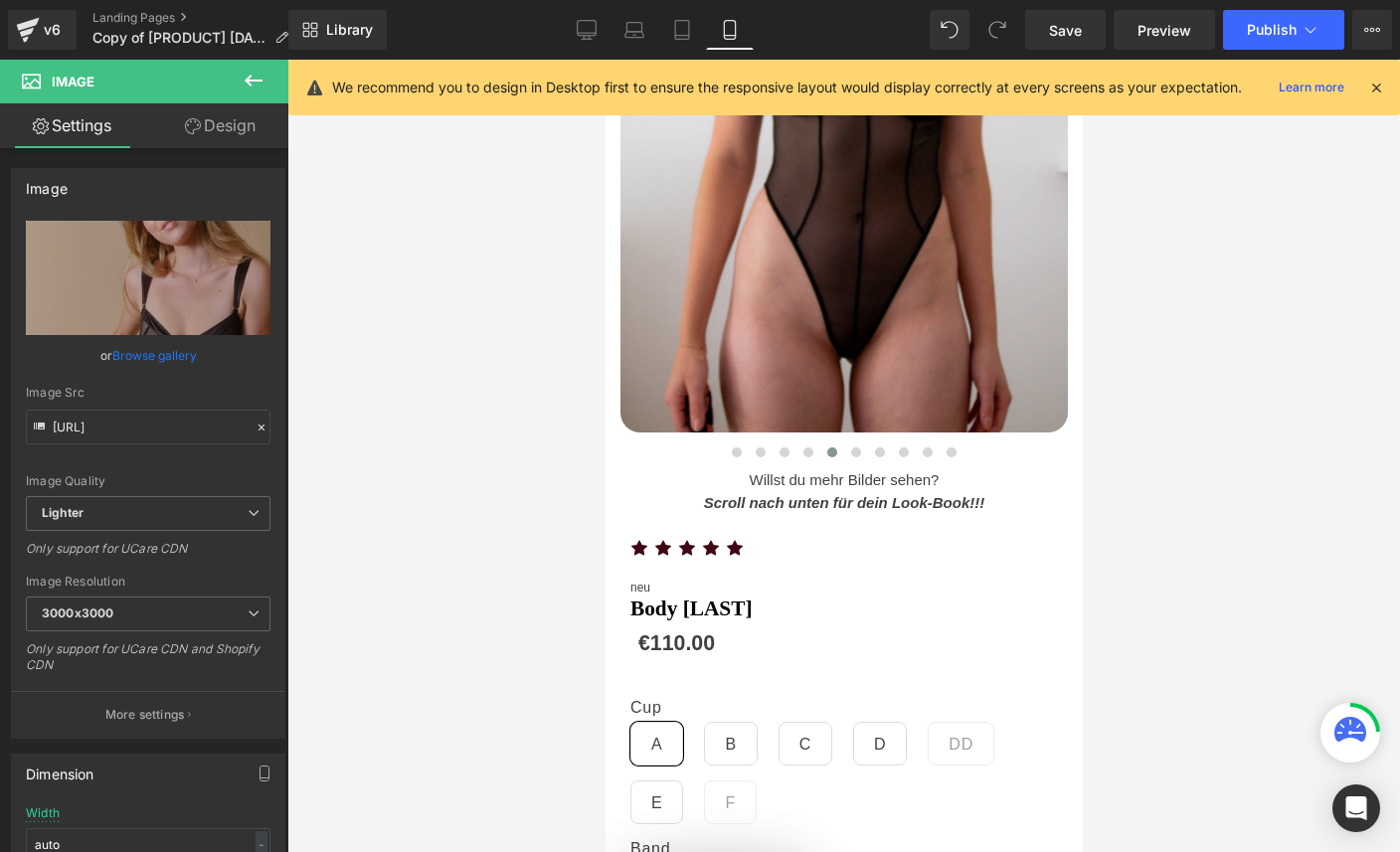 click on "Browse gallery" at bounding box center (154, 355) 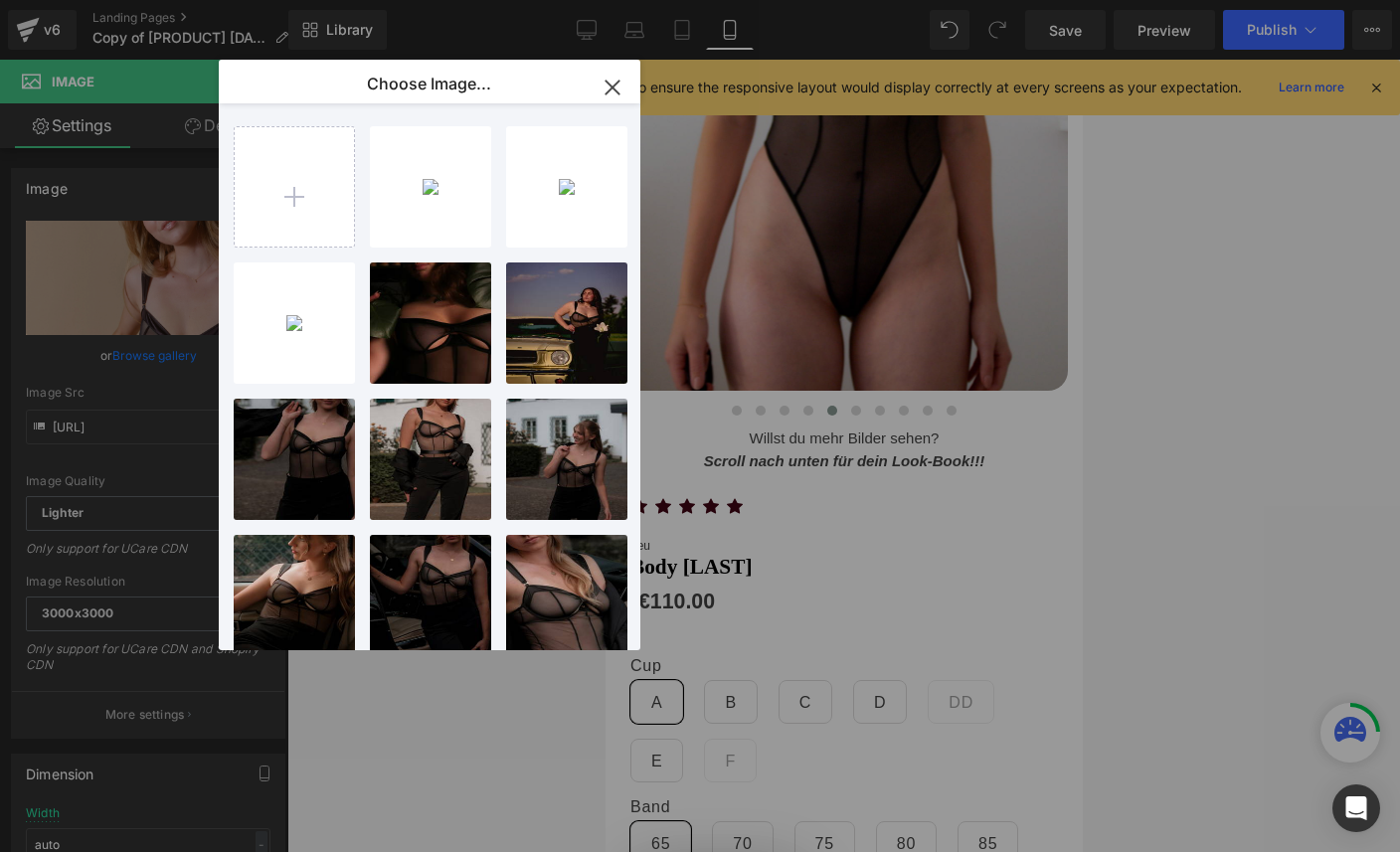 click at bounding box center [294, 187] 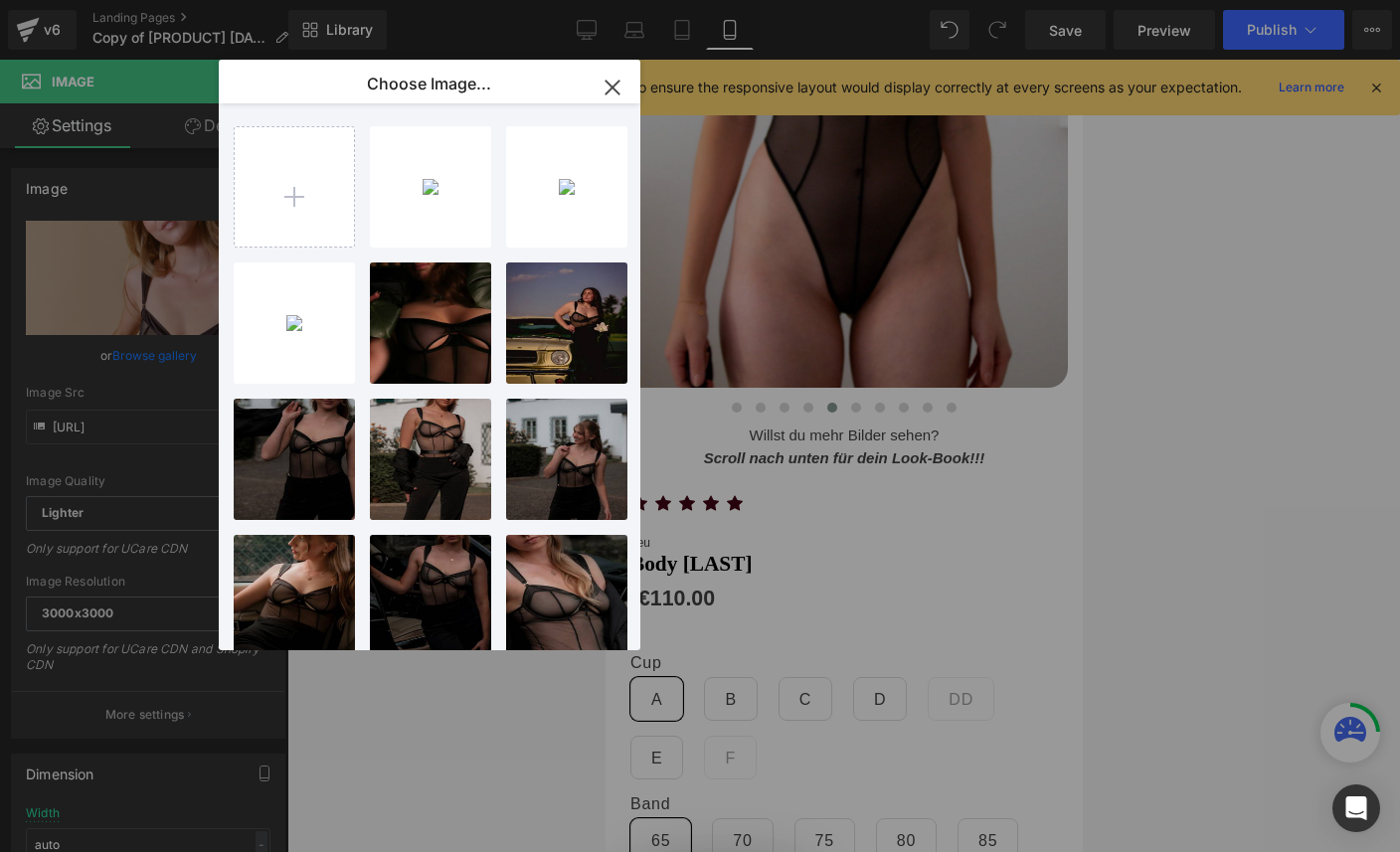 scroll, scrollTop: 531, scrollLeft: 0, axis: vertical 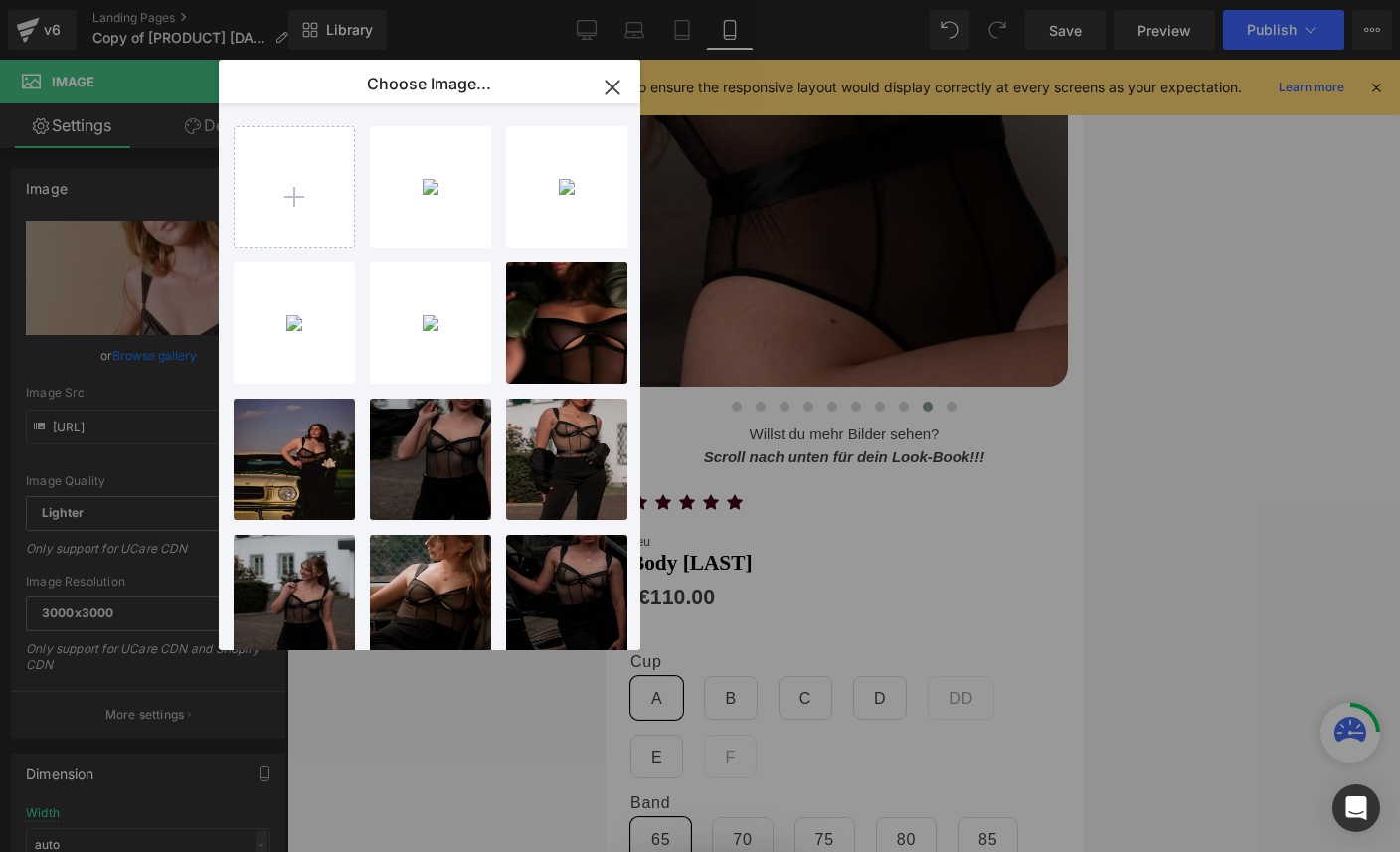 click on "[FILENAME] [SIZE]" at bounding box center (0, 0) 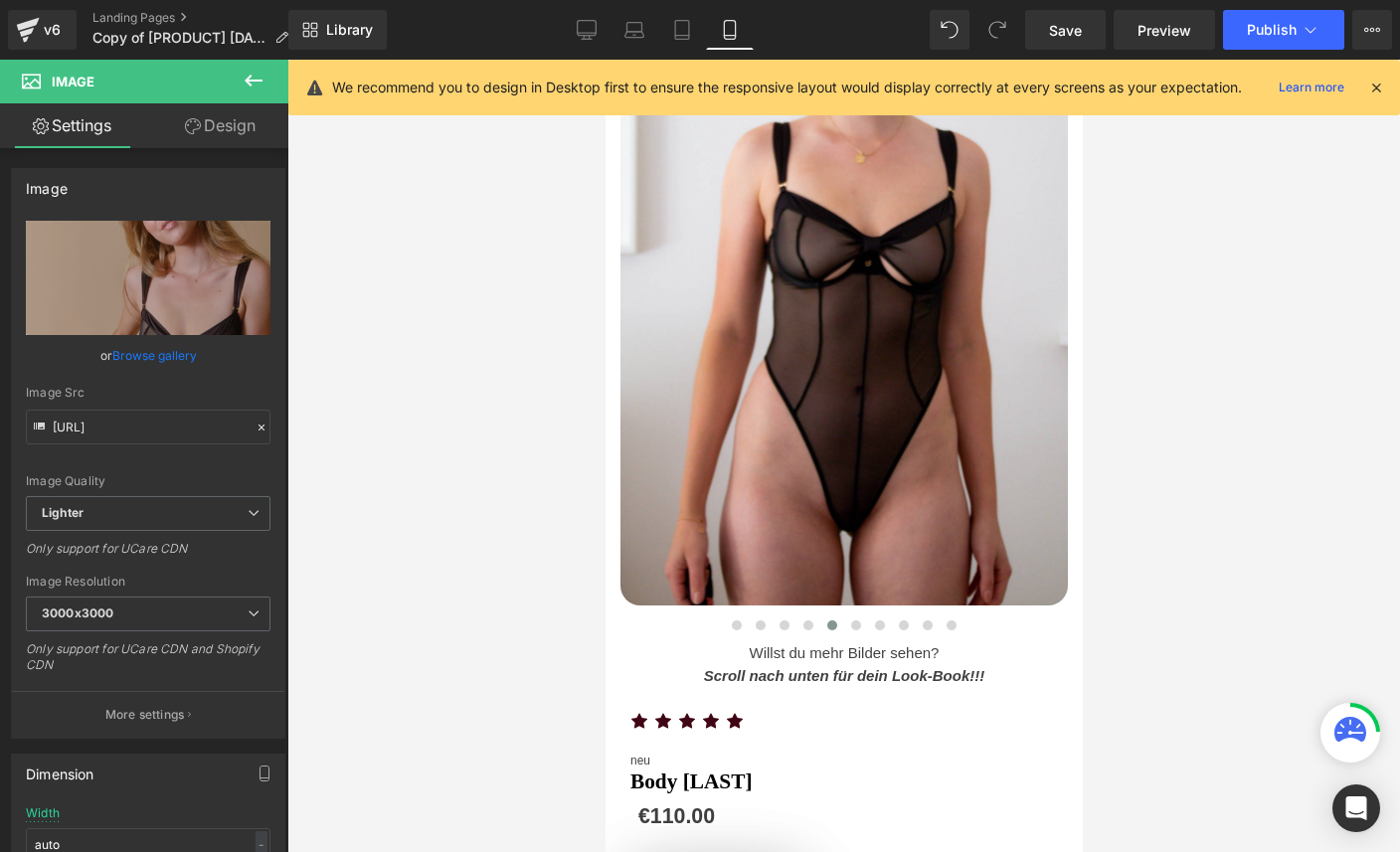 scroll, scrollTop: 310, scrollLeft: 0, axis: vertical 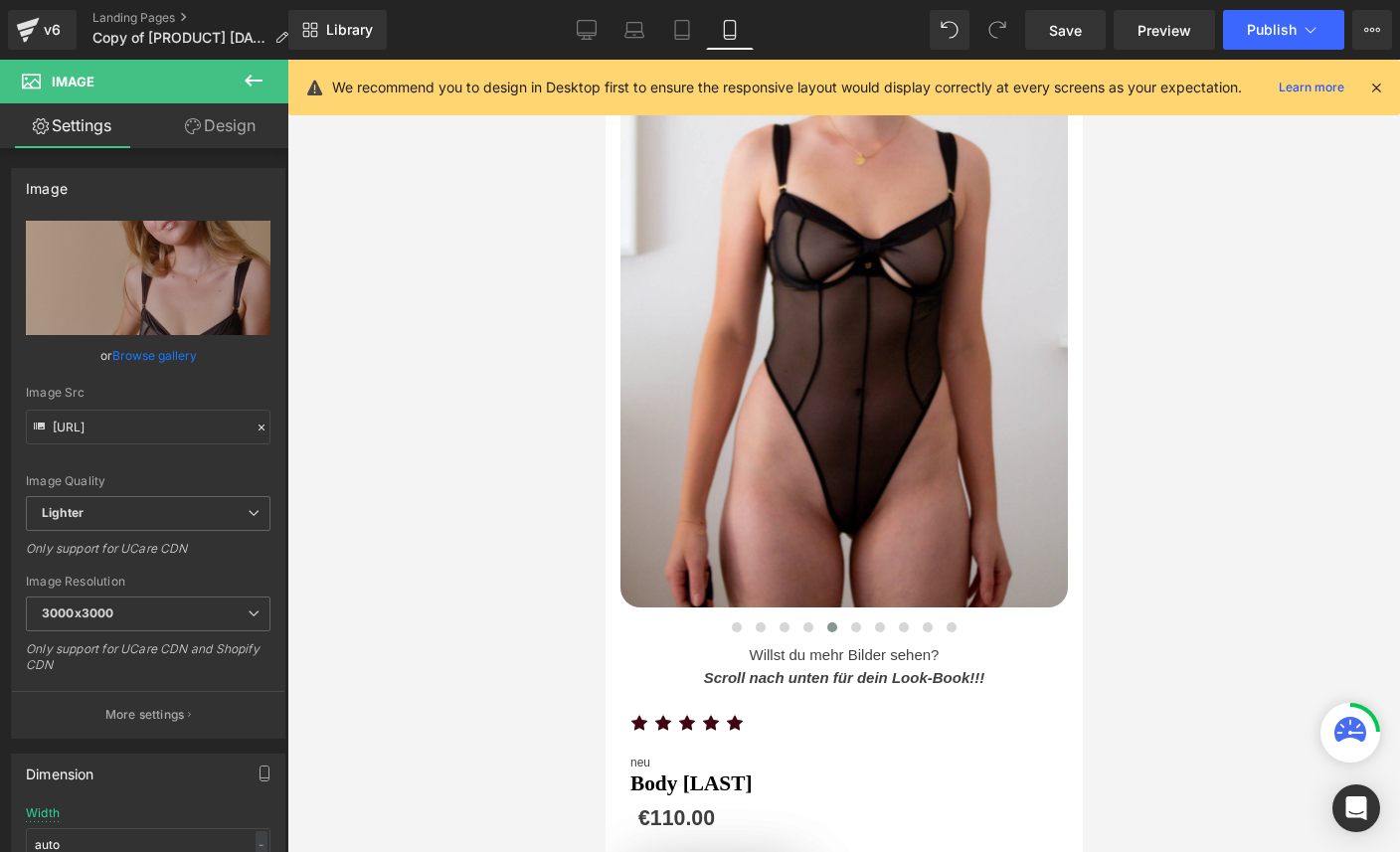 click at bounding box center (843, 327) 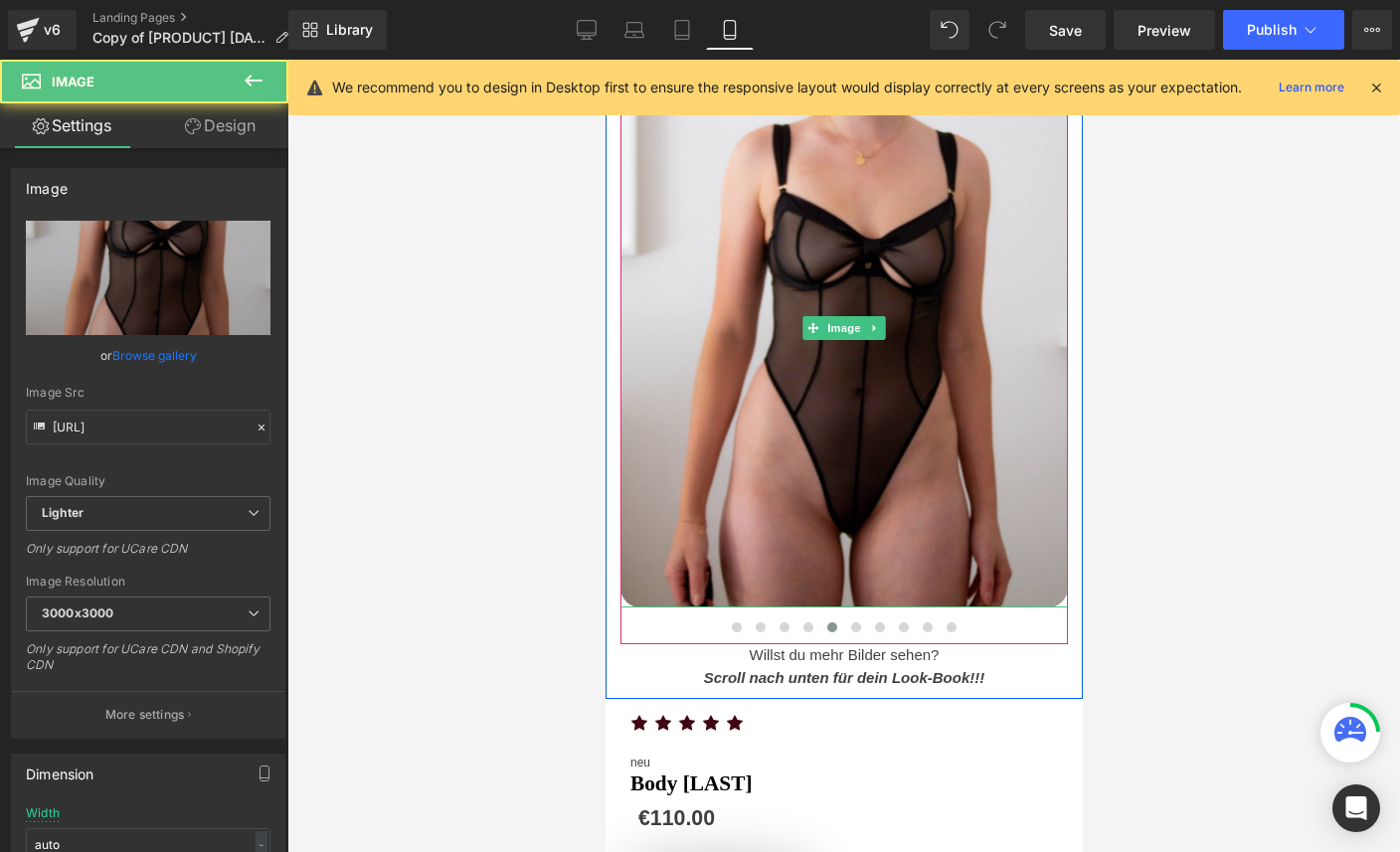 click on "Browse gallery" at bounding box center (154, 355) 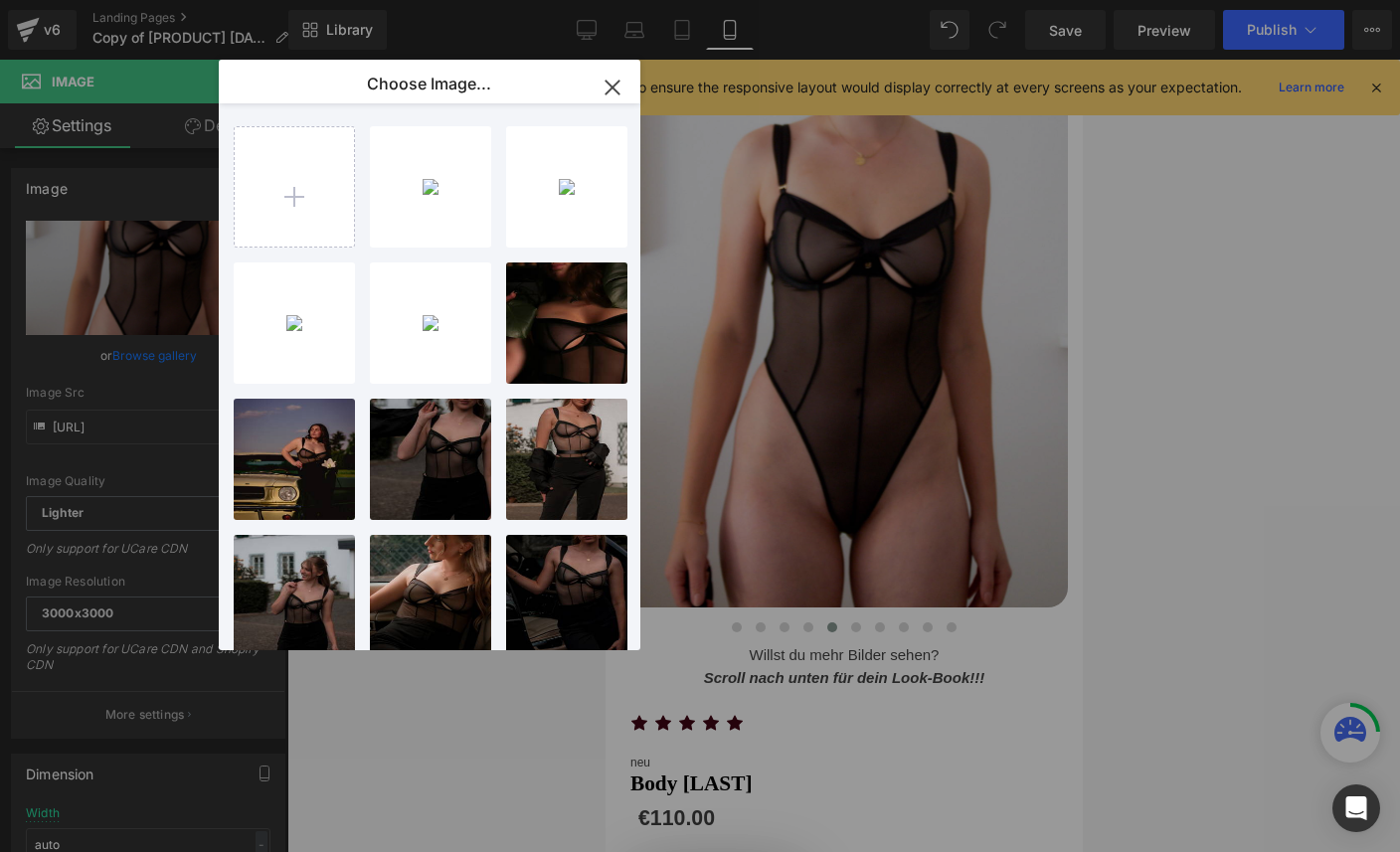 click on "[FILENAME] [SIZE]" at bounding box center (0, 0) 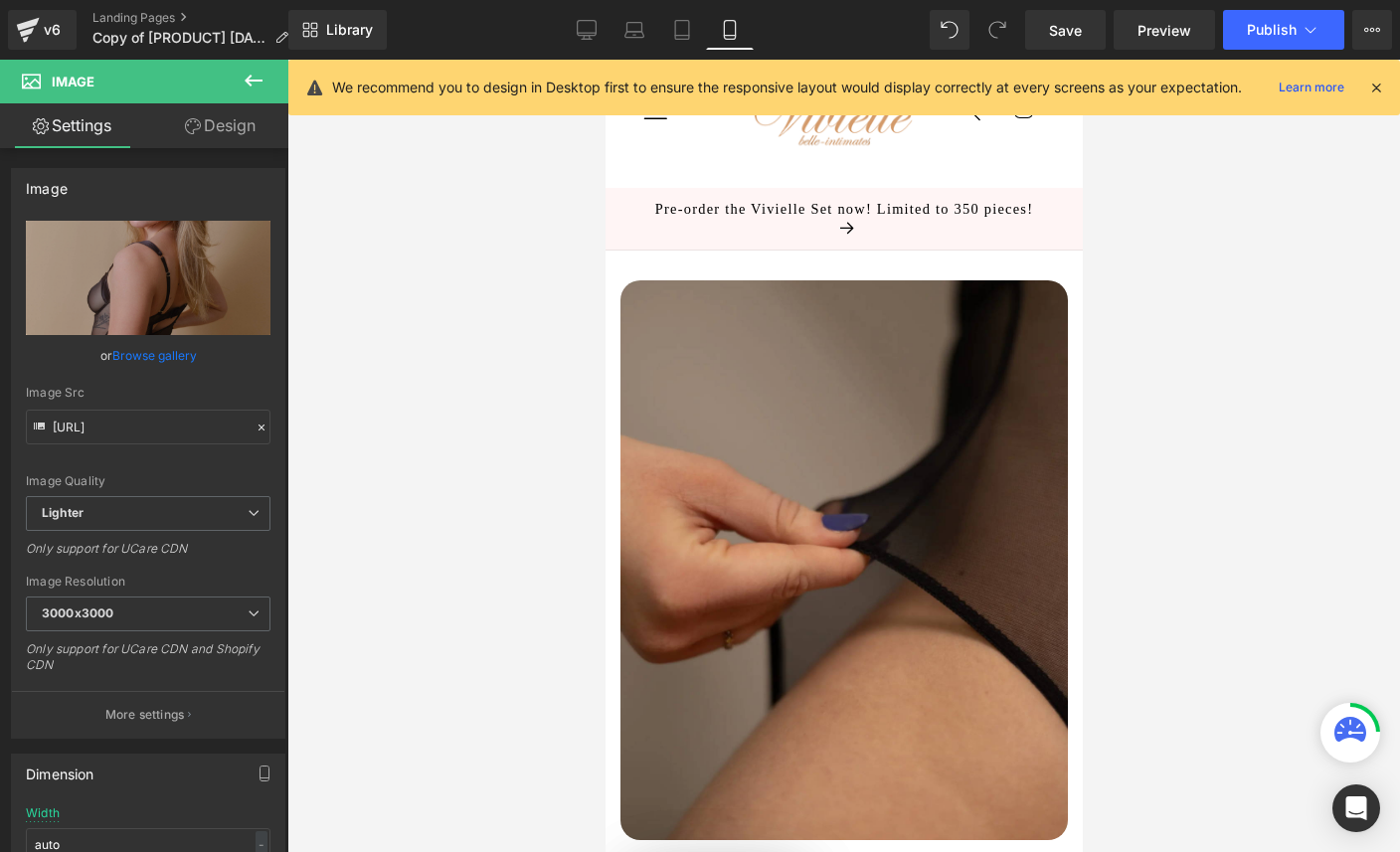 scroll, scrollTop: 221, scrollLeft: 0, axis: vertical 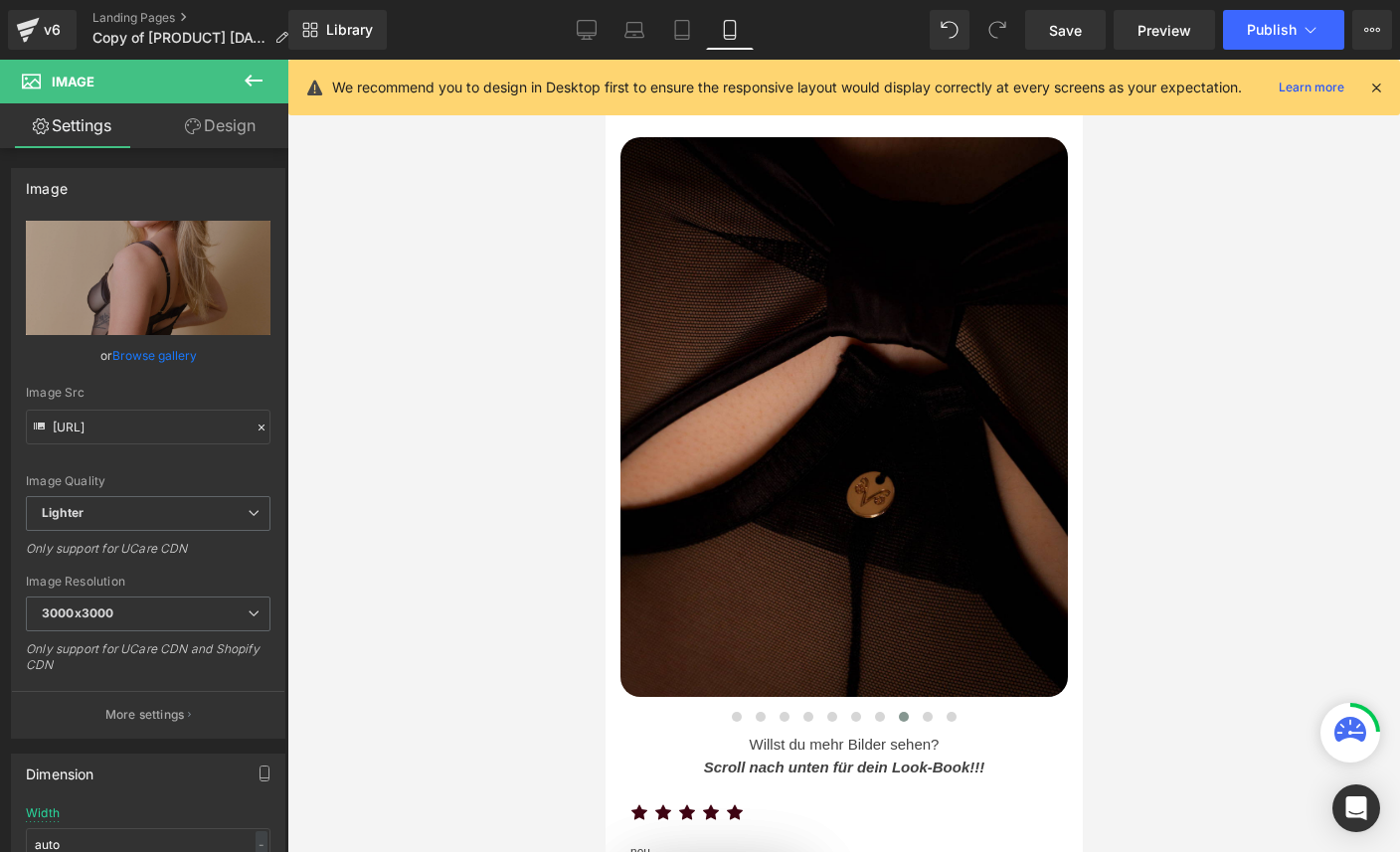 click on "Browse gallery" at bounding box center (154, 355) 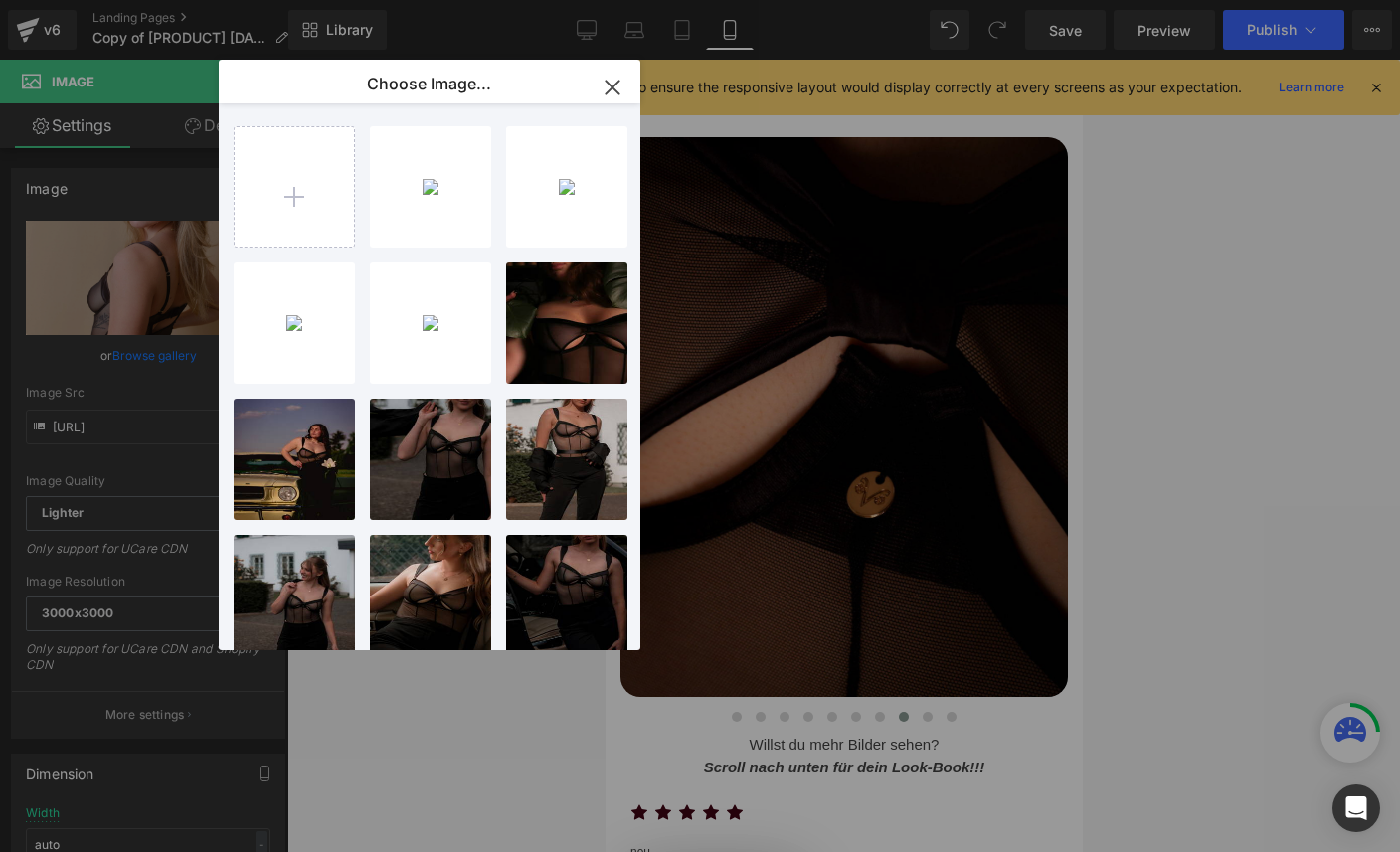 click at bounding box center (294, 187) 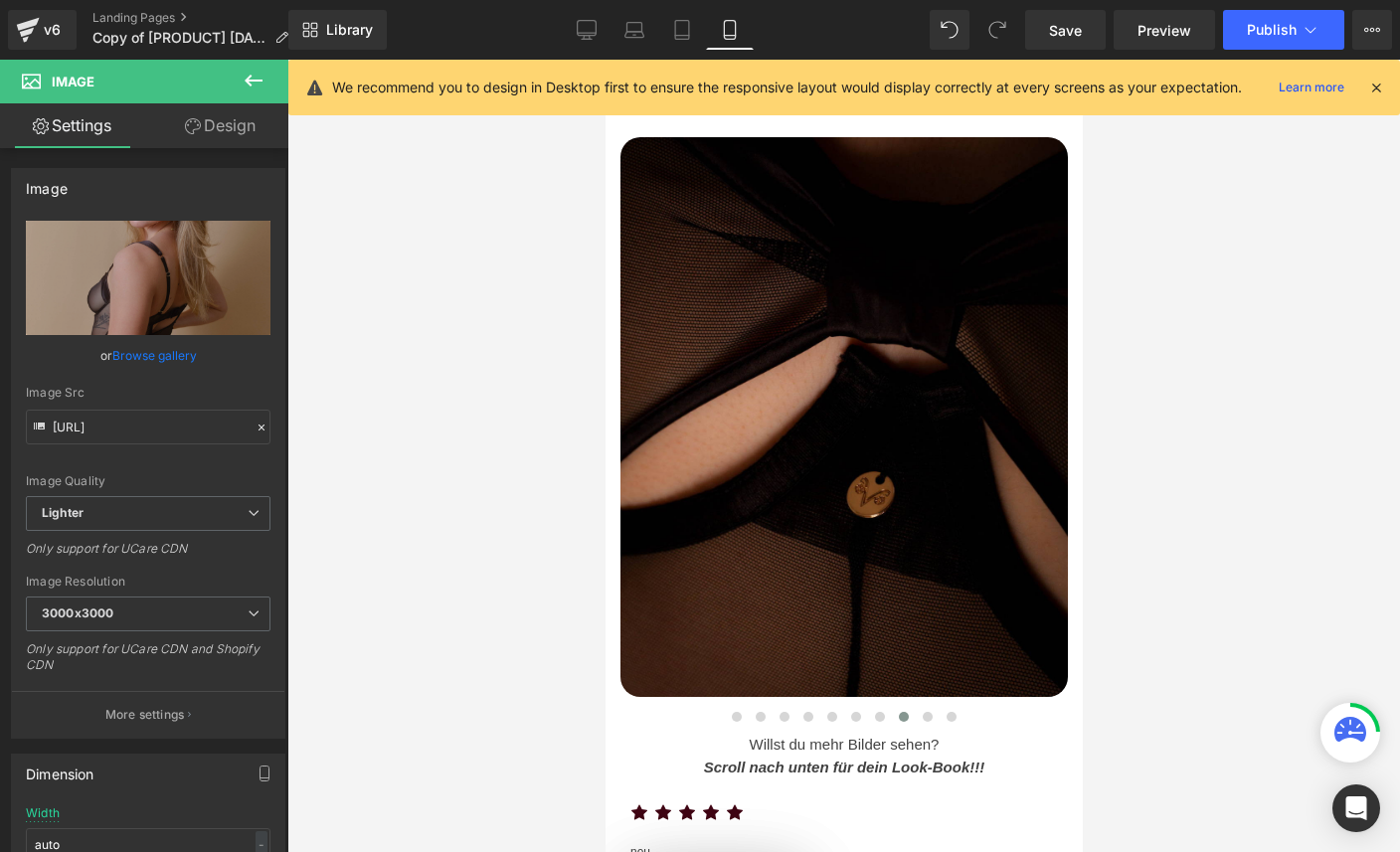 click at bounding box center (843, 417) 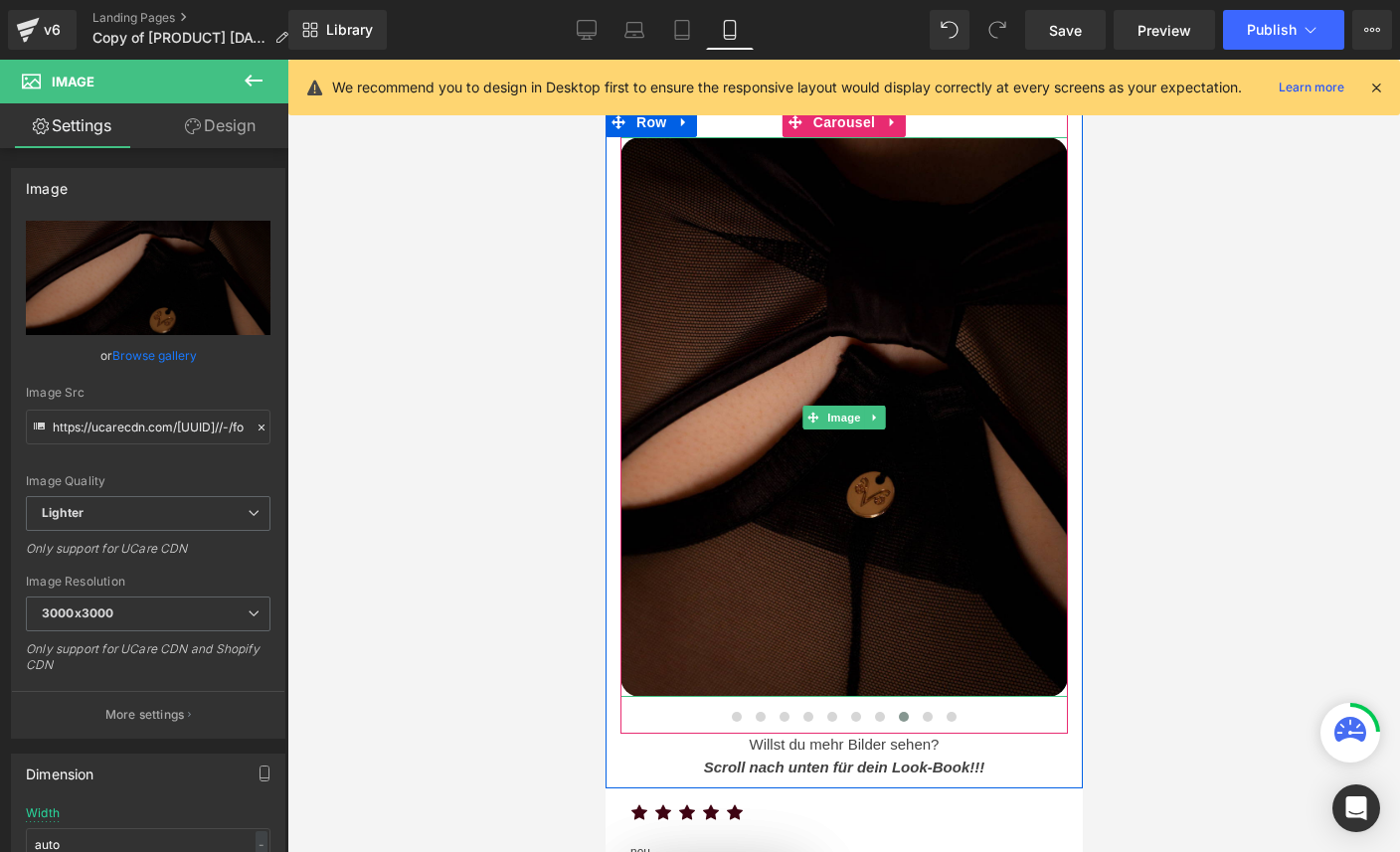 click on "Browse gallery" at bounding box center (154, 355) 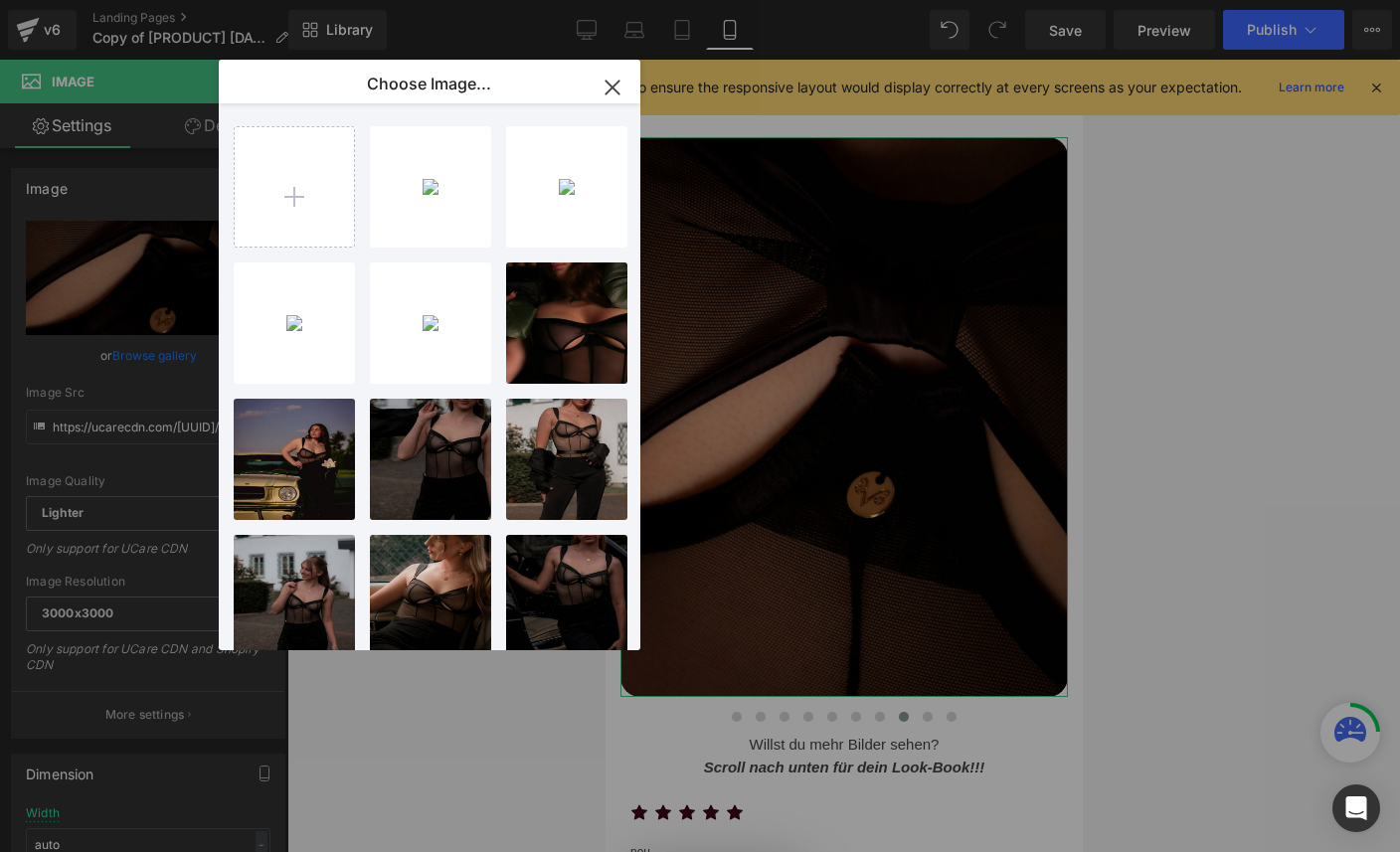 click at bounding box center [294, 187] 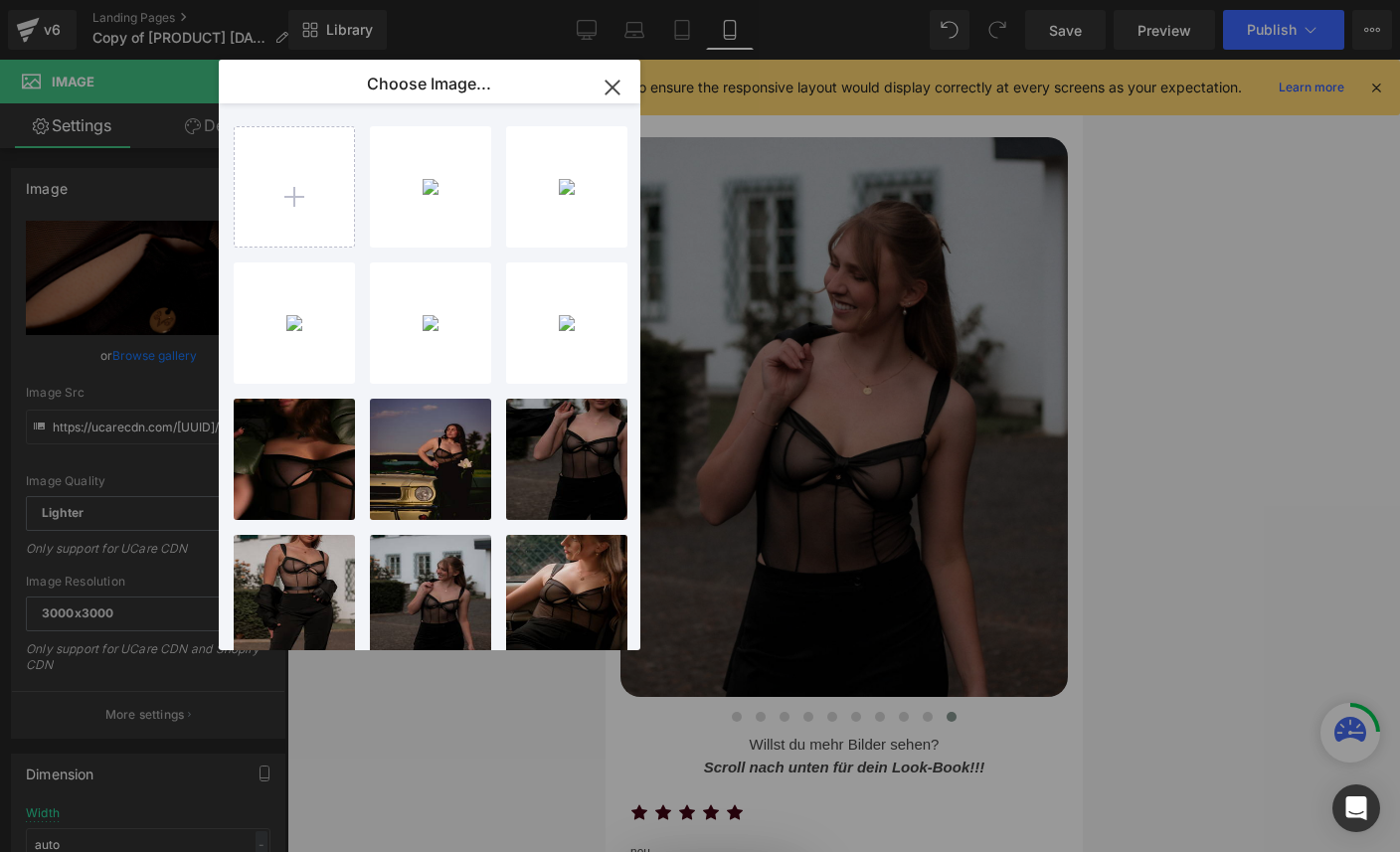 click on "[FILENAME] [SIZE]" at bounding box center [0, 0] 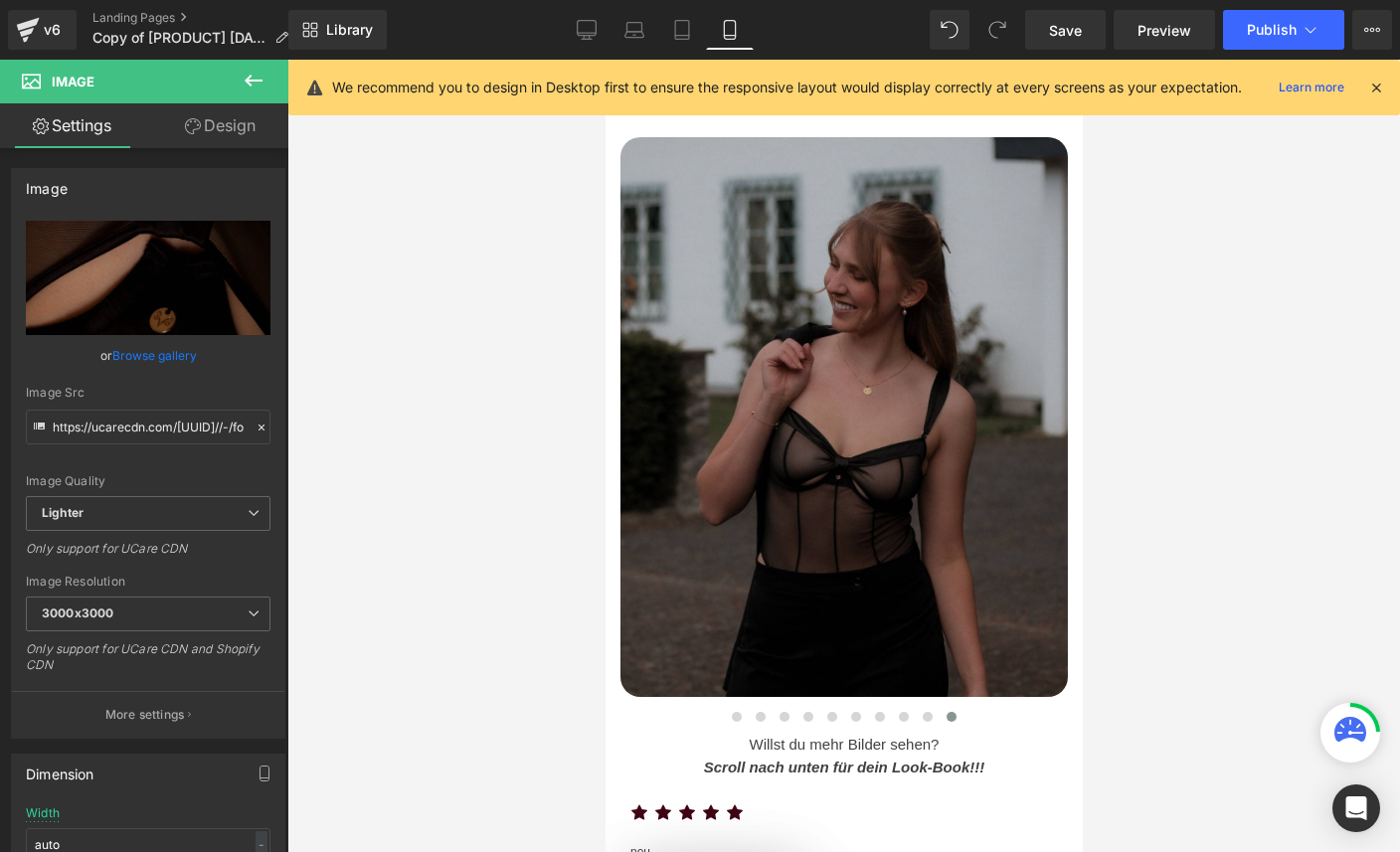 click on "Browse gallery" at bounding box center [154, 355] 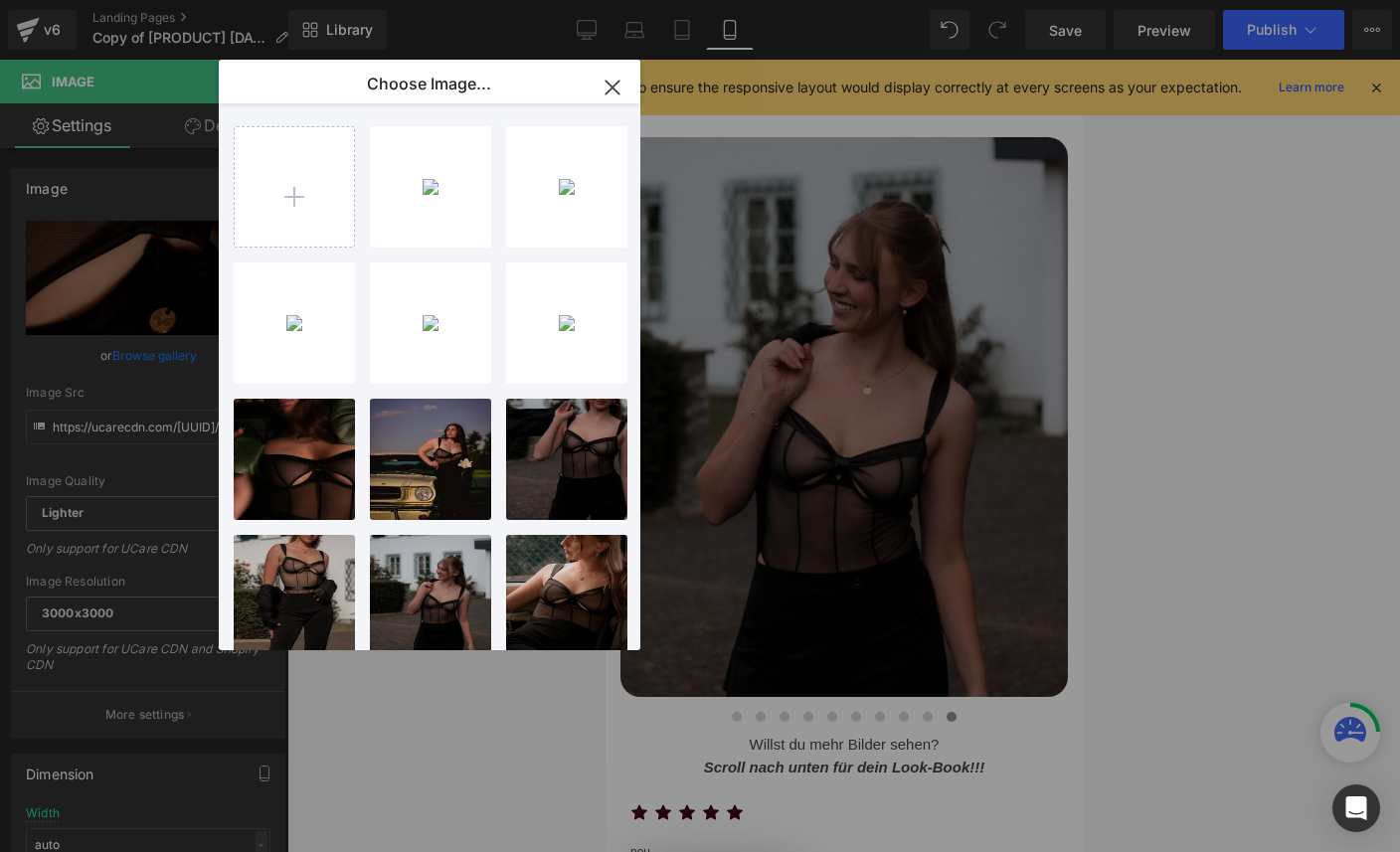 click on "[FILENAME] [SIZE]" at bounding box center (0, 0) 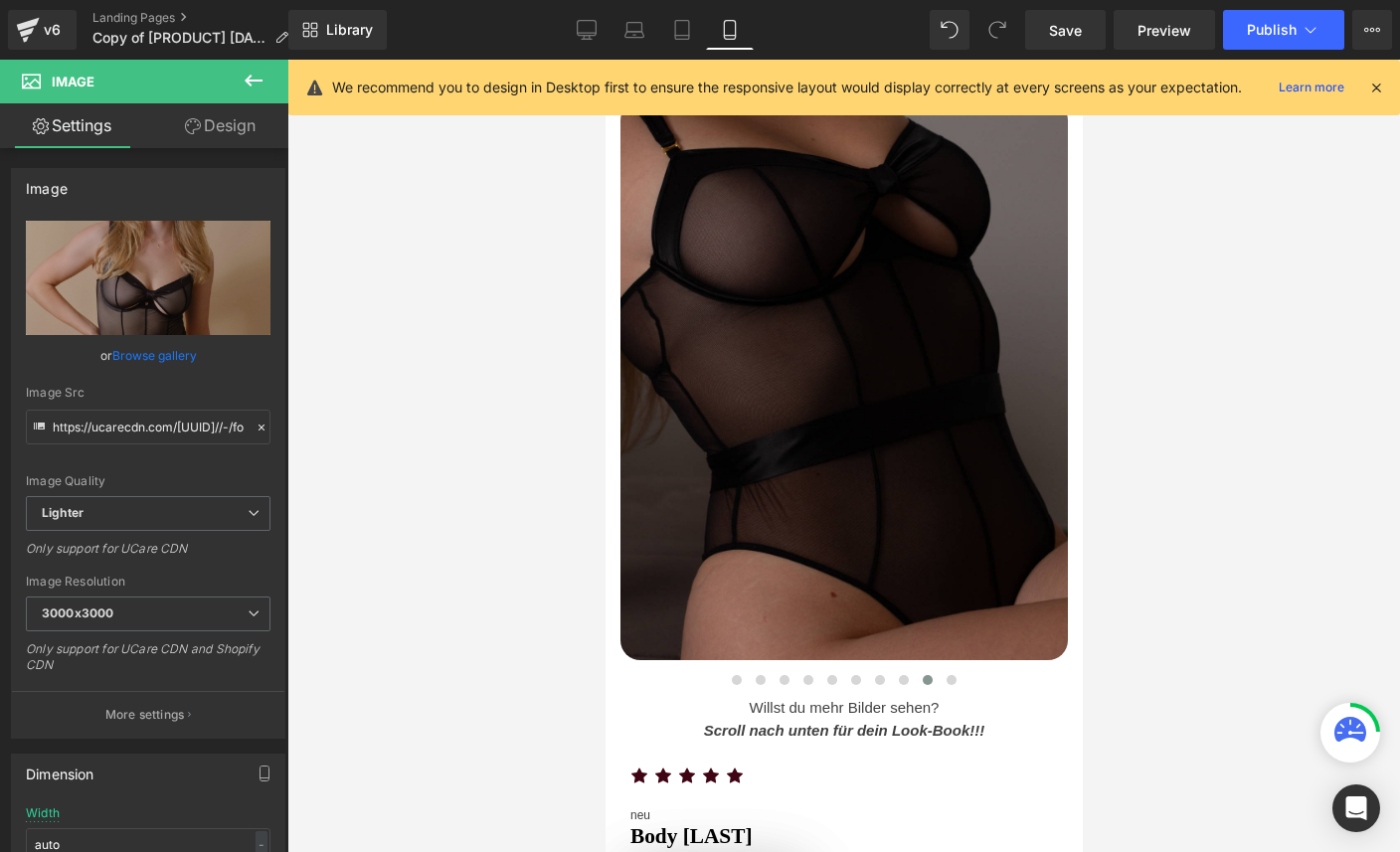 scroll, scrollTop: 258, scrollLeft: 0, axis: vertical 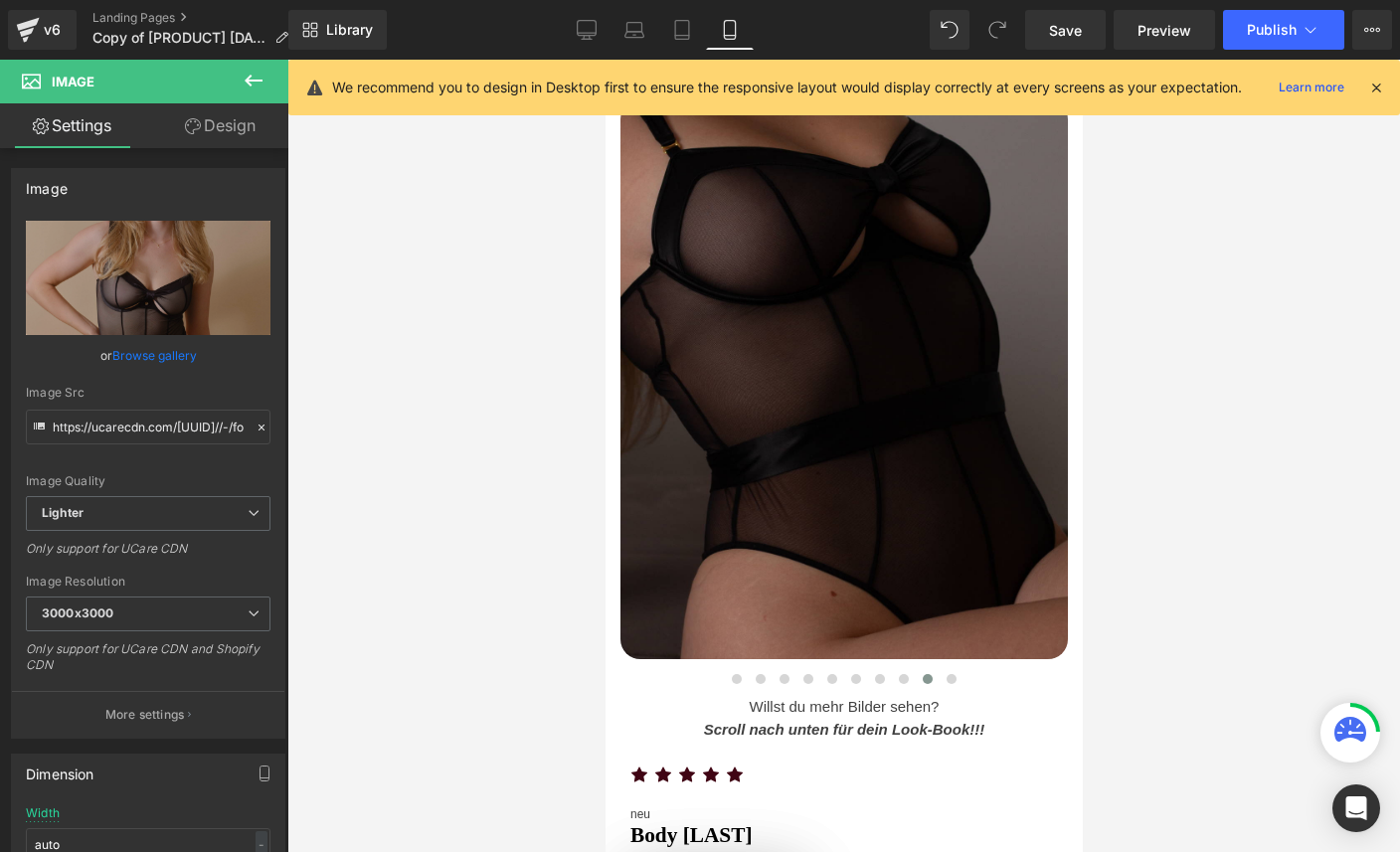 click on "Browse gallery" at bounding box center (154, 355) 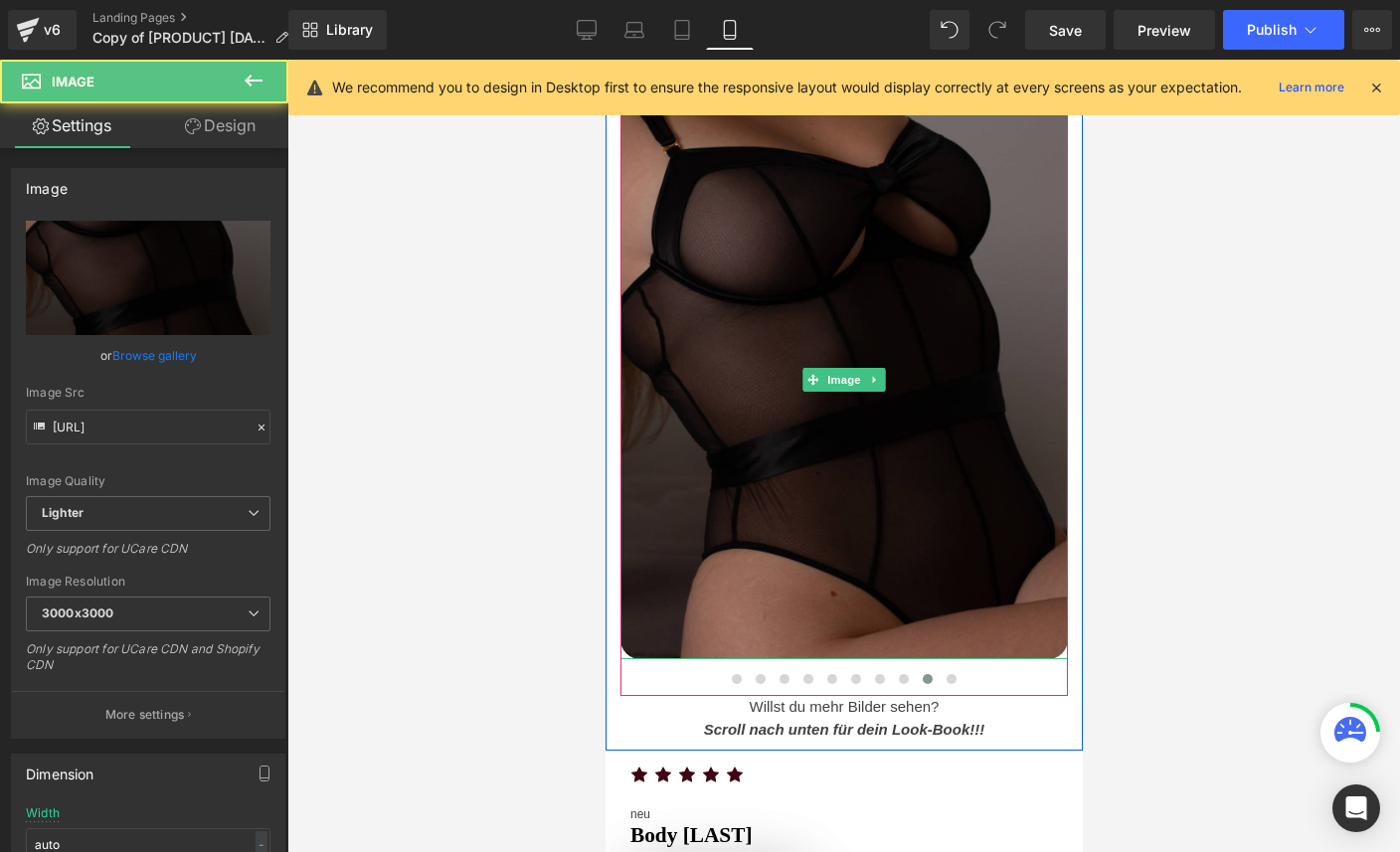 click at bounding box center (843, 379) 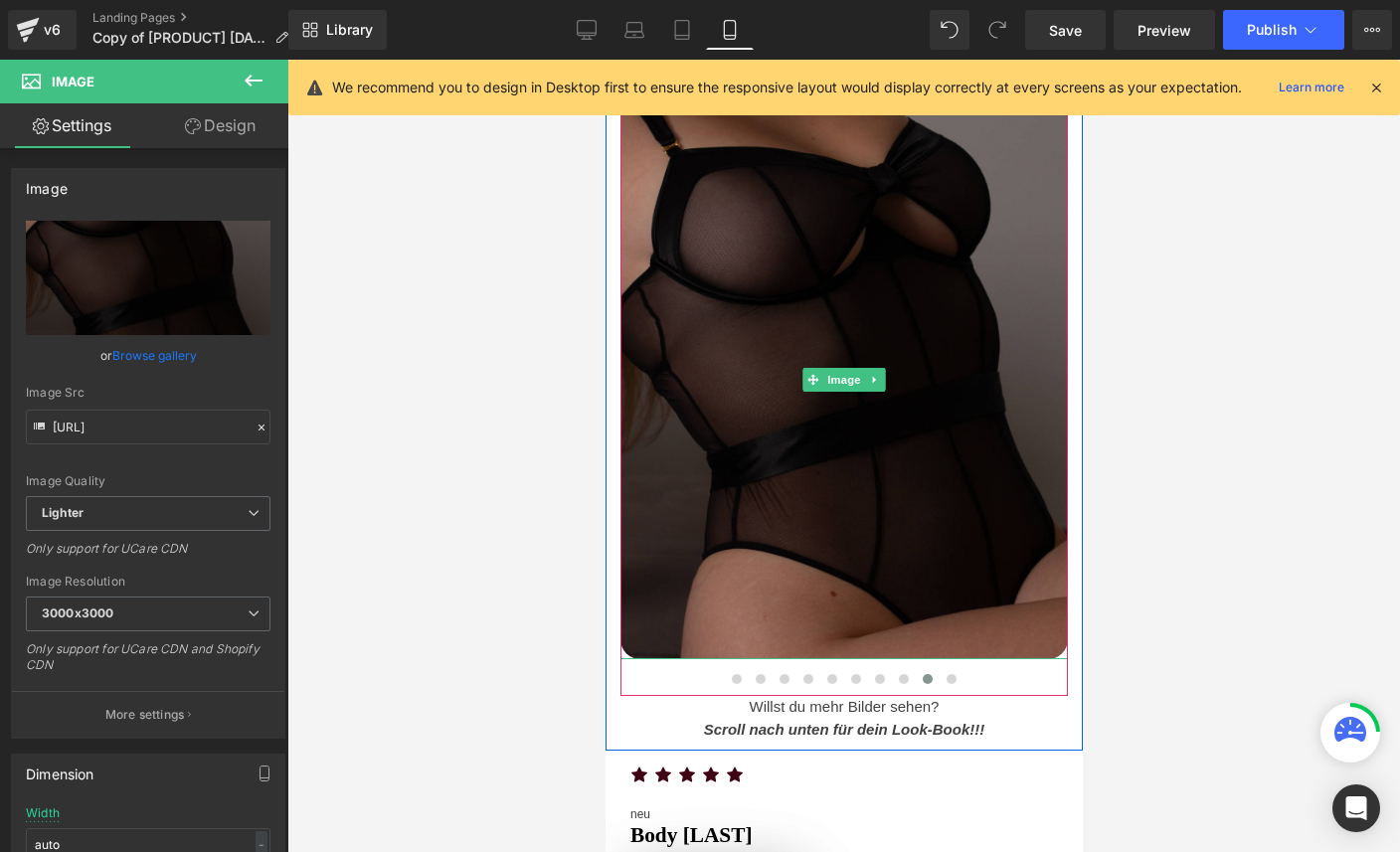 click on "Browse gallery" at bounding box center [154, 355] 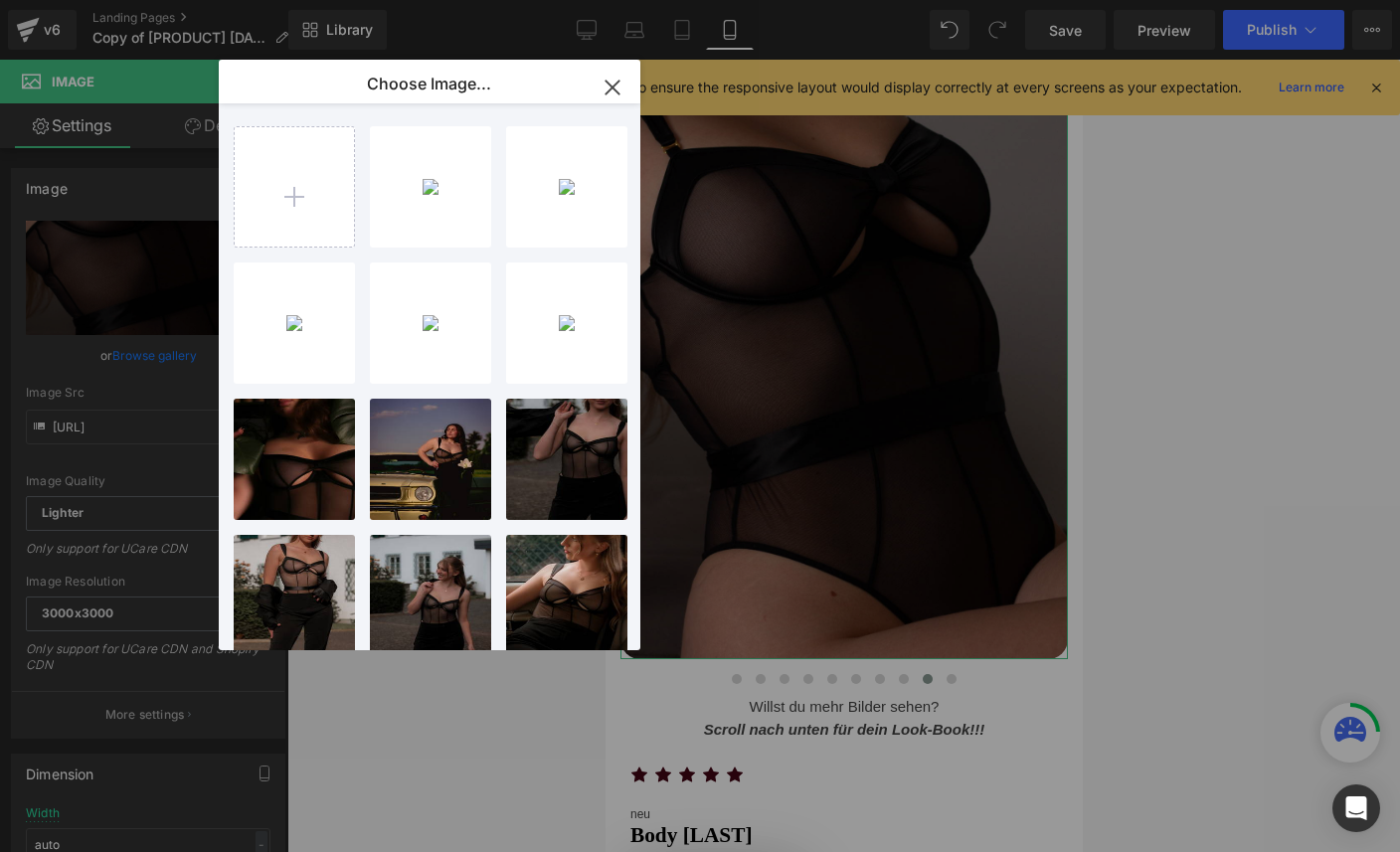 click at bounding box center (294, 187) 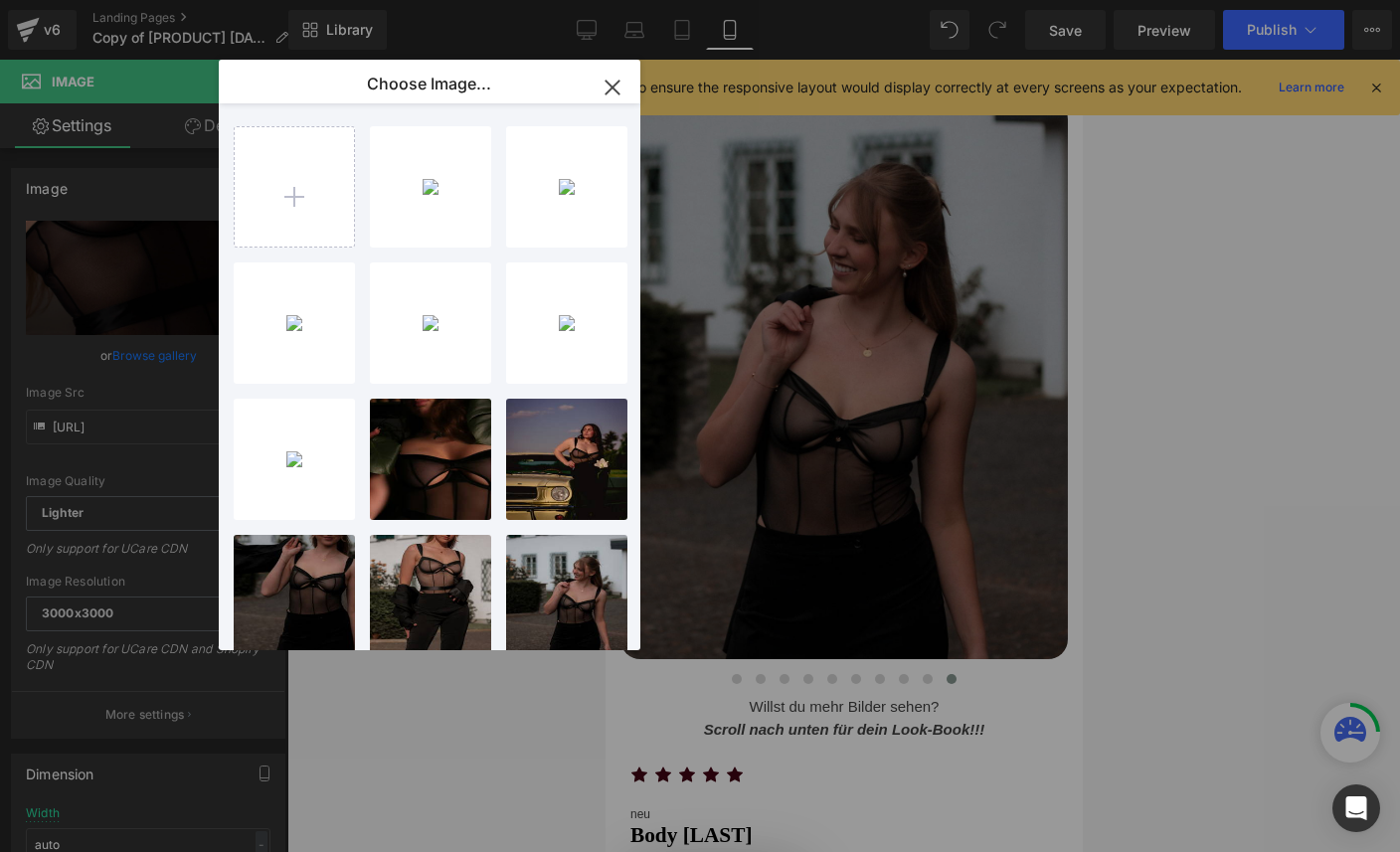 click on "IMG_[NUMBER]...[NUMBER].jpeg [NUMBER] KB" at bounding box center (0, 0) 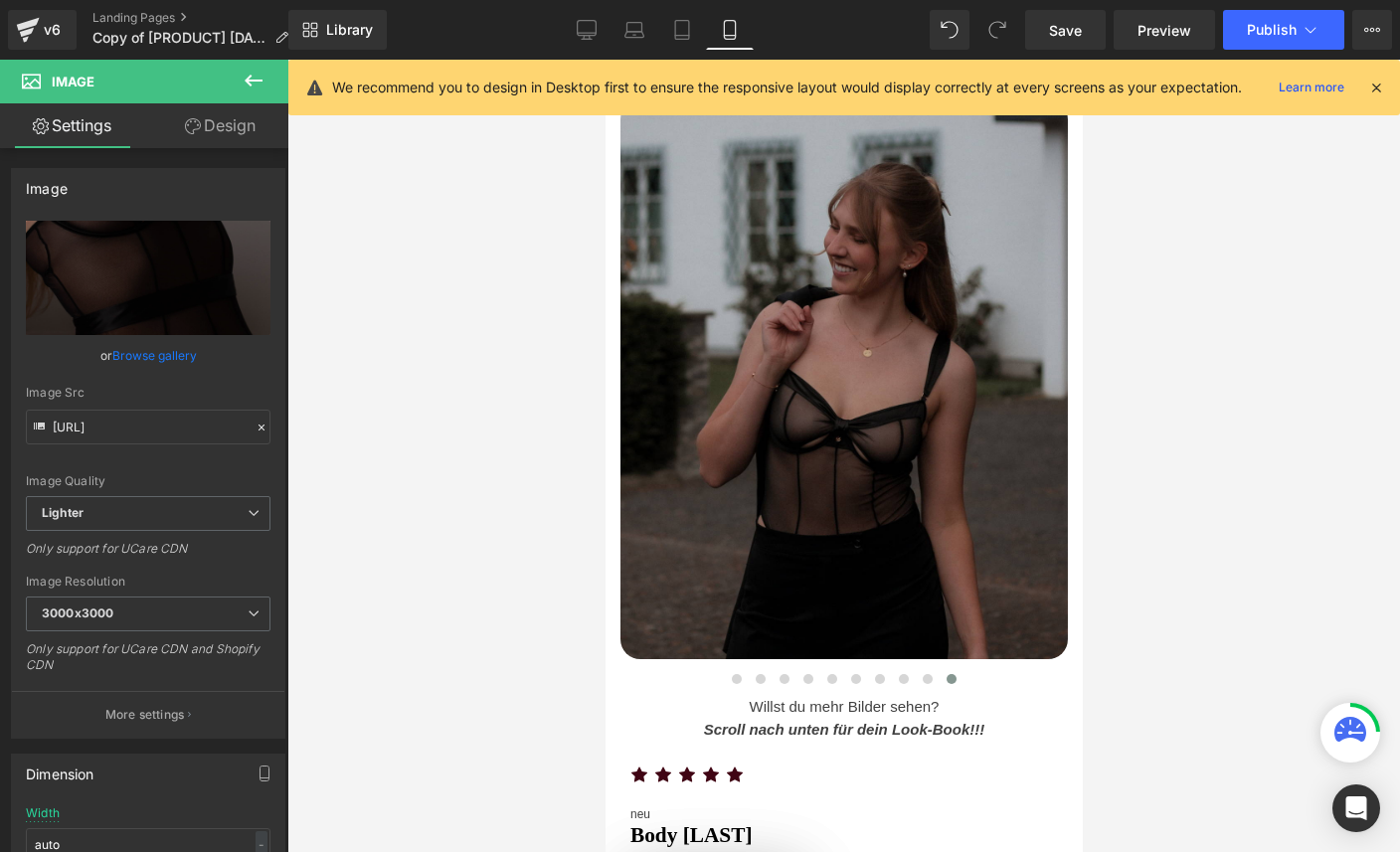 click on "Browse gallery" at bounding box center [154, 355] 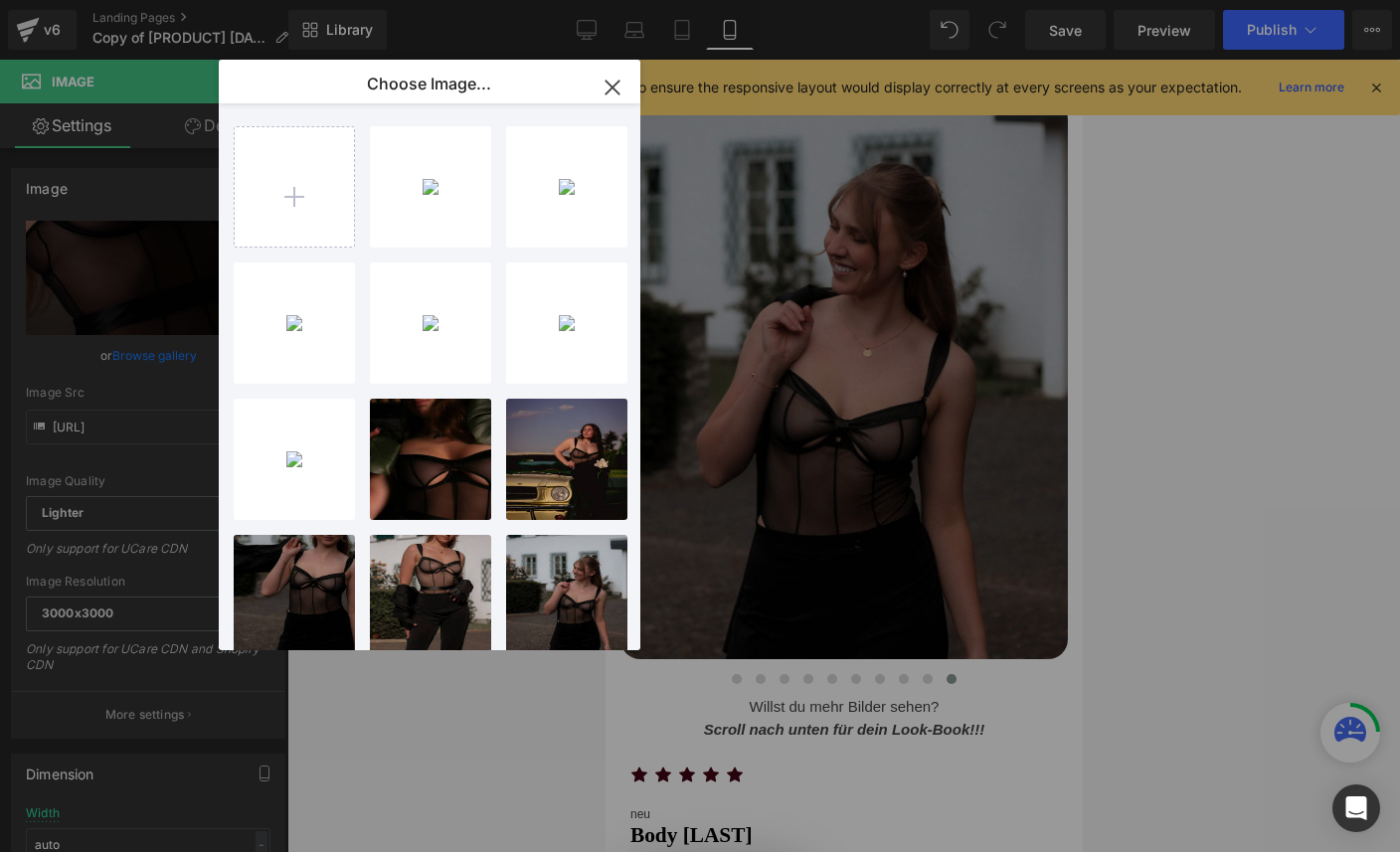click on "IMG_[NUMBER]...[NUMBER].jpeg [NUMBER] KB" at bounding box center (0, 0) 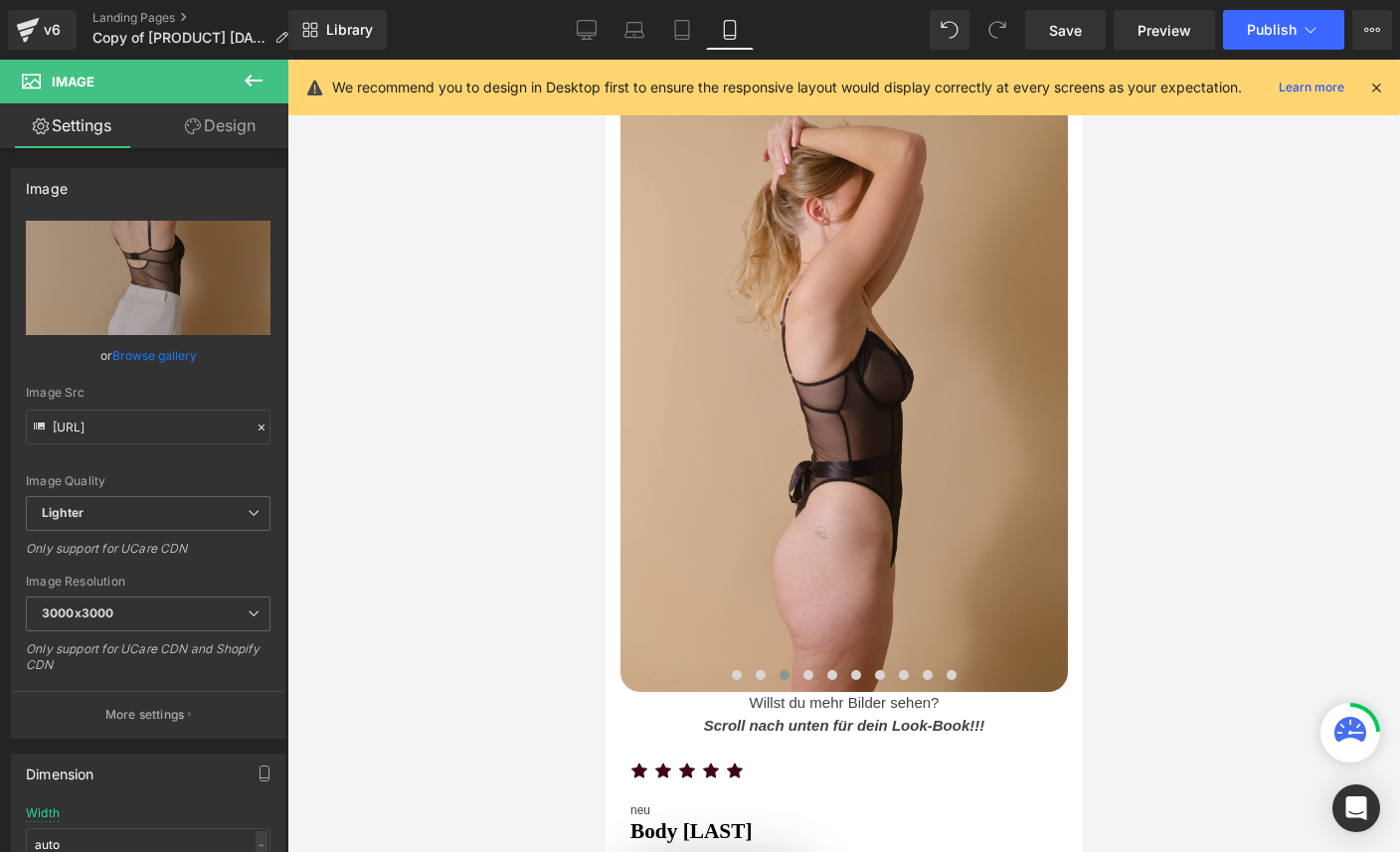 scroll, scrollTop: 259, scrollLeft: 0, axis: vertical 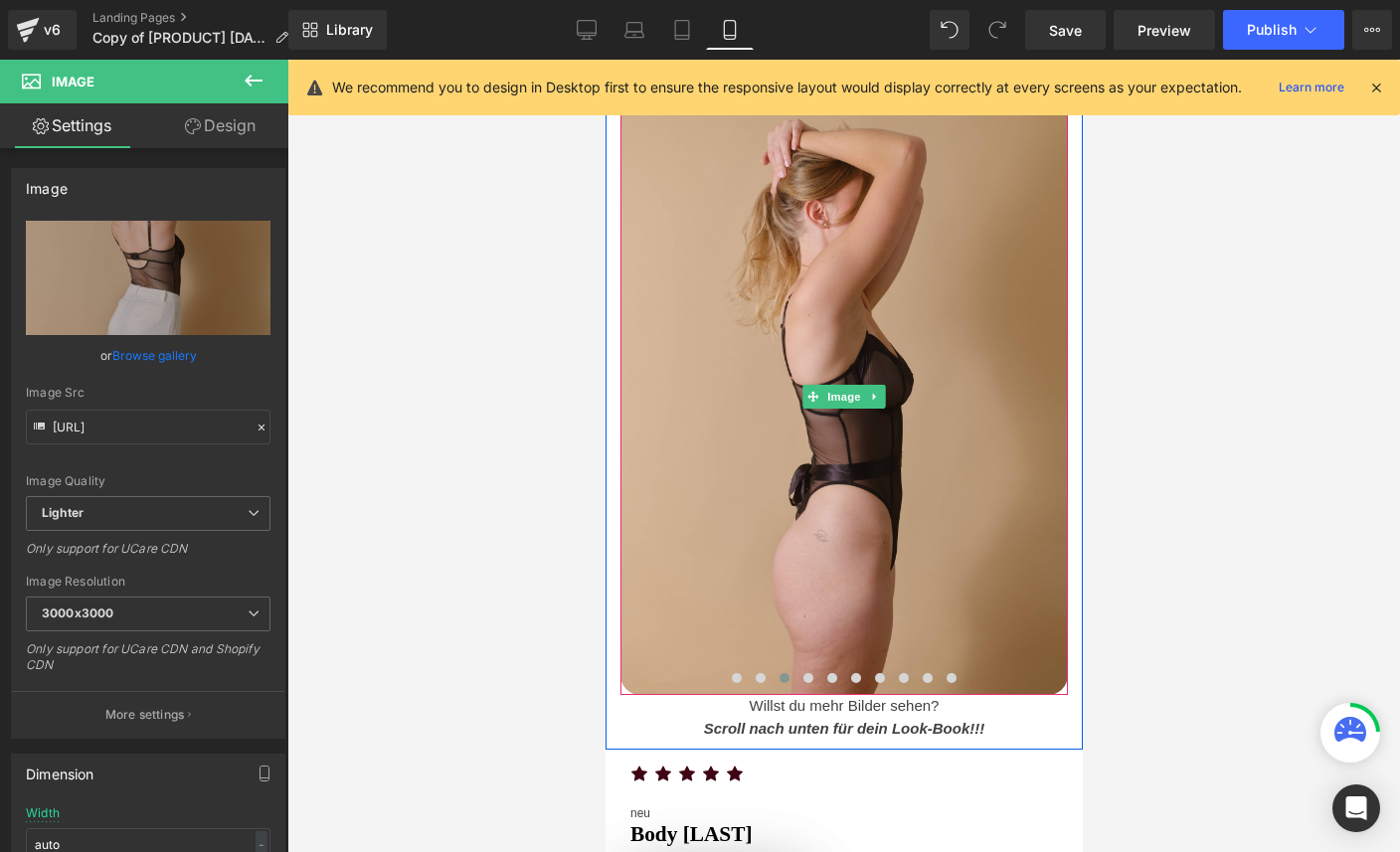 click at bounding box center [843, 397] 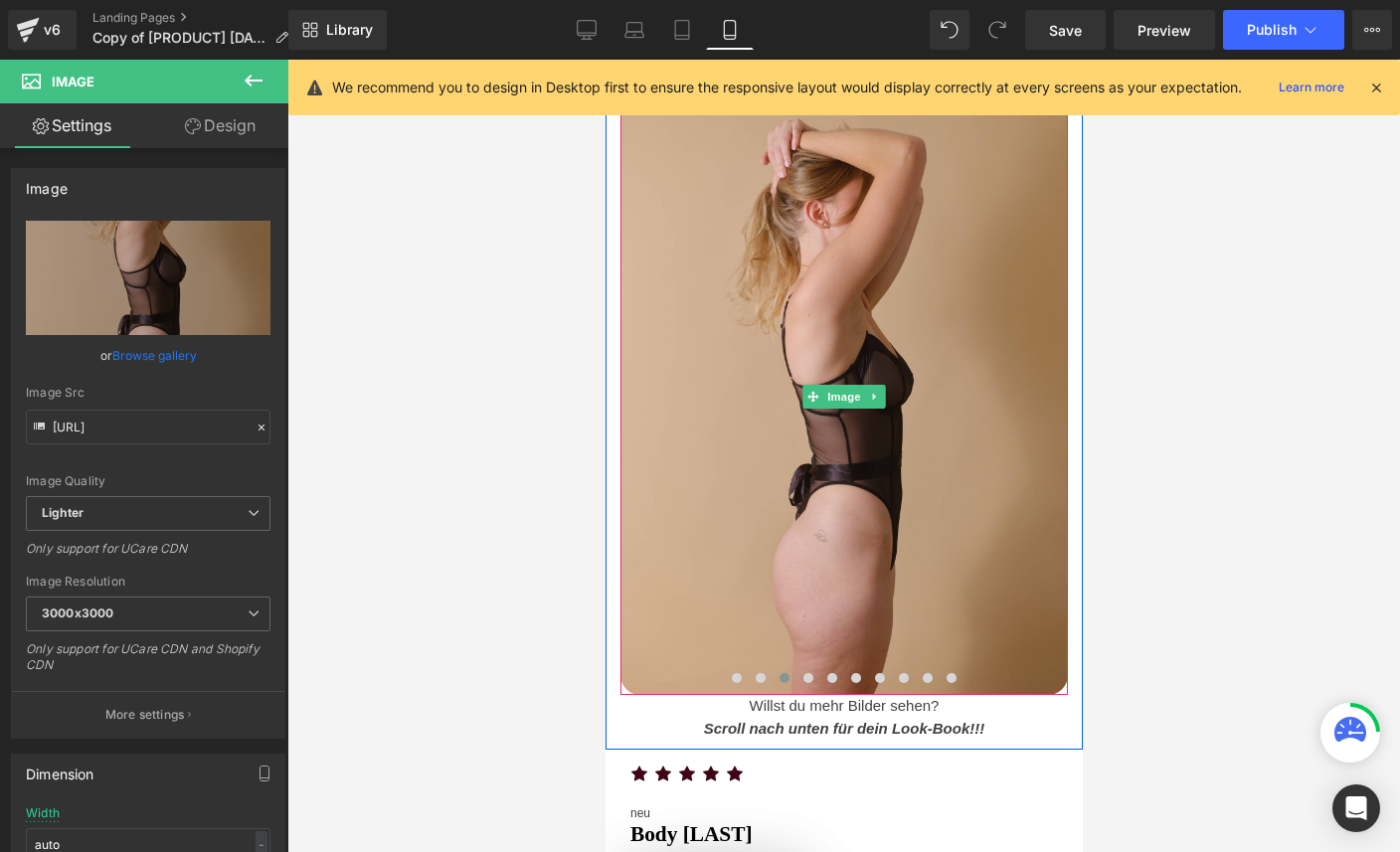 click on "Browse gallery" at bounding box center (154, 355) 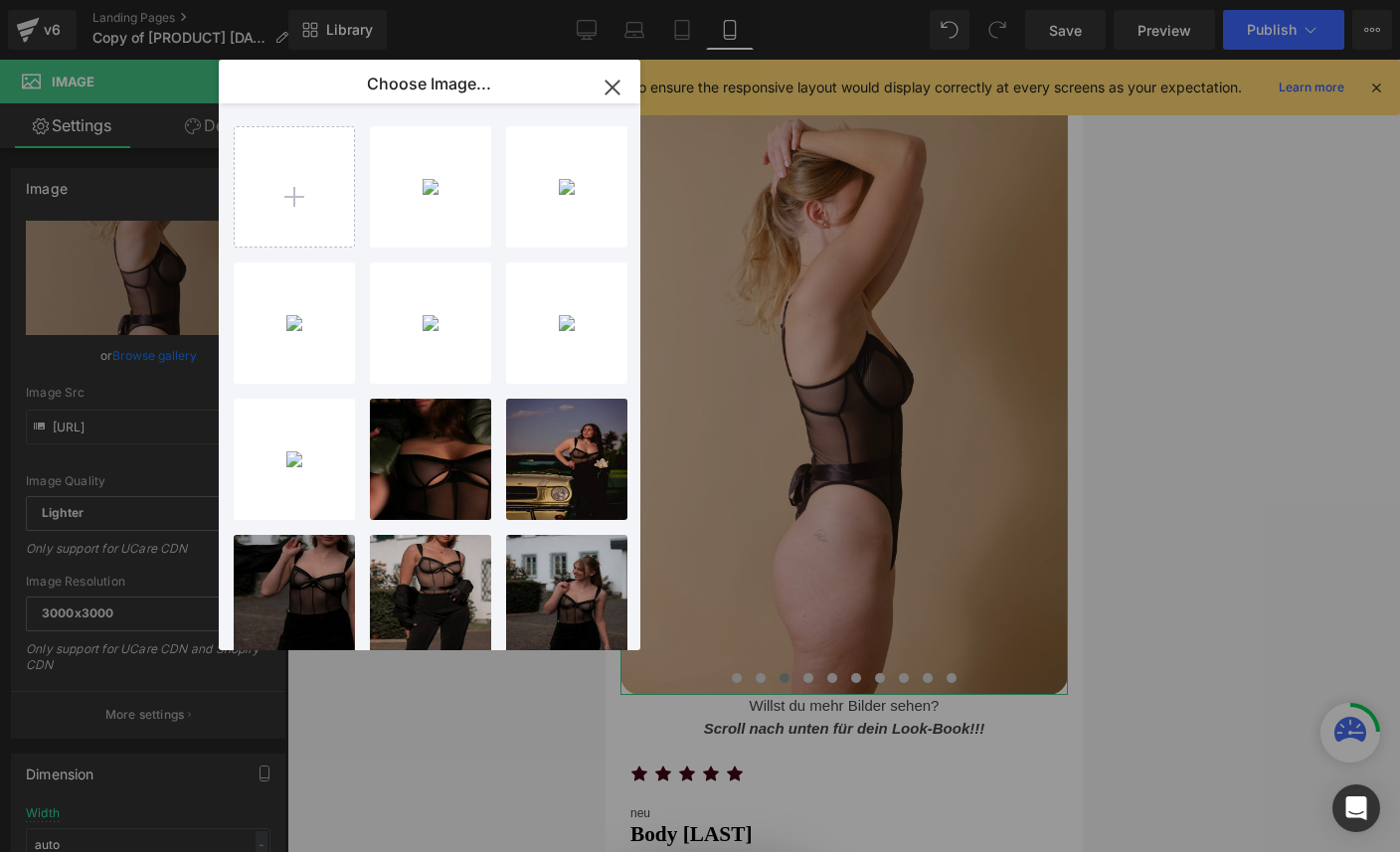 click at bounding box center [294, 187] 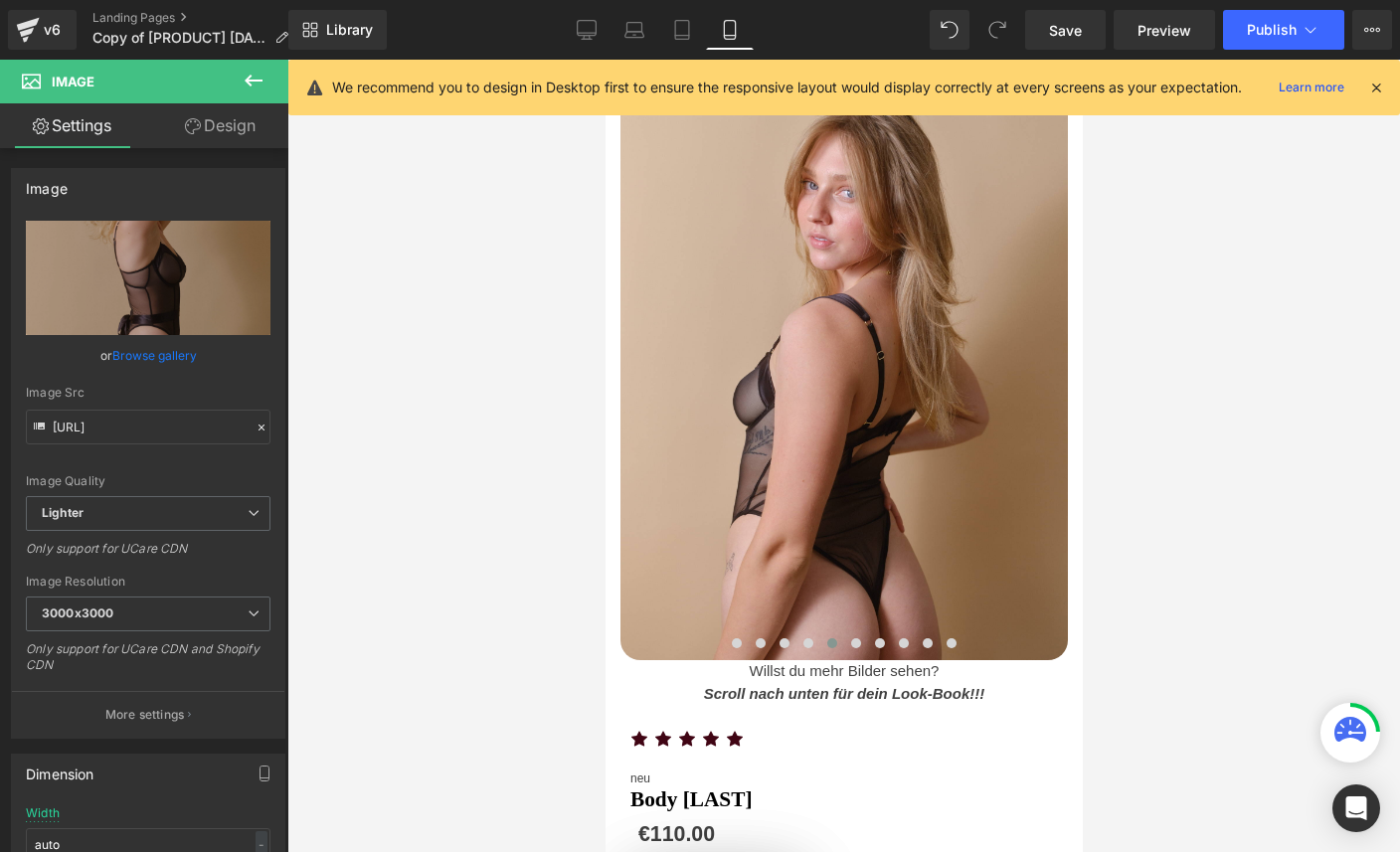scroll, scrollTop: 322, scrollLeft: 0, axis: vertical 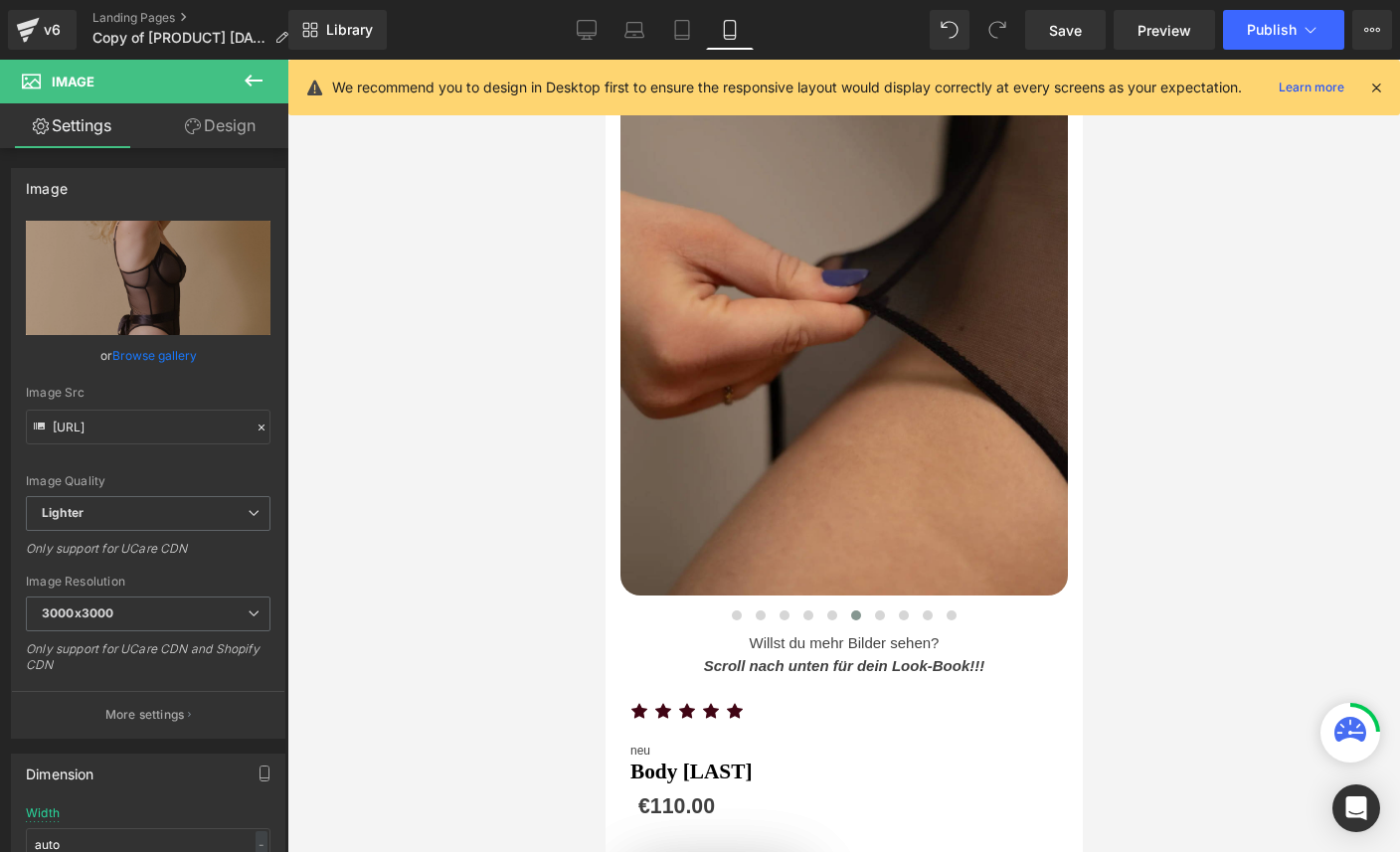 click at bounding box center [843, 315] 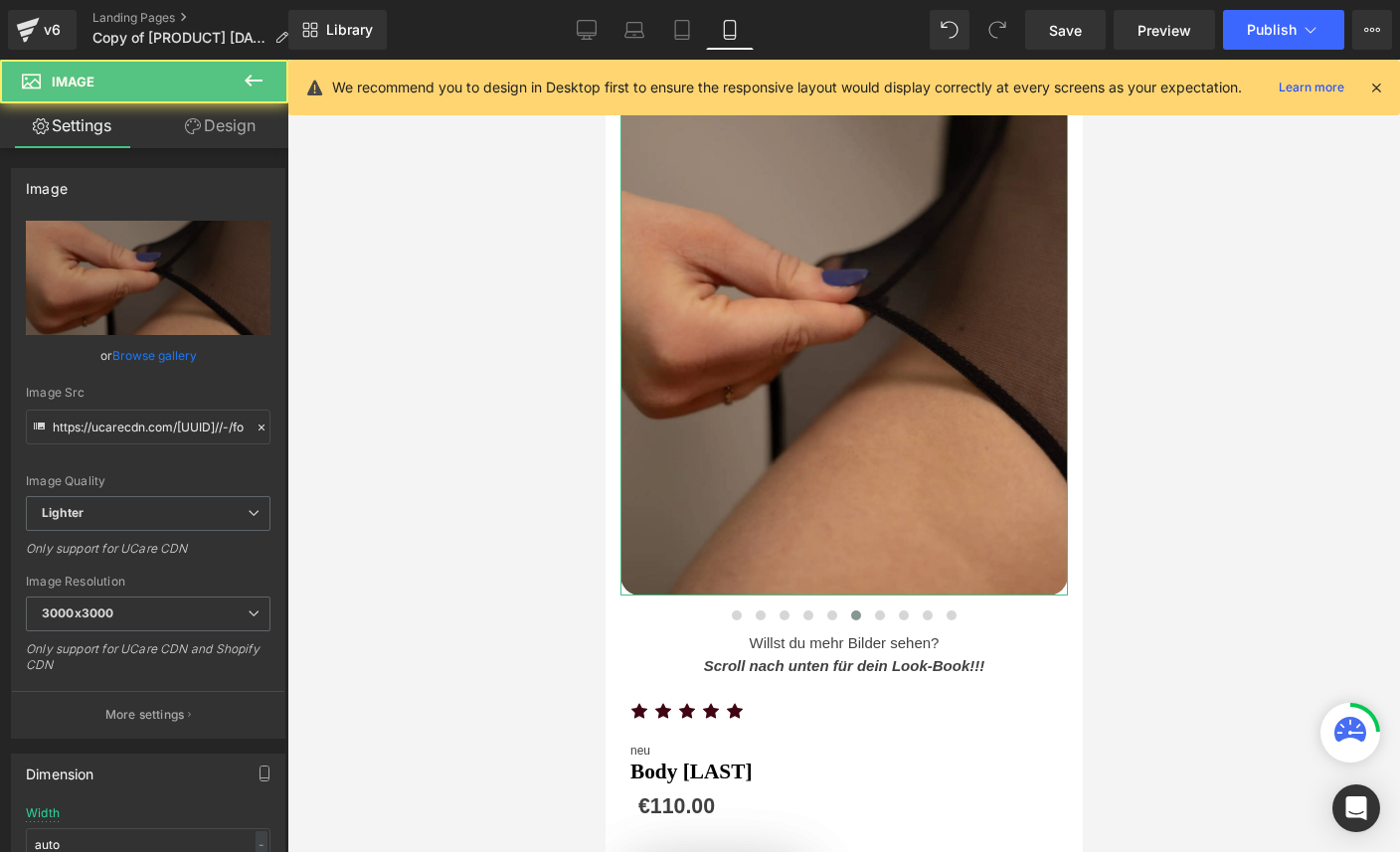 click on "Browse gallery" at bounding box center (154, 355) 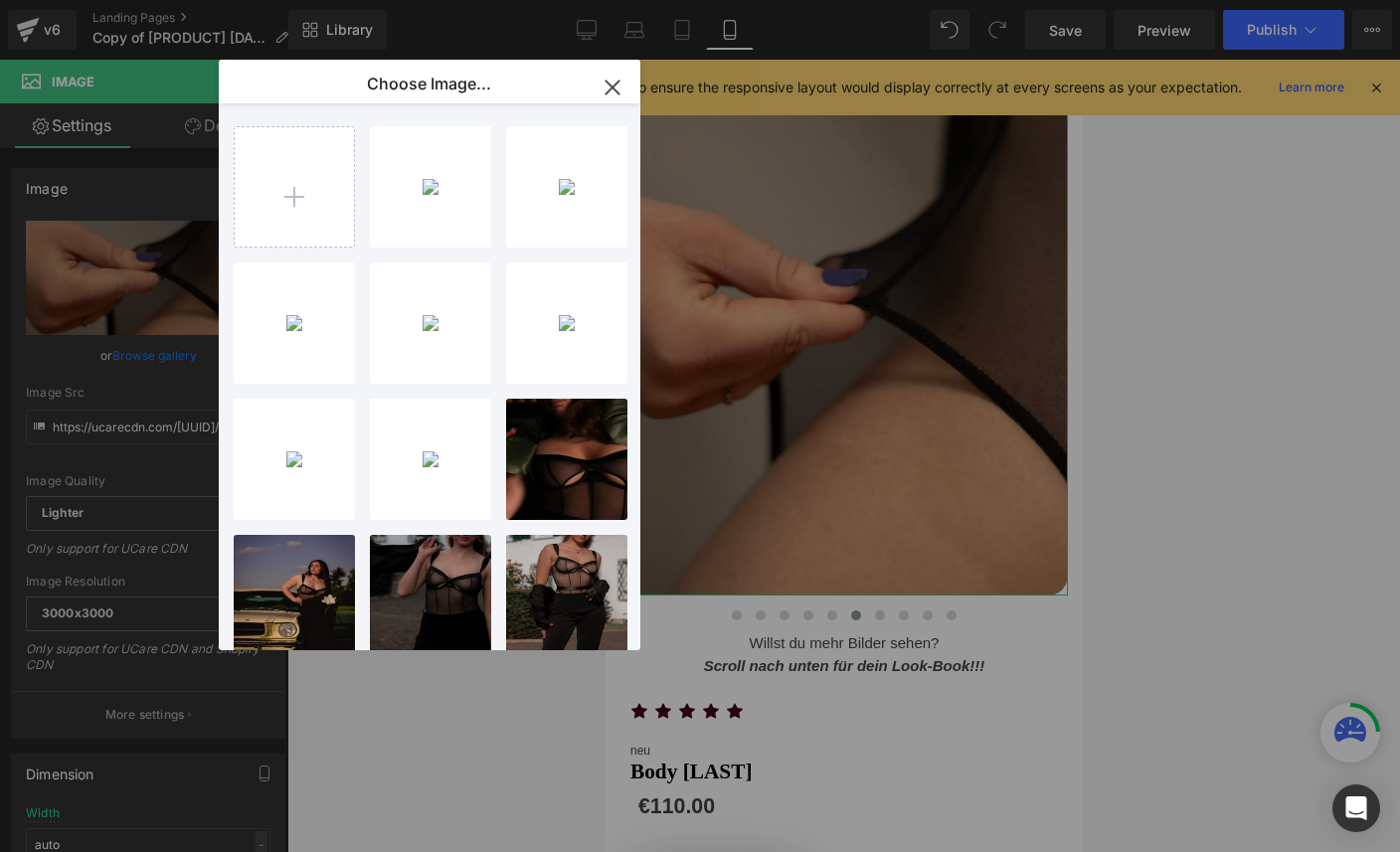 click at bounding box center (294, 187) 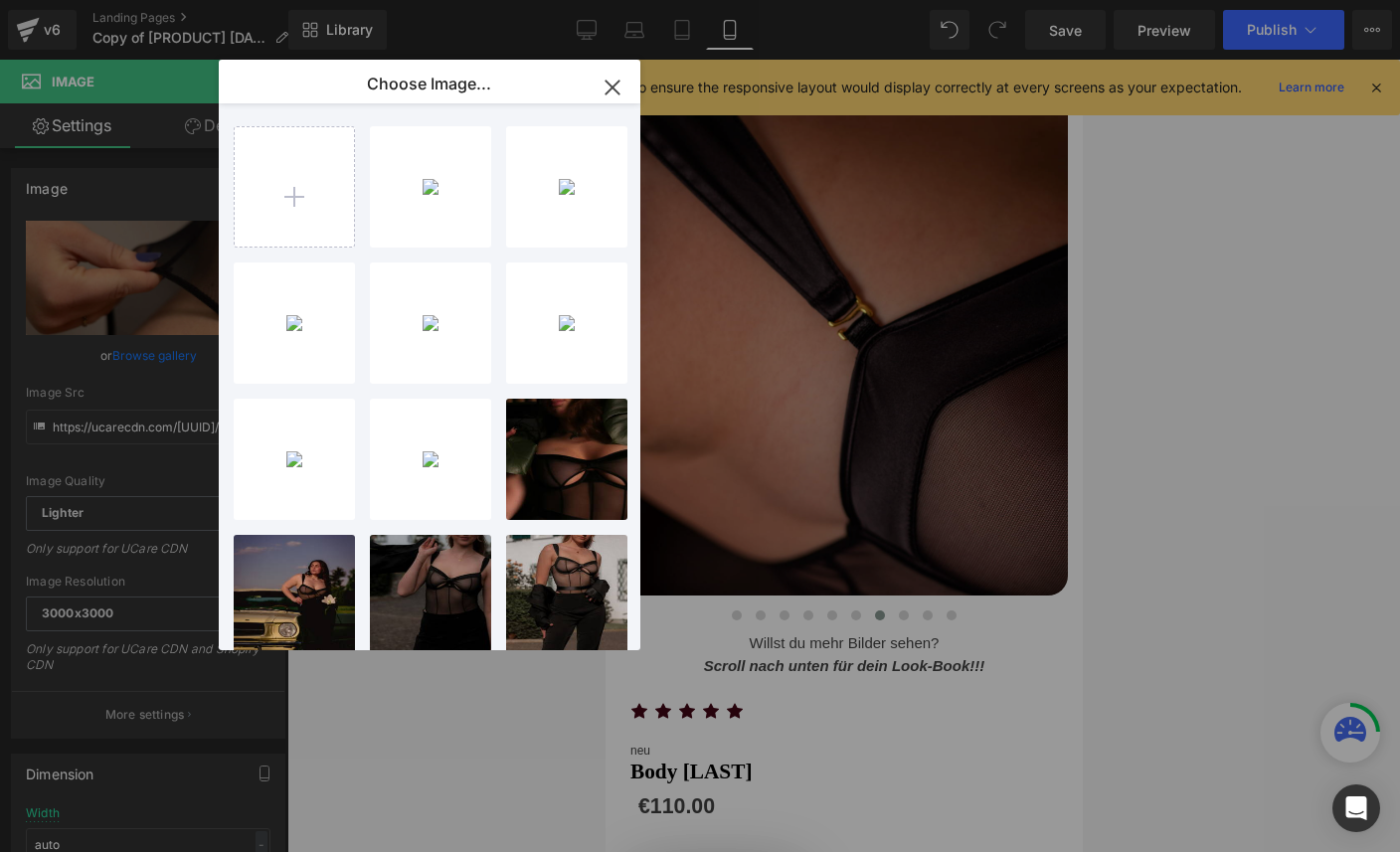 click on "[FILENAME] [SIZE]" at bounding box center (0, 0) 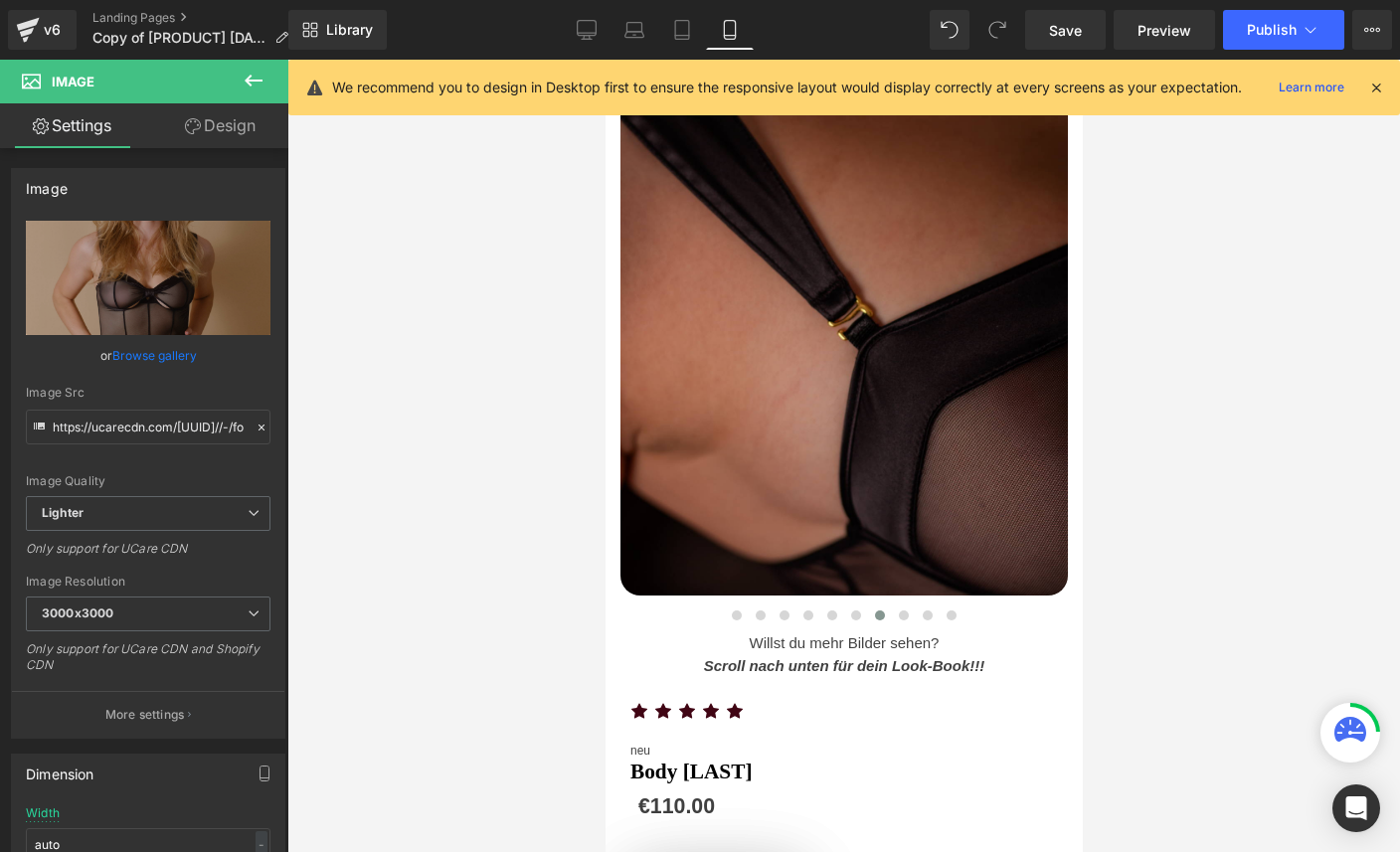 click at bounding box center [843, 315] 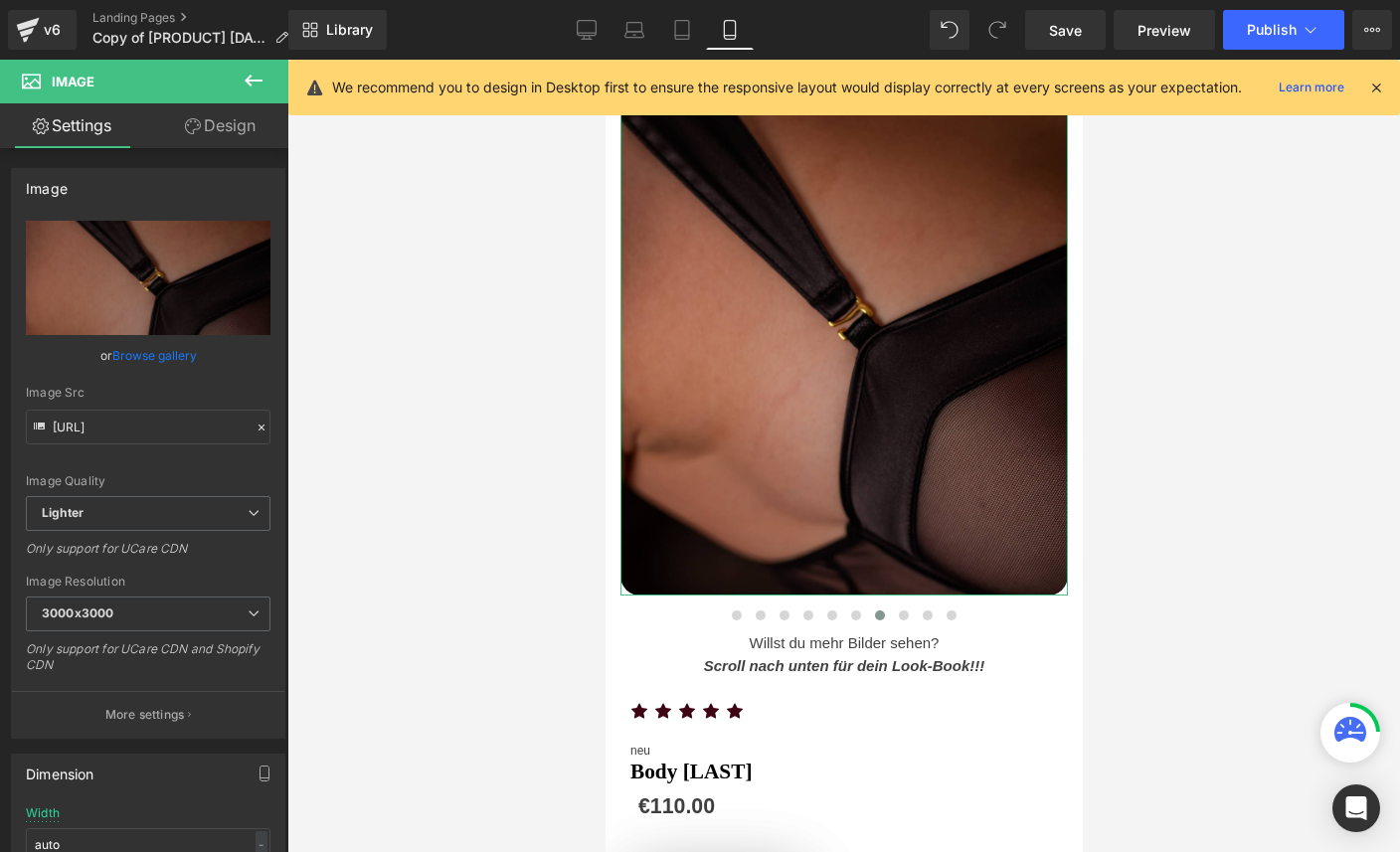 click on "Browse gallery" at bounding box center (154, 355) 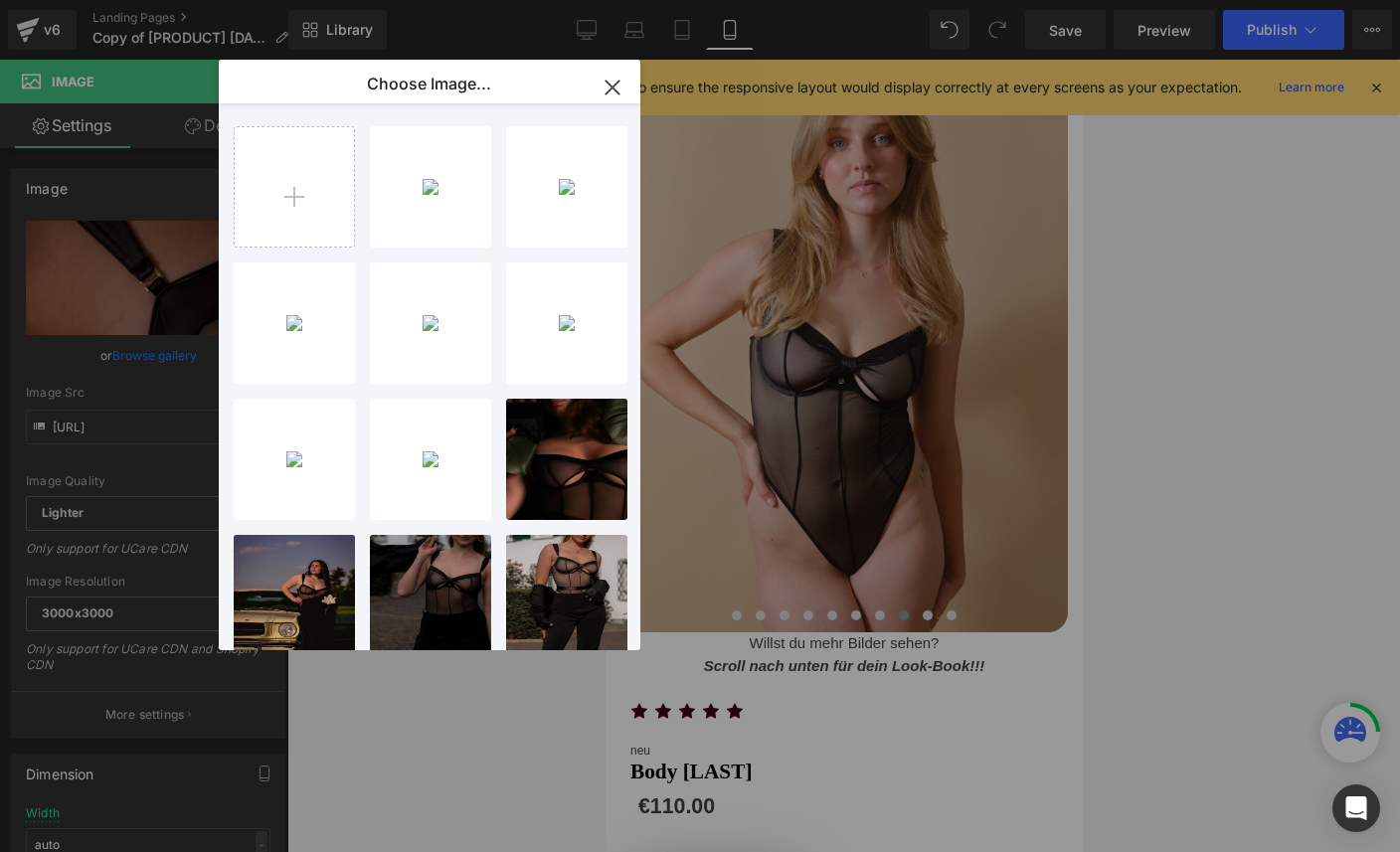 click on "[FILENAME] [SIZE]" at bounding box center [0, 0] 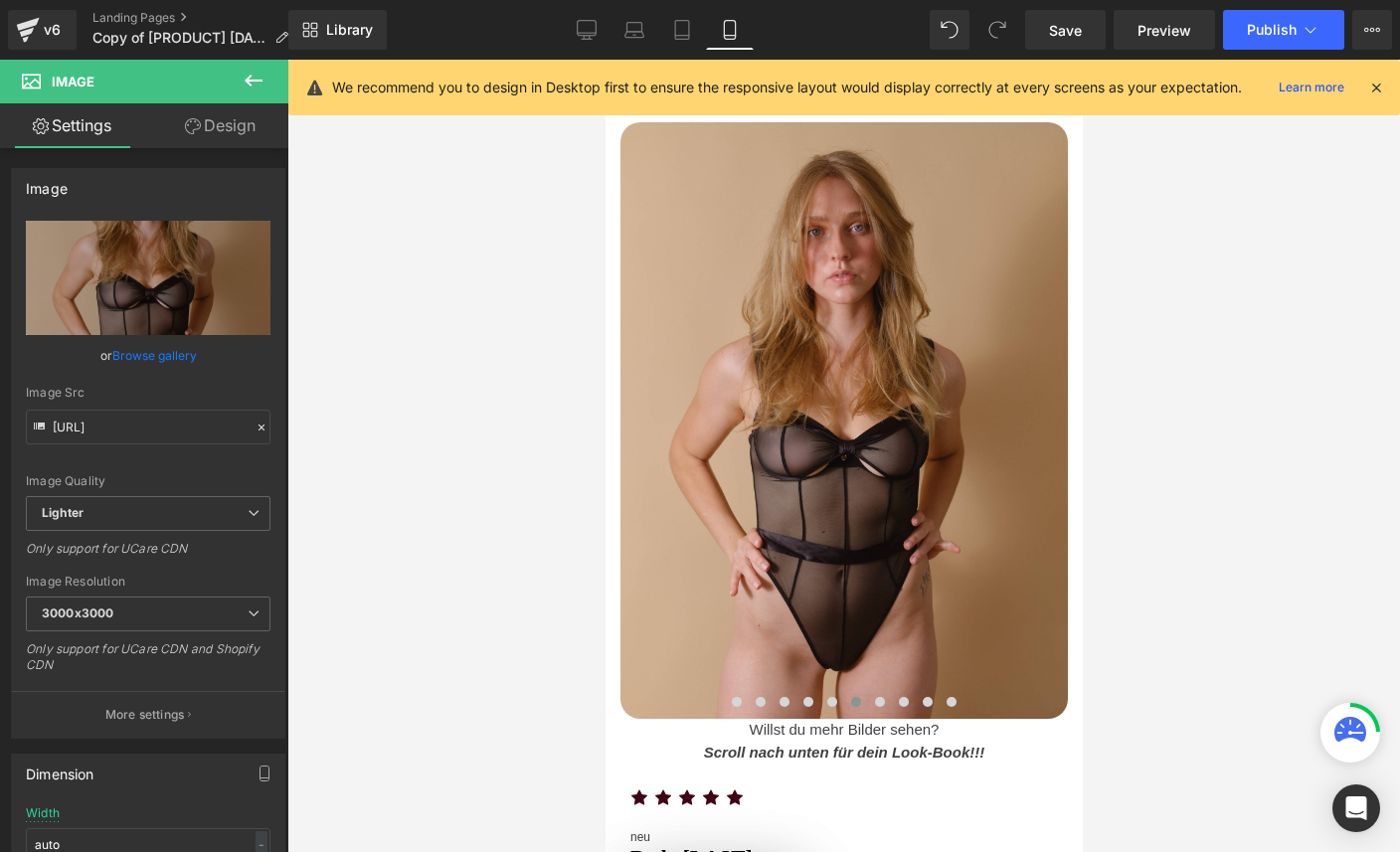 scroll, scrollTop: 234, scrollLeft: 0, axis: vertical 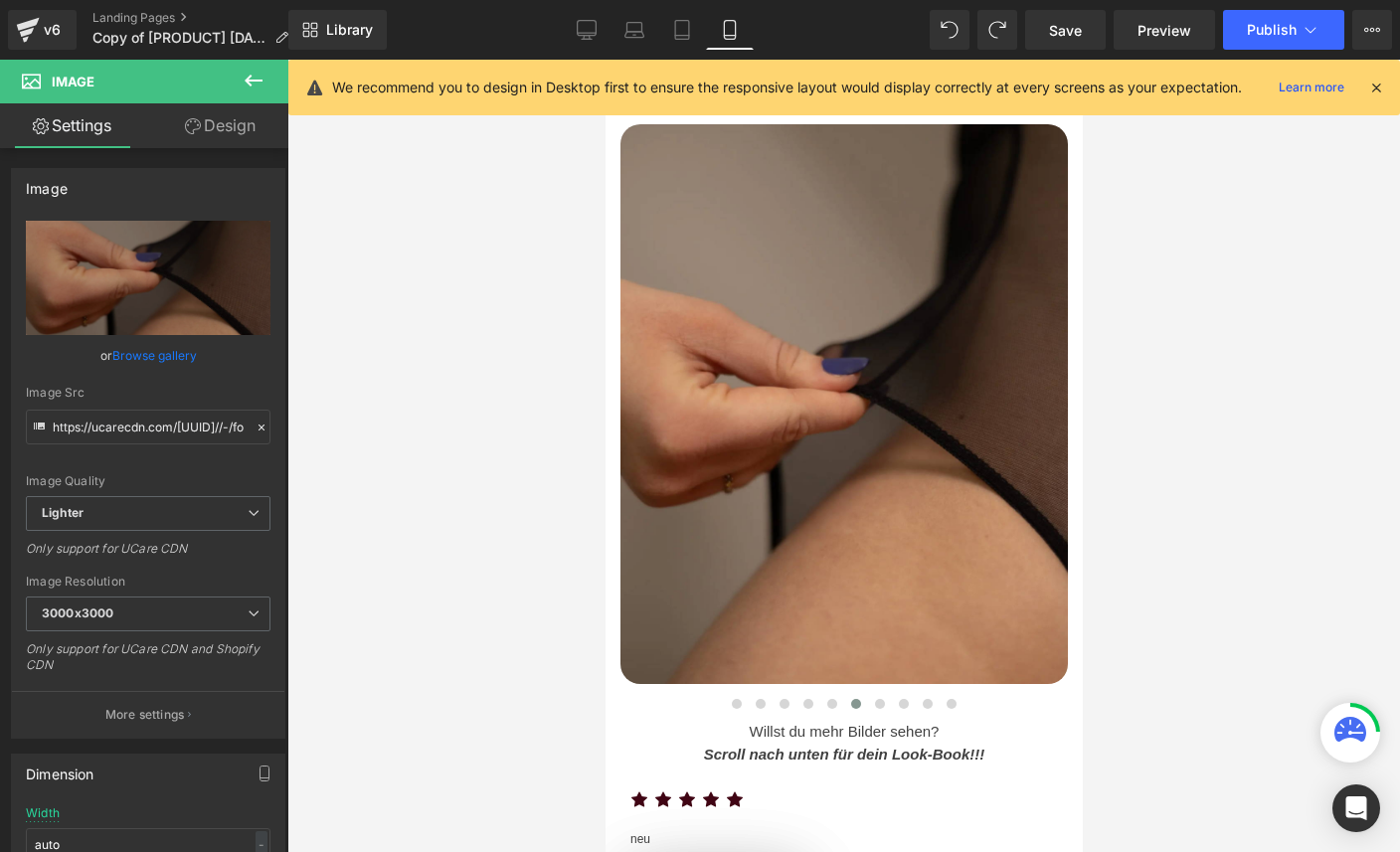 click at bounding box center (843, 404) 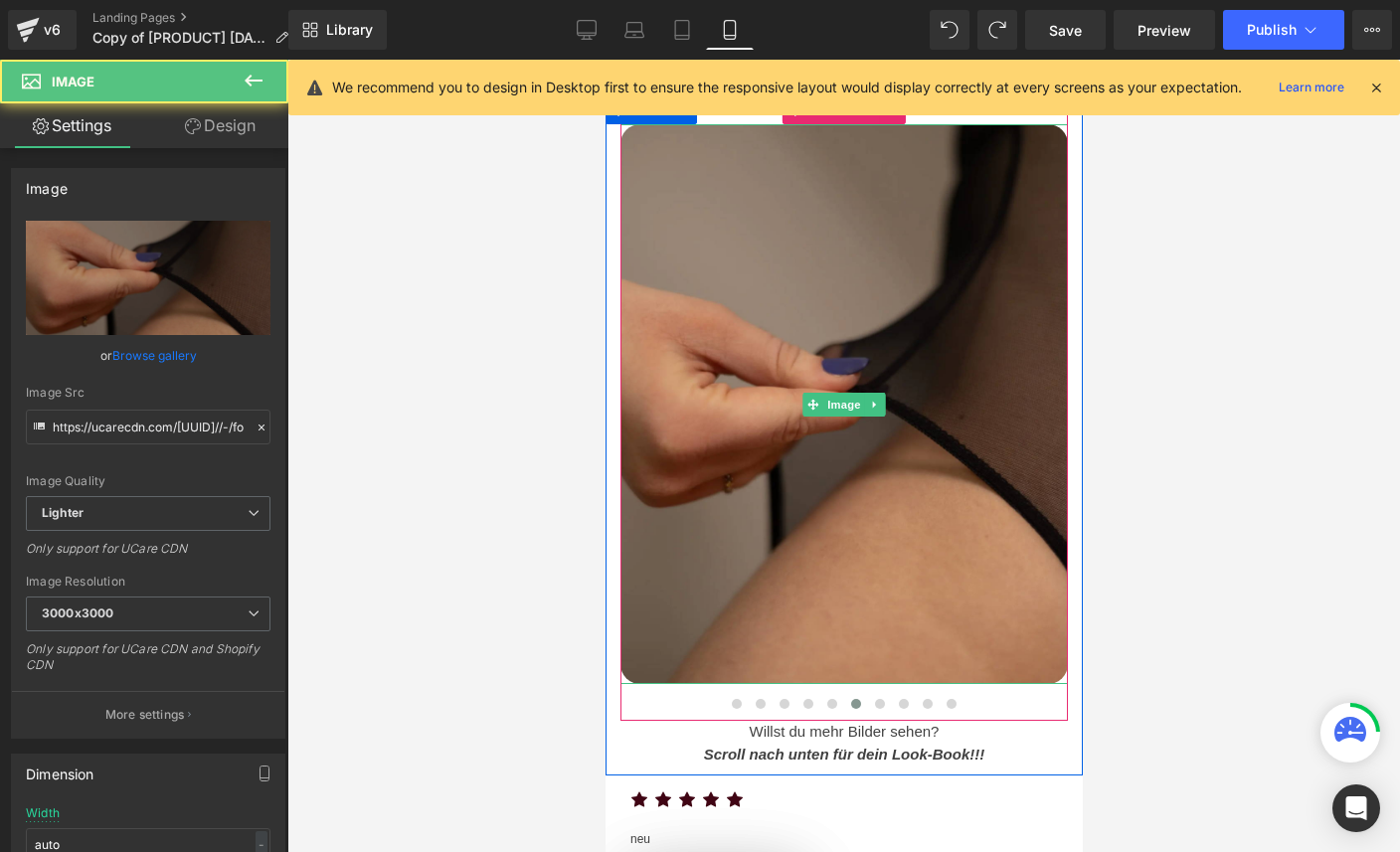 click on "Browse gallery" at bounding box center (154, 355) 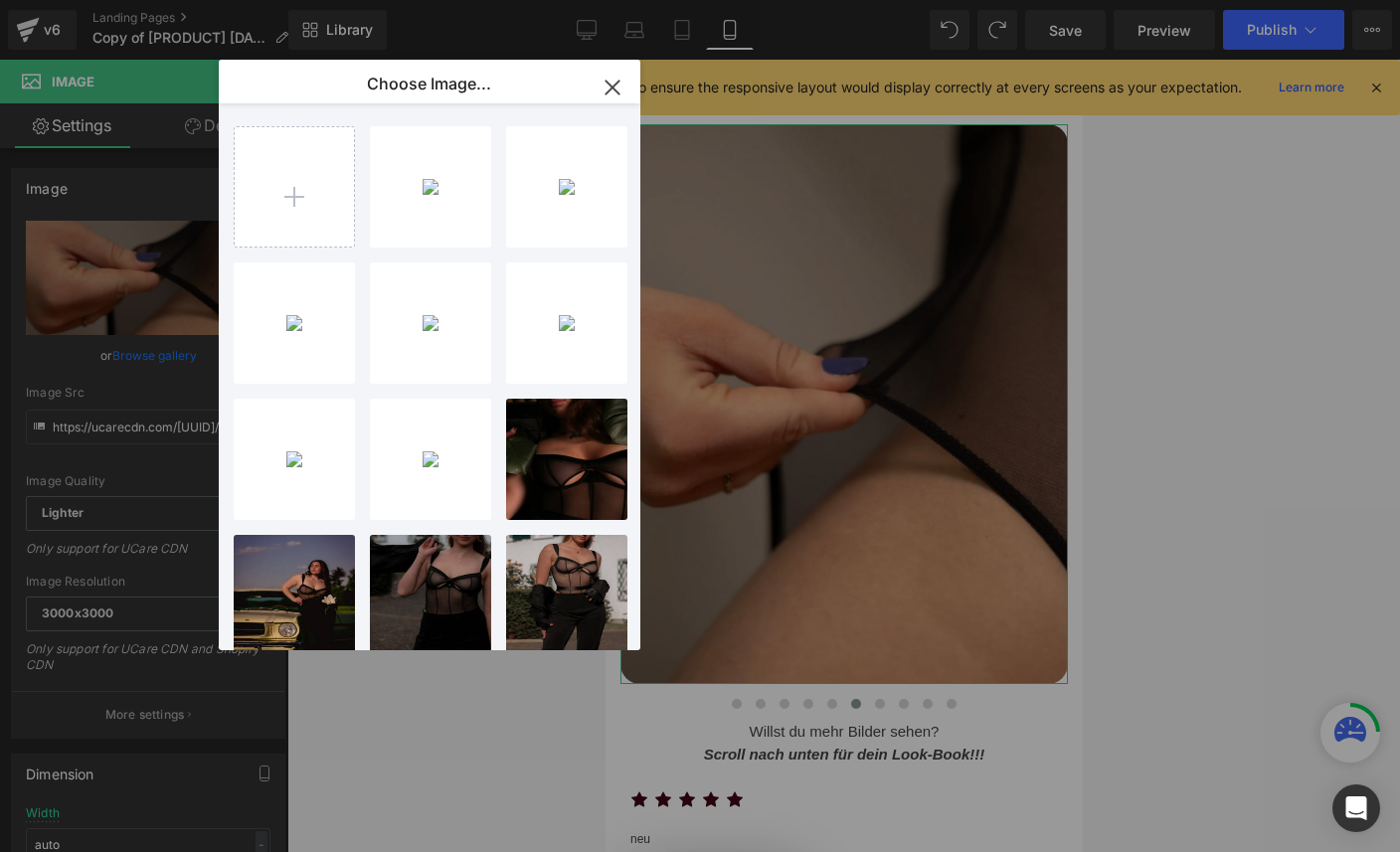 click at bounding box center [294, 187] 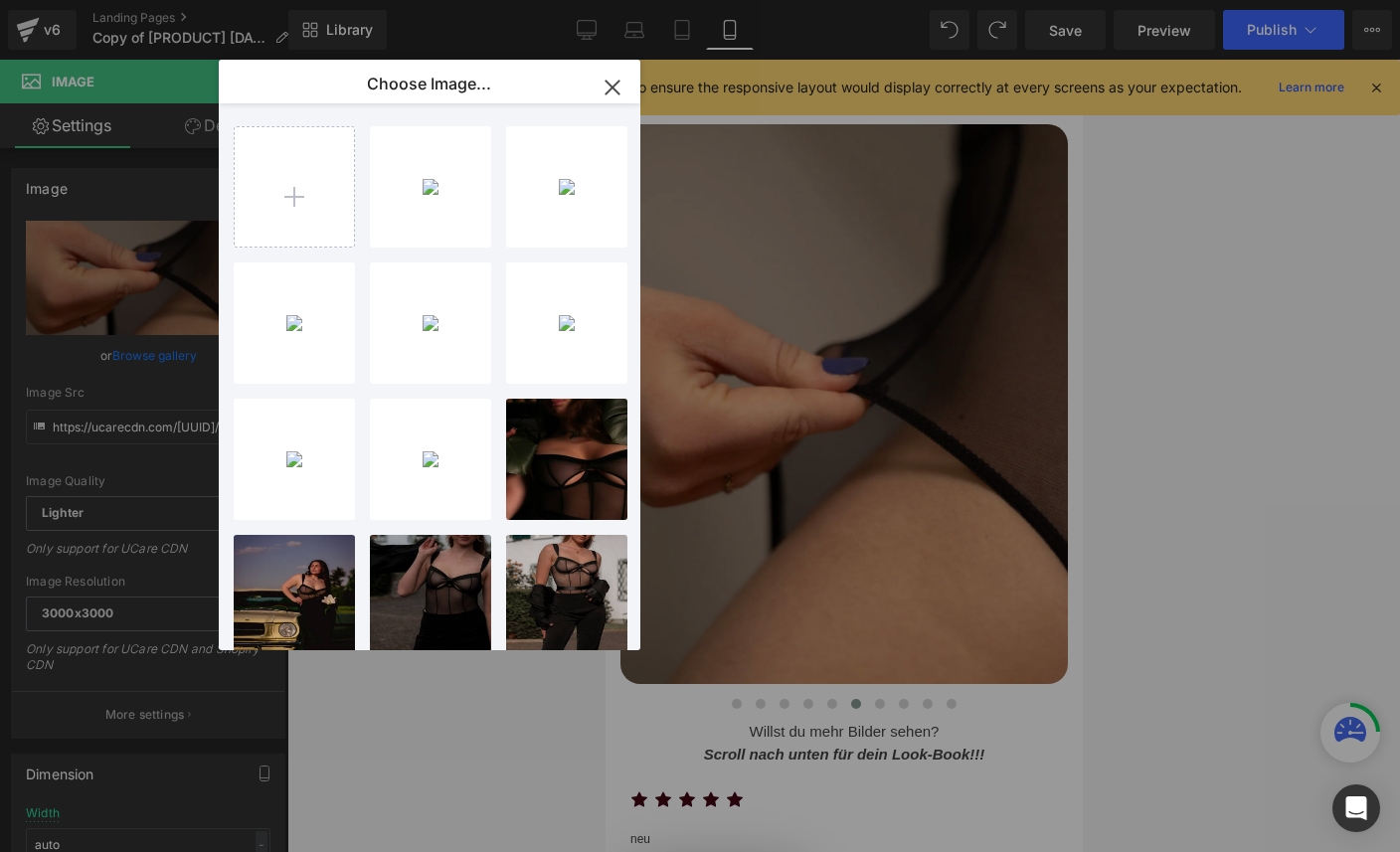 click on "[FILENAME] [SIZE]" at bounding box center (0, 0) 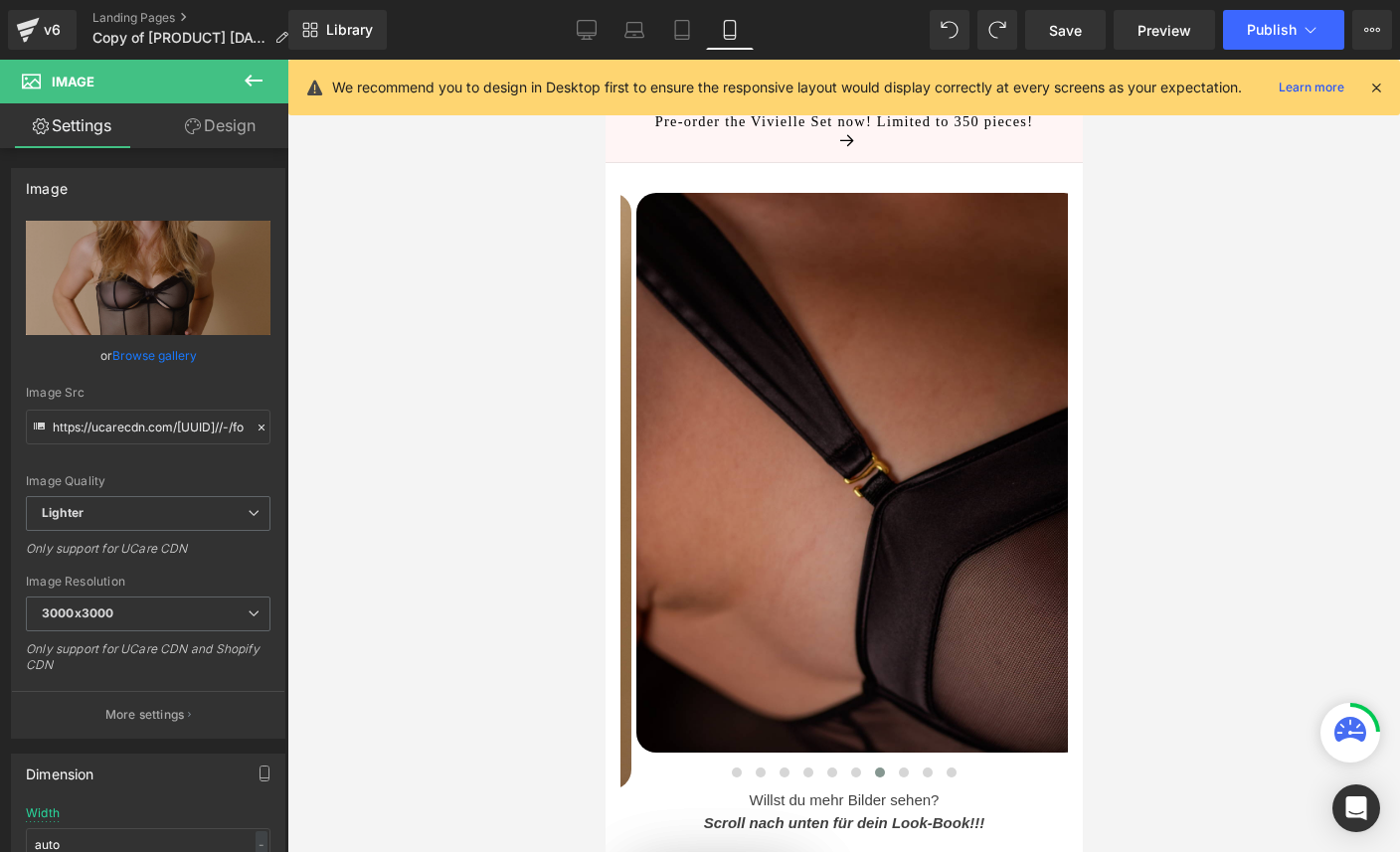 scroll, scrollTop: 174, scrollLeft: 0, axis: vertical 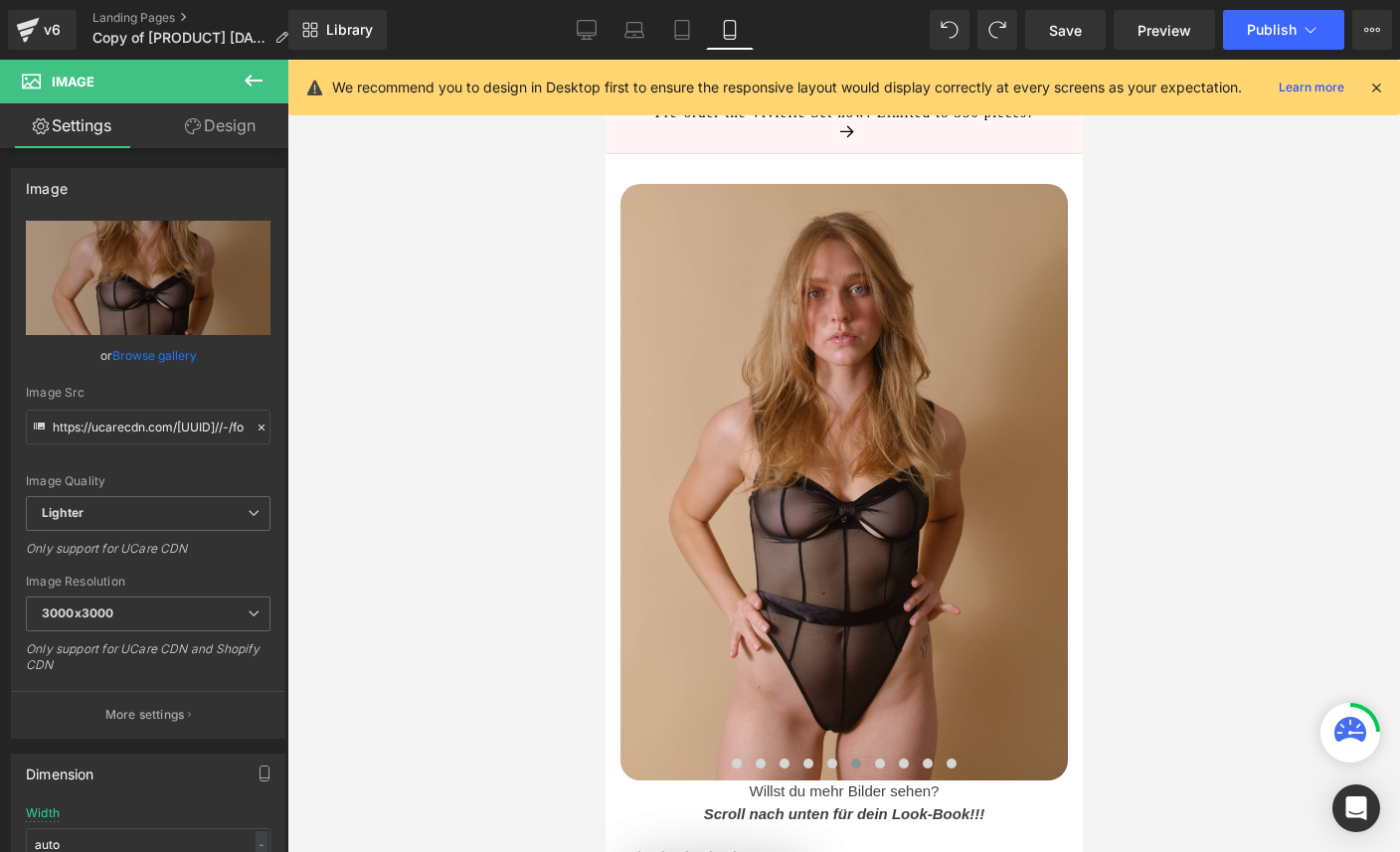click on "Image
Image
Image
Image
Image" at bounding box center (843, 467) 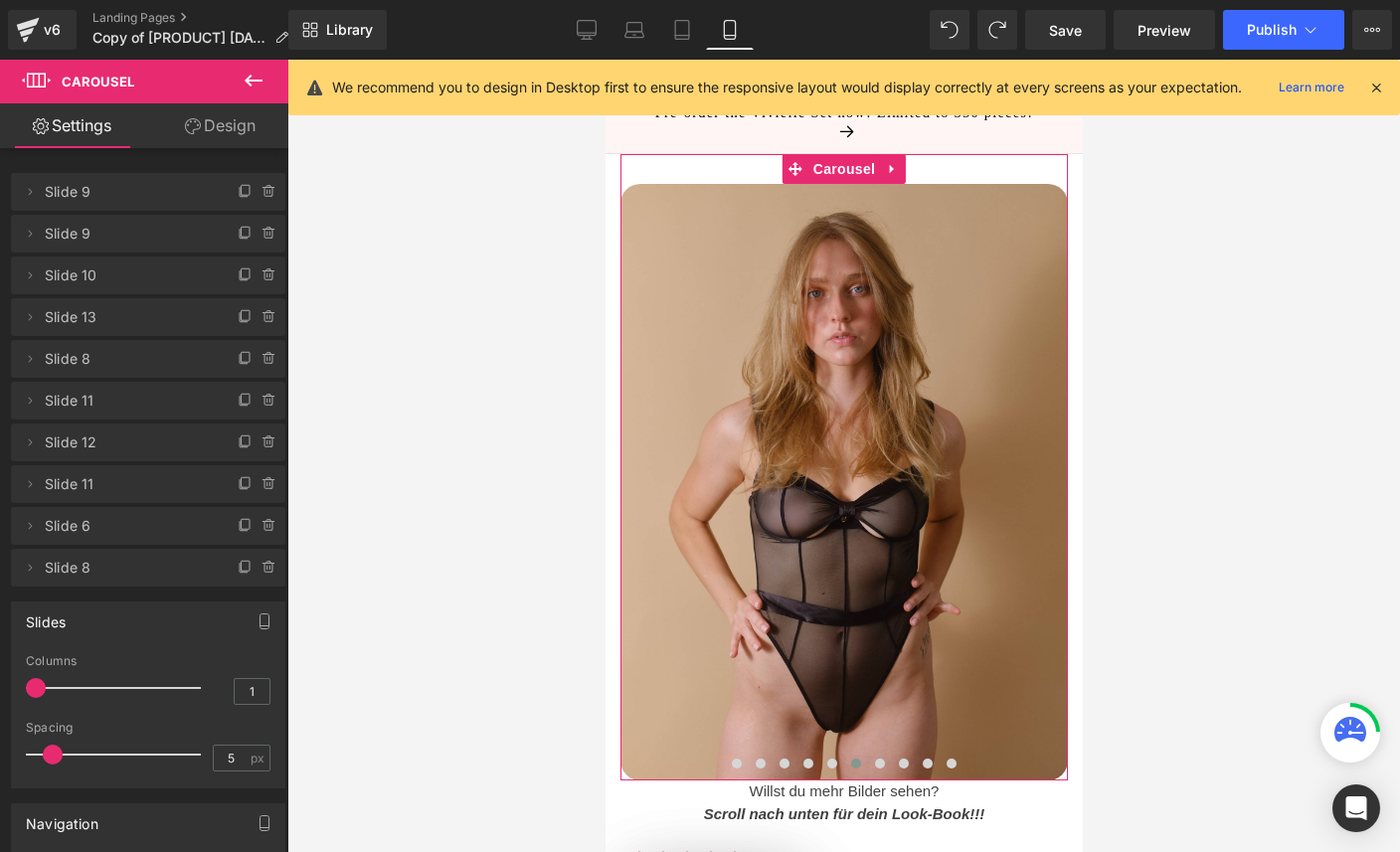 click on "Slide 11" at bounding box center [128, 484] 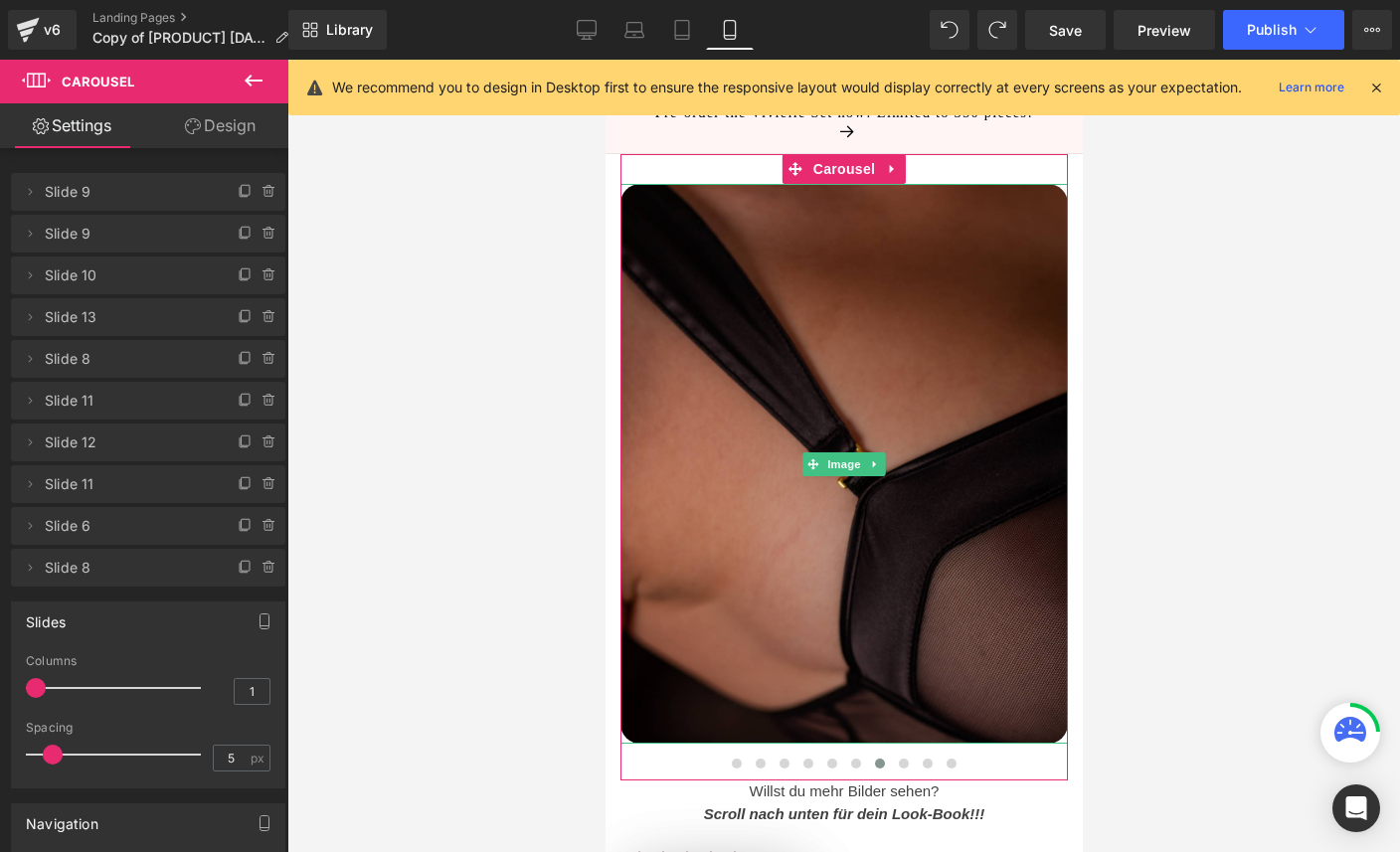 click on "Slide 12" at bounding box center (128, 442) 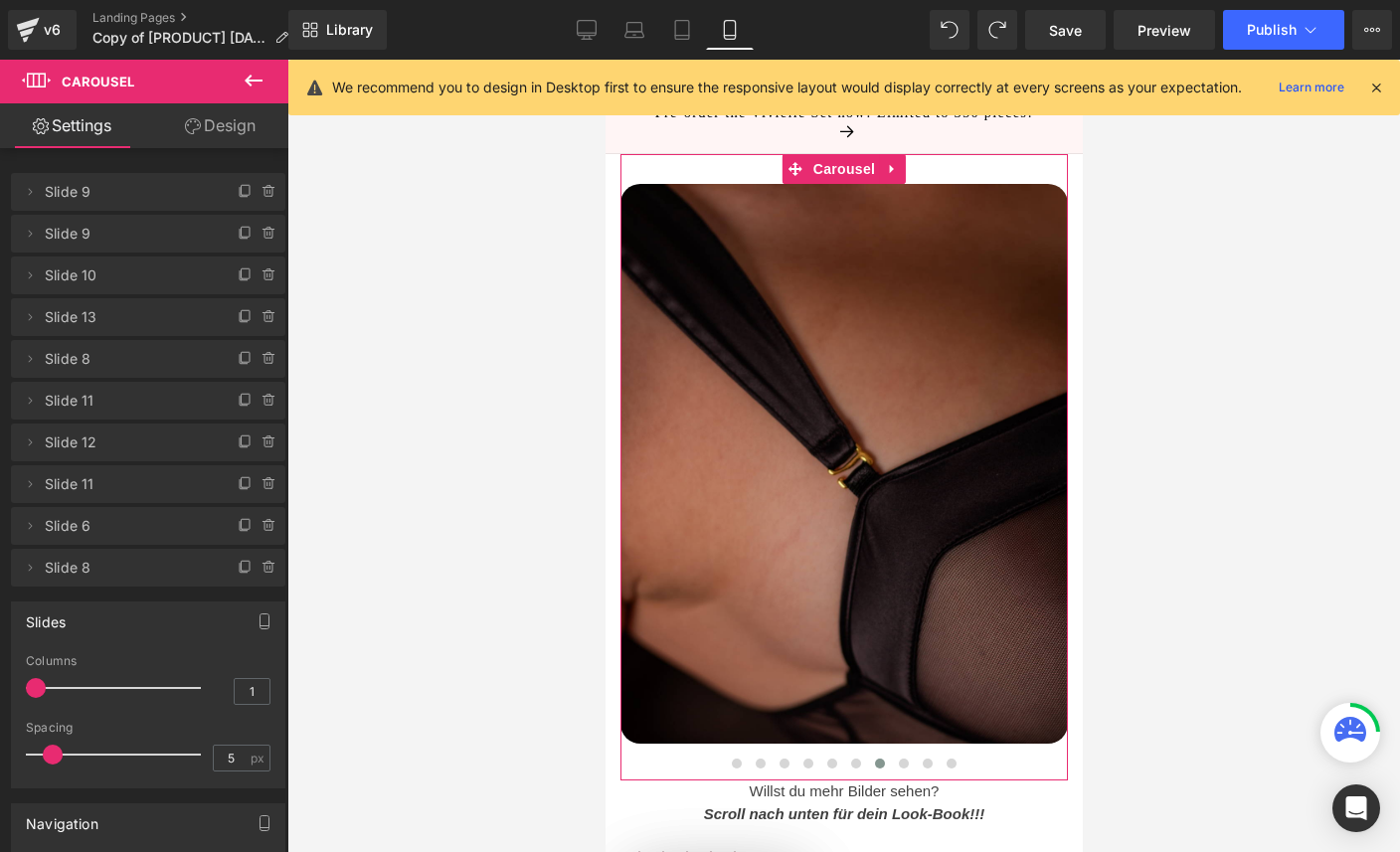 click on "Slide 11" at bounding box center (128, 401) 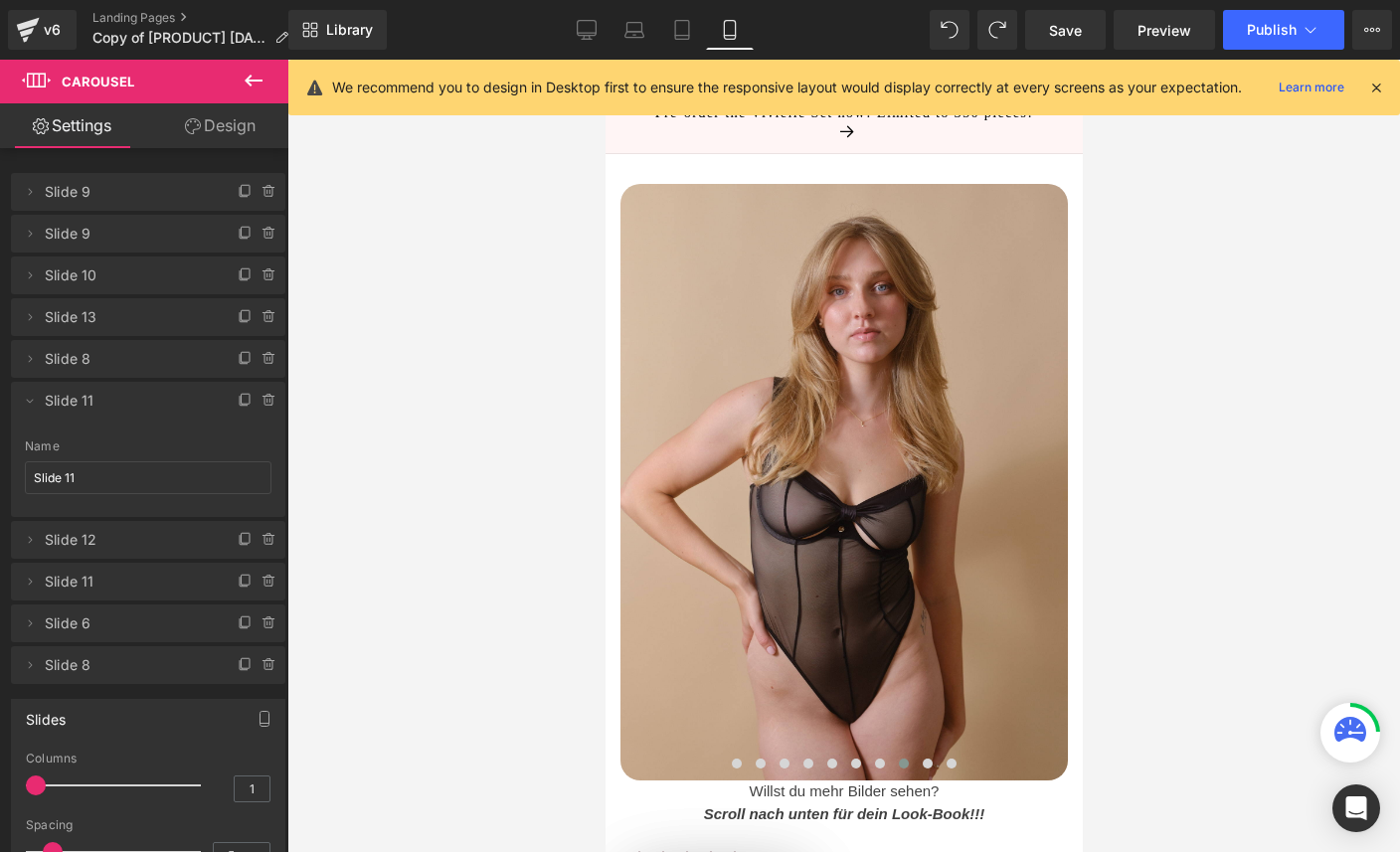 scroll, scrollTop: 0, scrollLeft: 0, axis: both 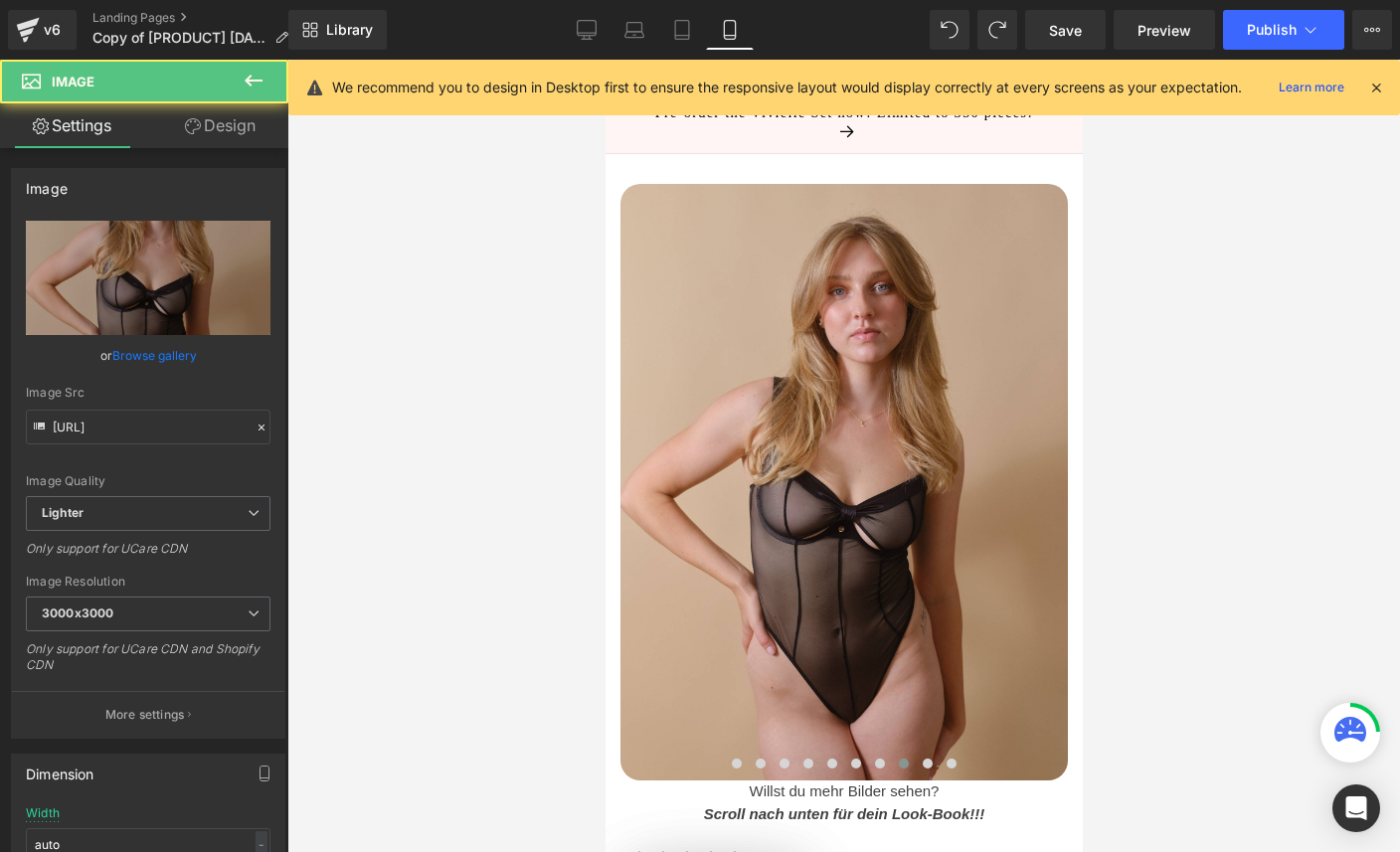 click at bounding box center [843, 455] 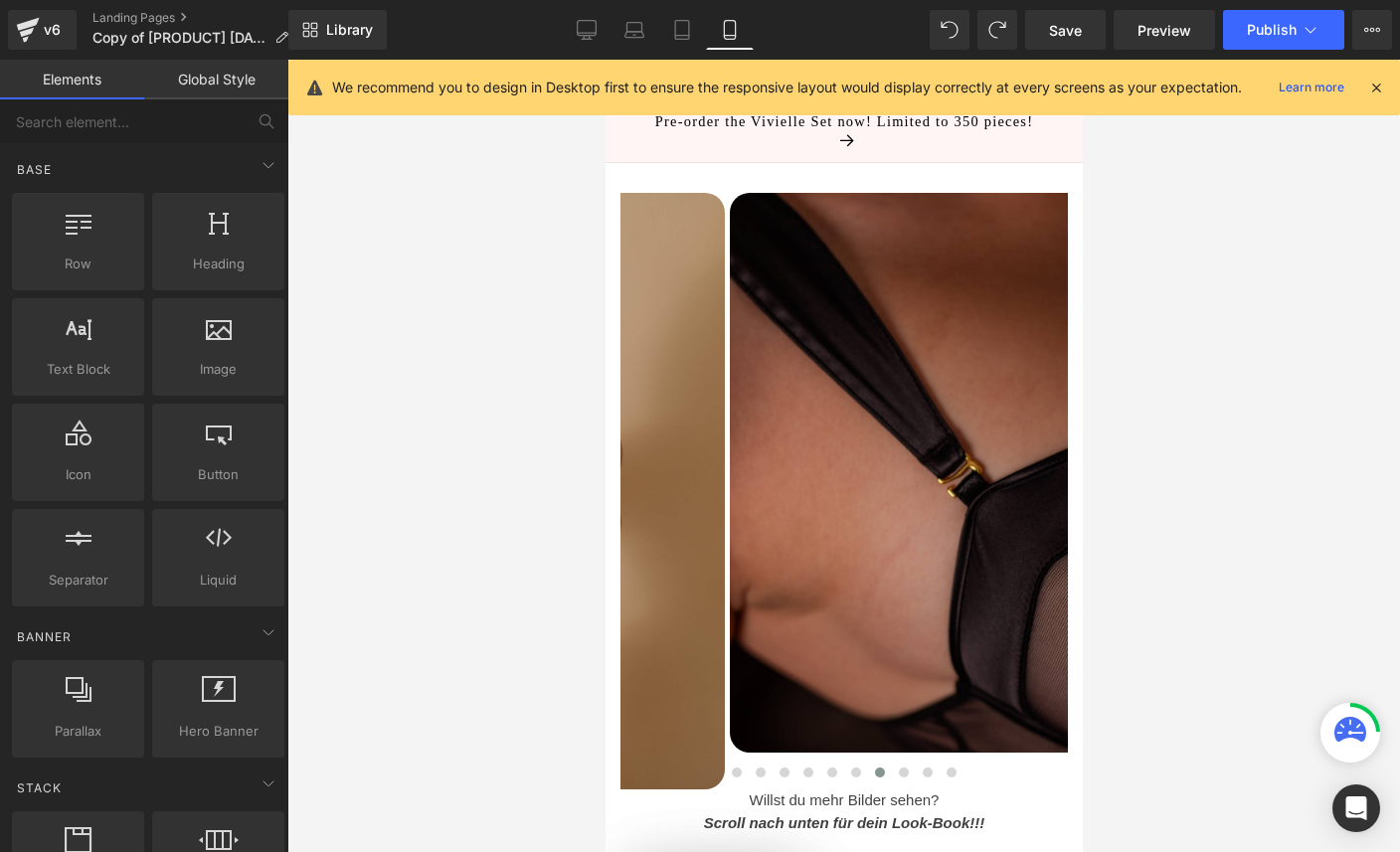 scroll, scrollTop: 174, scrollLeft: 0, axis: vertical 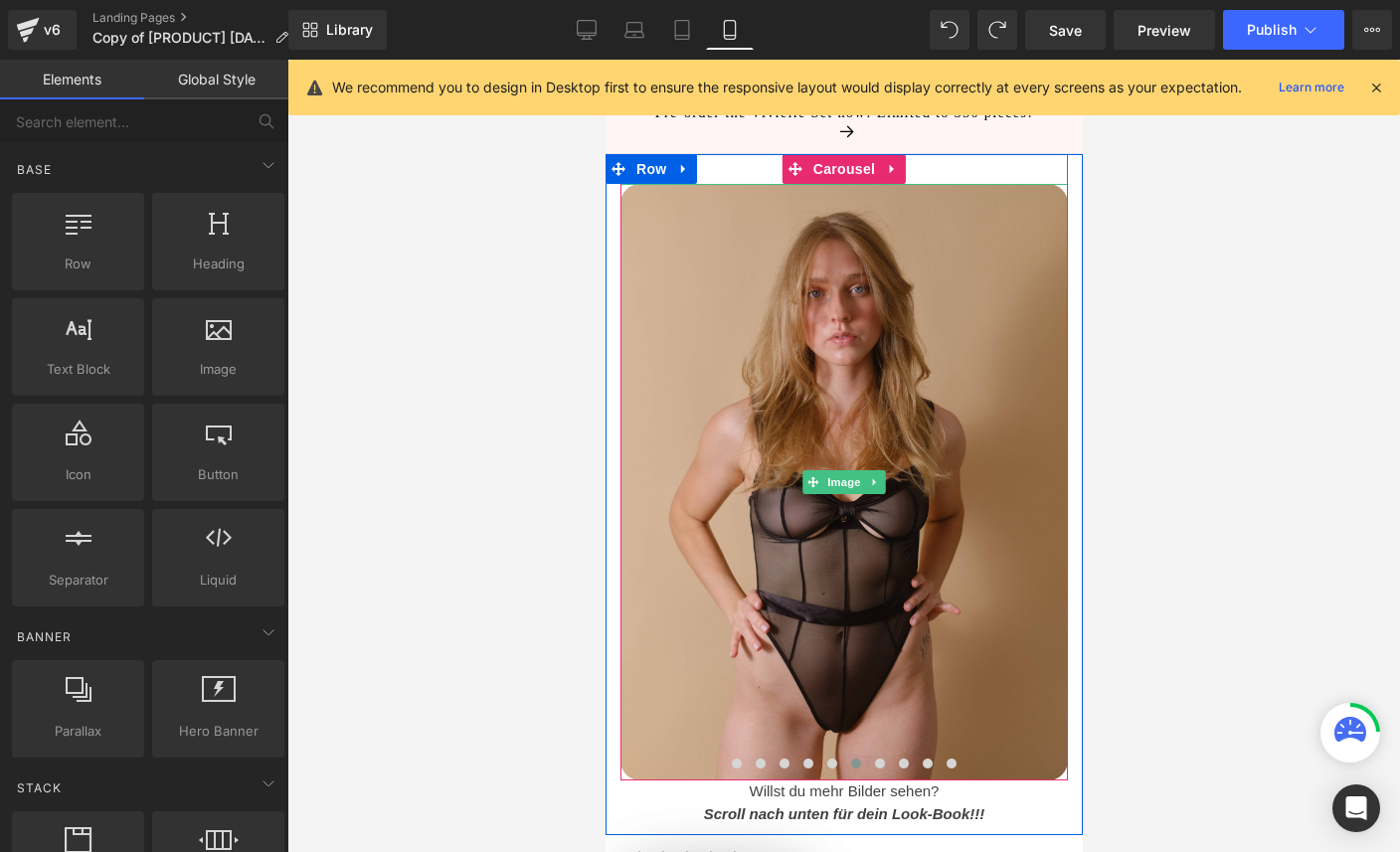 click at bounding box center (843, 482) 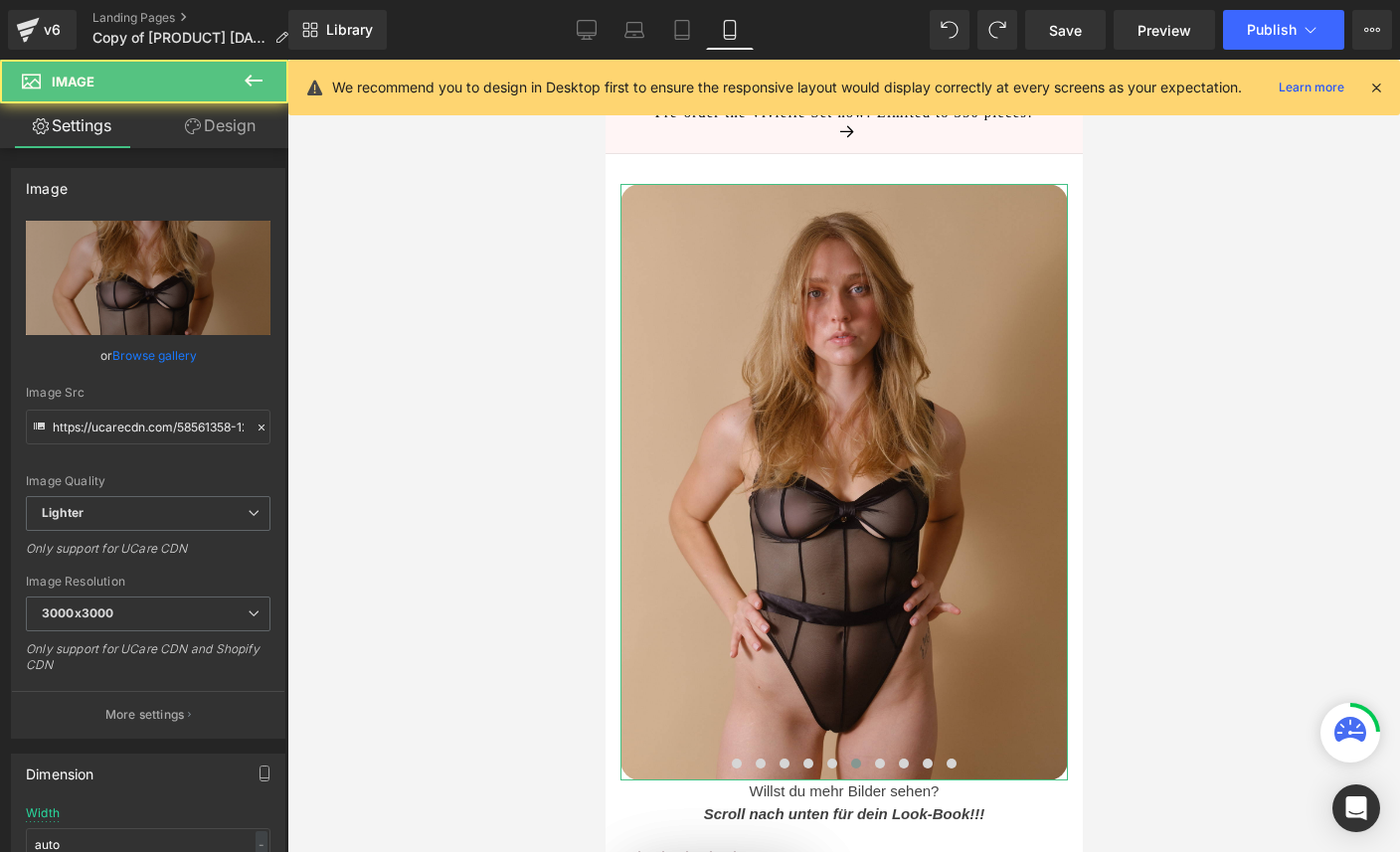 click on "Browse gallery" at bounding box center [154, 355] 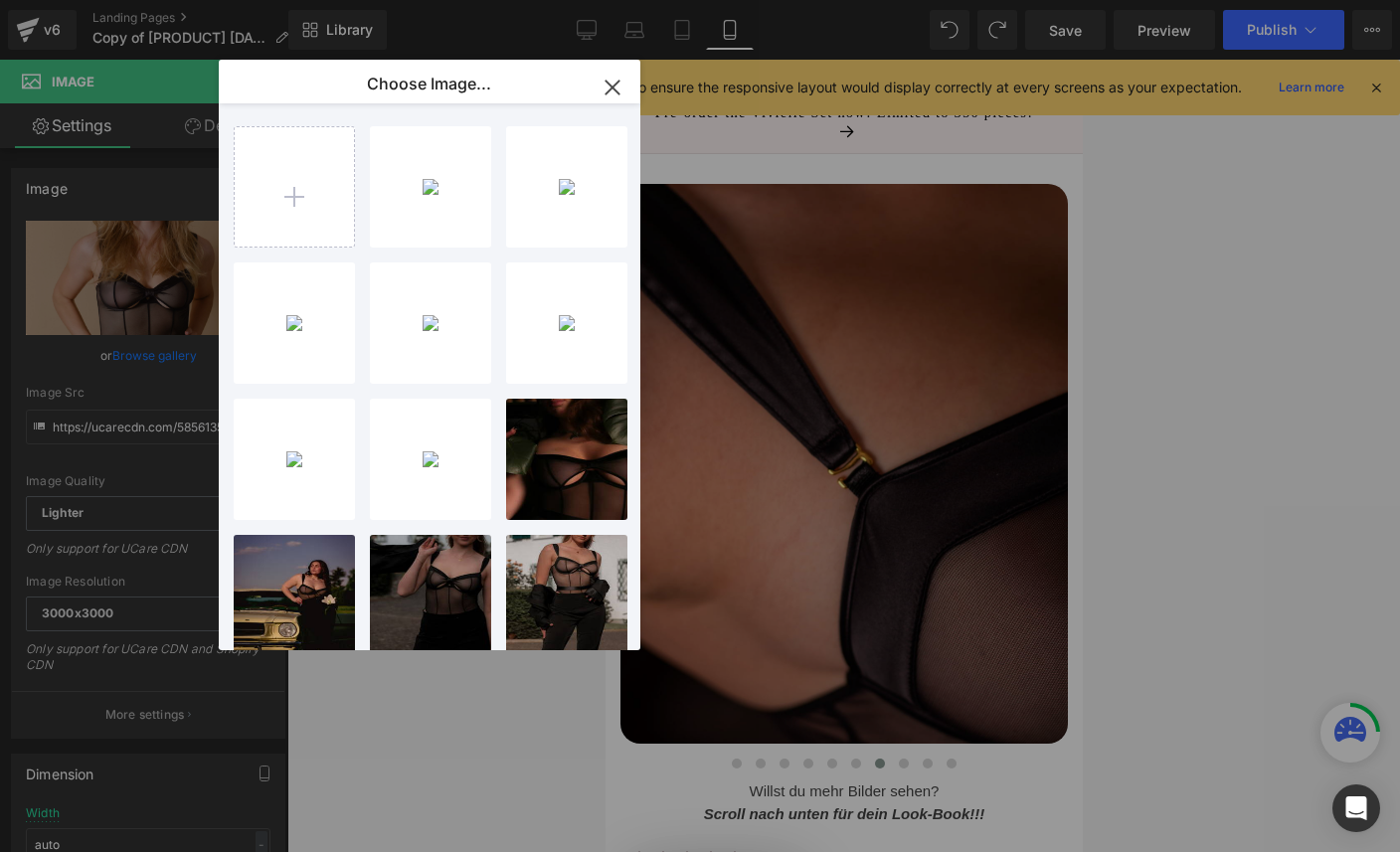 click on "[FILENAME] [SIZE]" at bounding box center [0, 0] 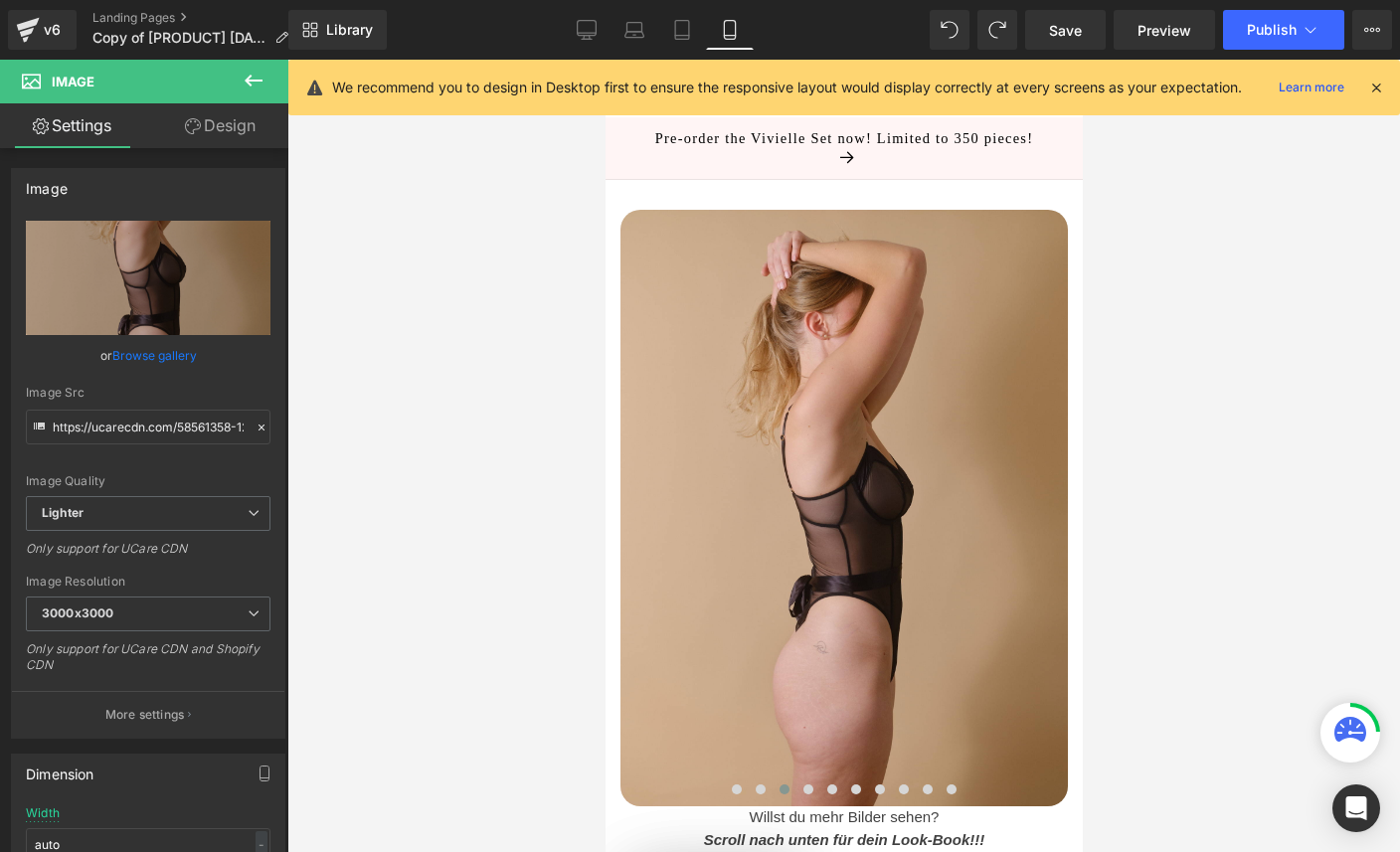 scroll, scrollTop: 151, scrollLeft: 0, axis: vertical 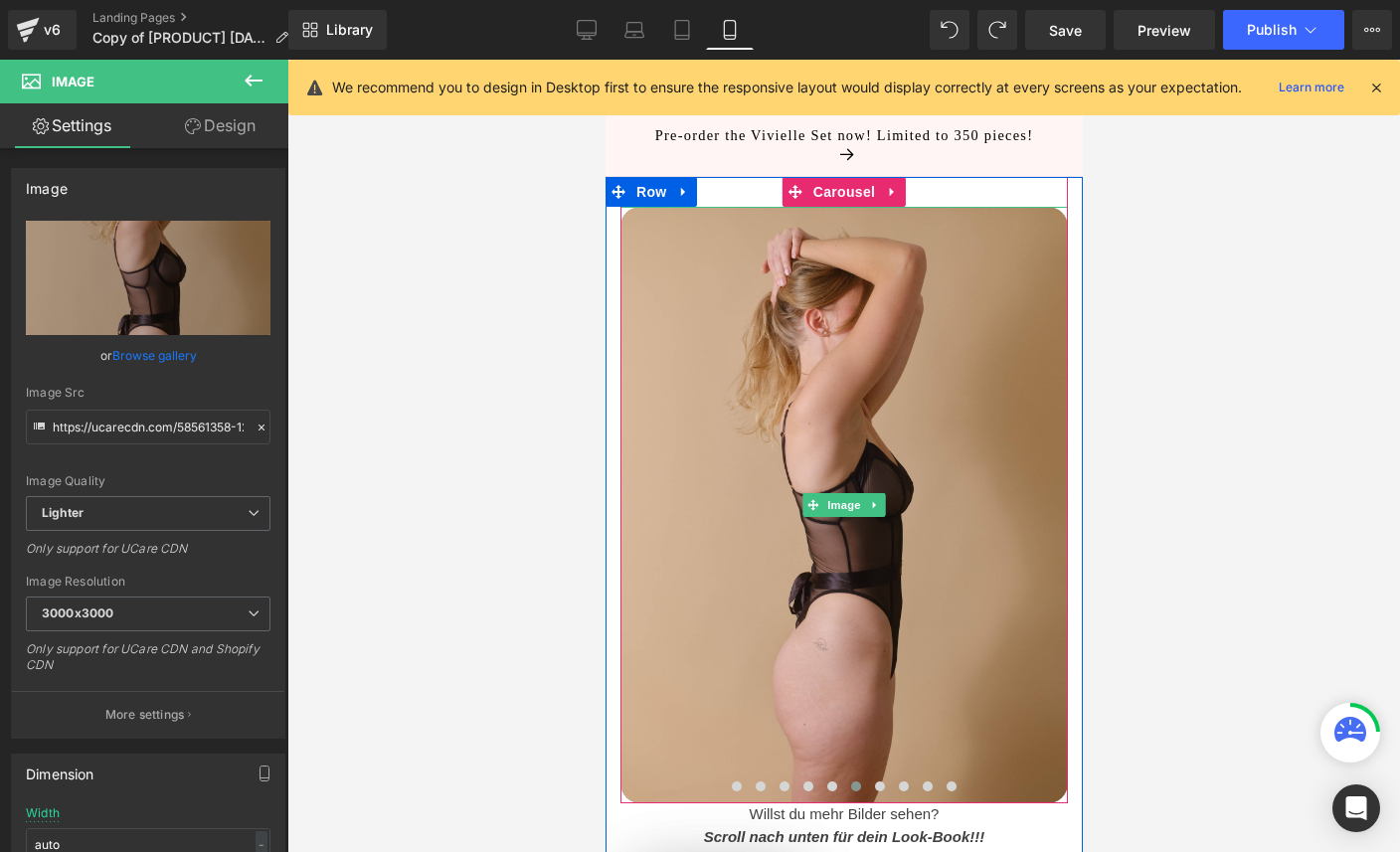 click at bounding box center [843, 505] 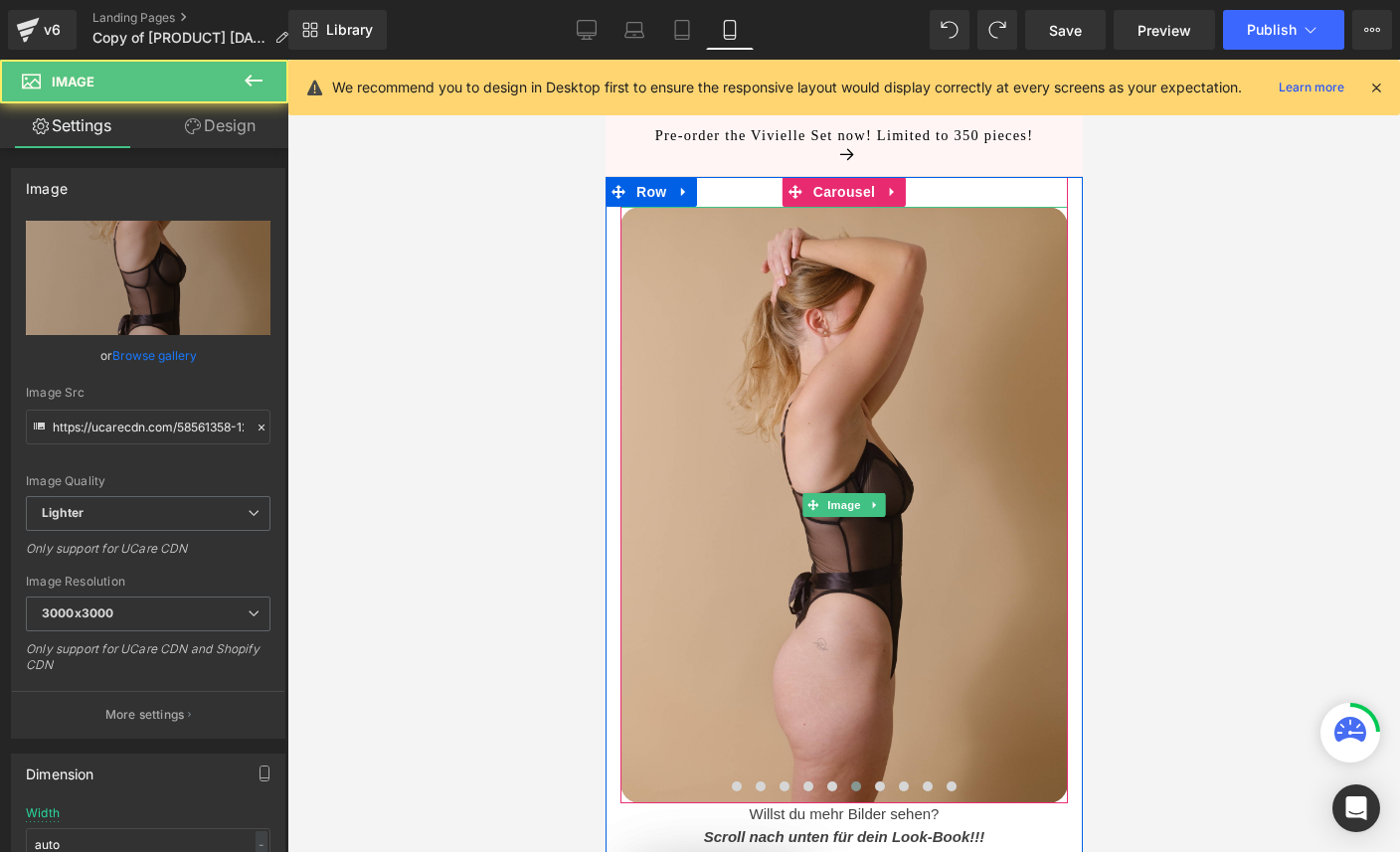 click on "Browse gallery" at bounding box center [154, 355] 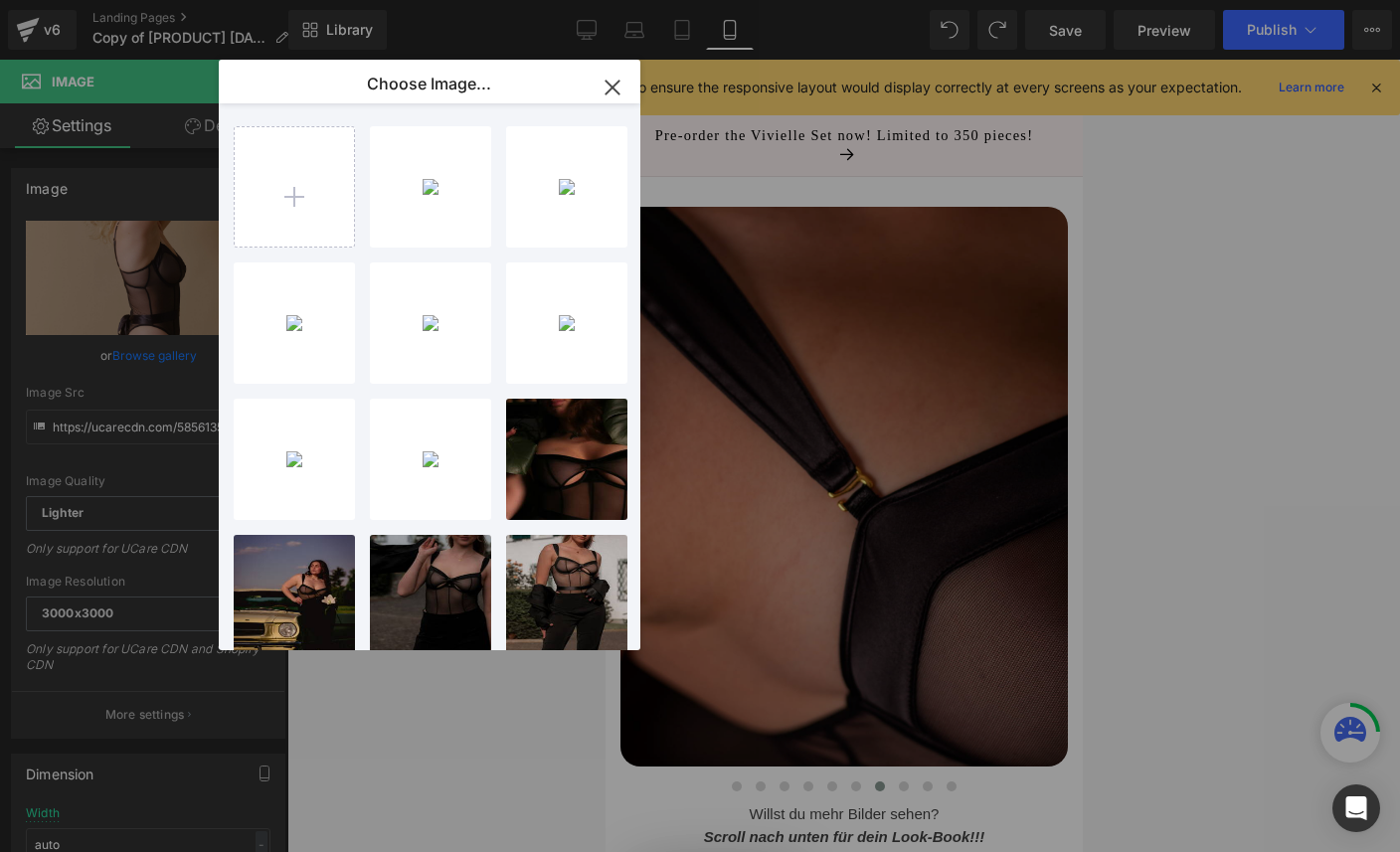 click at bounding box center [294, 187] 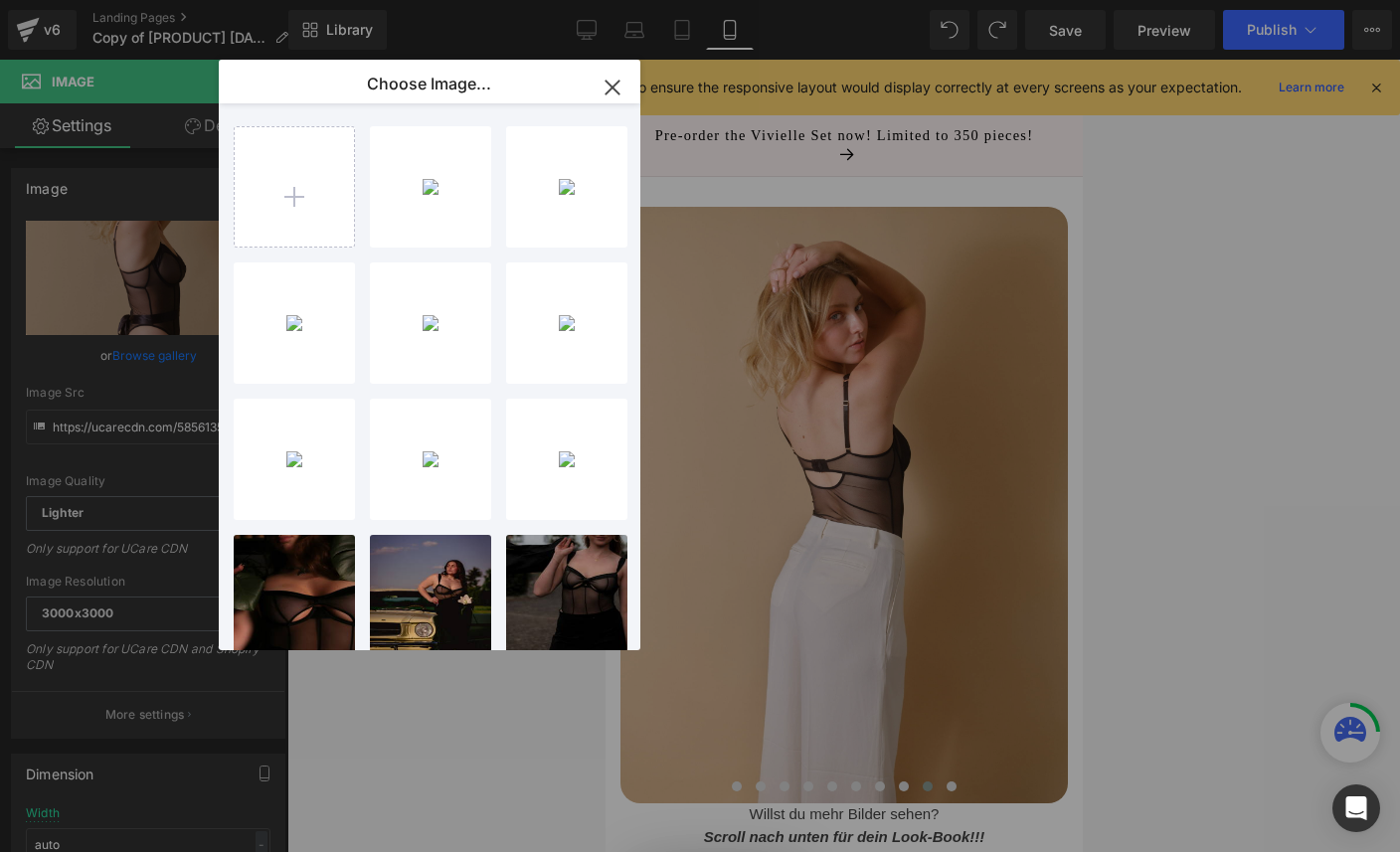 click on "[FILENAME] [SIZE]" at bounding box center (0, 0) 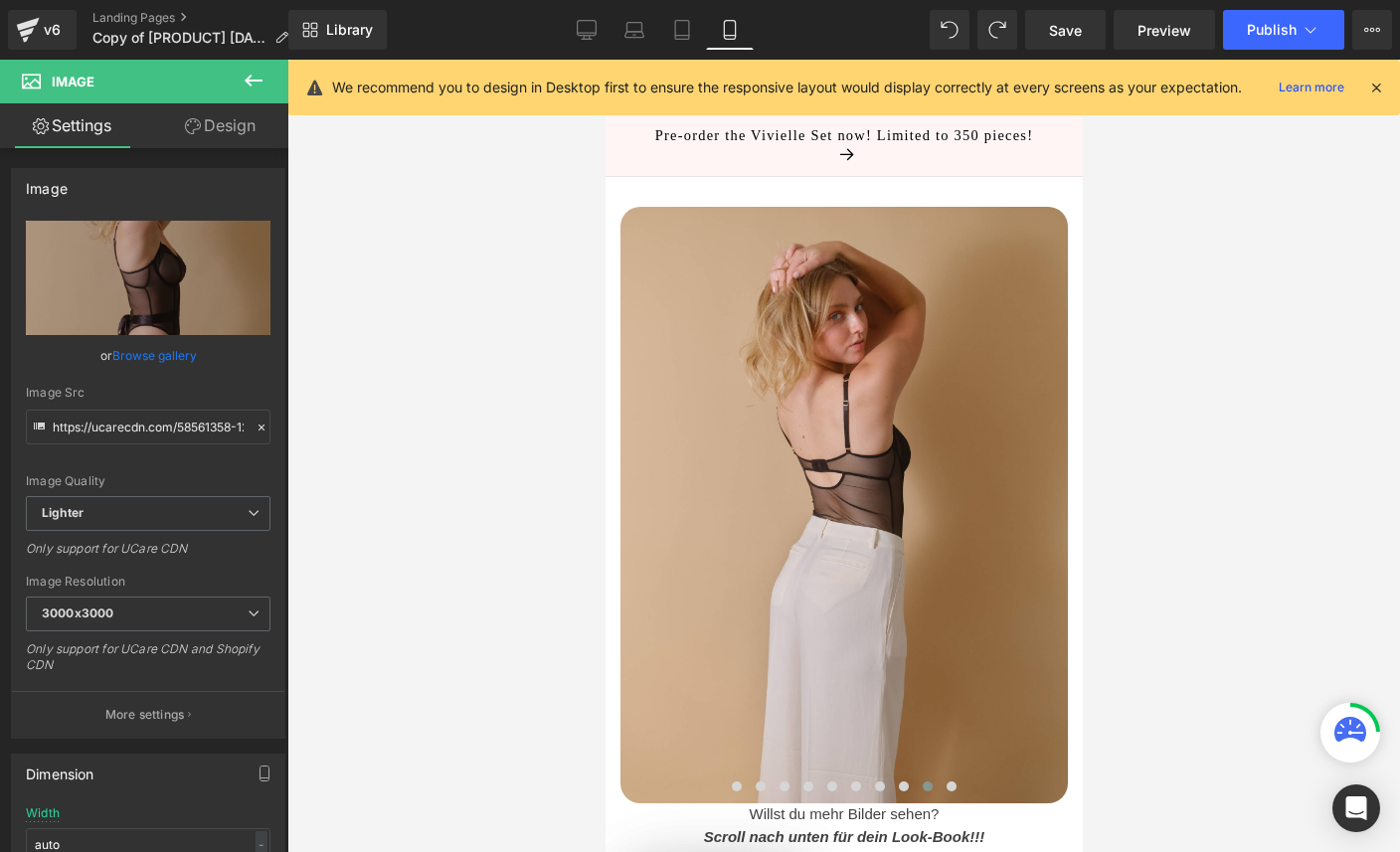 click on "Browse gallery" at bounding box center (154, 355) 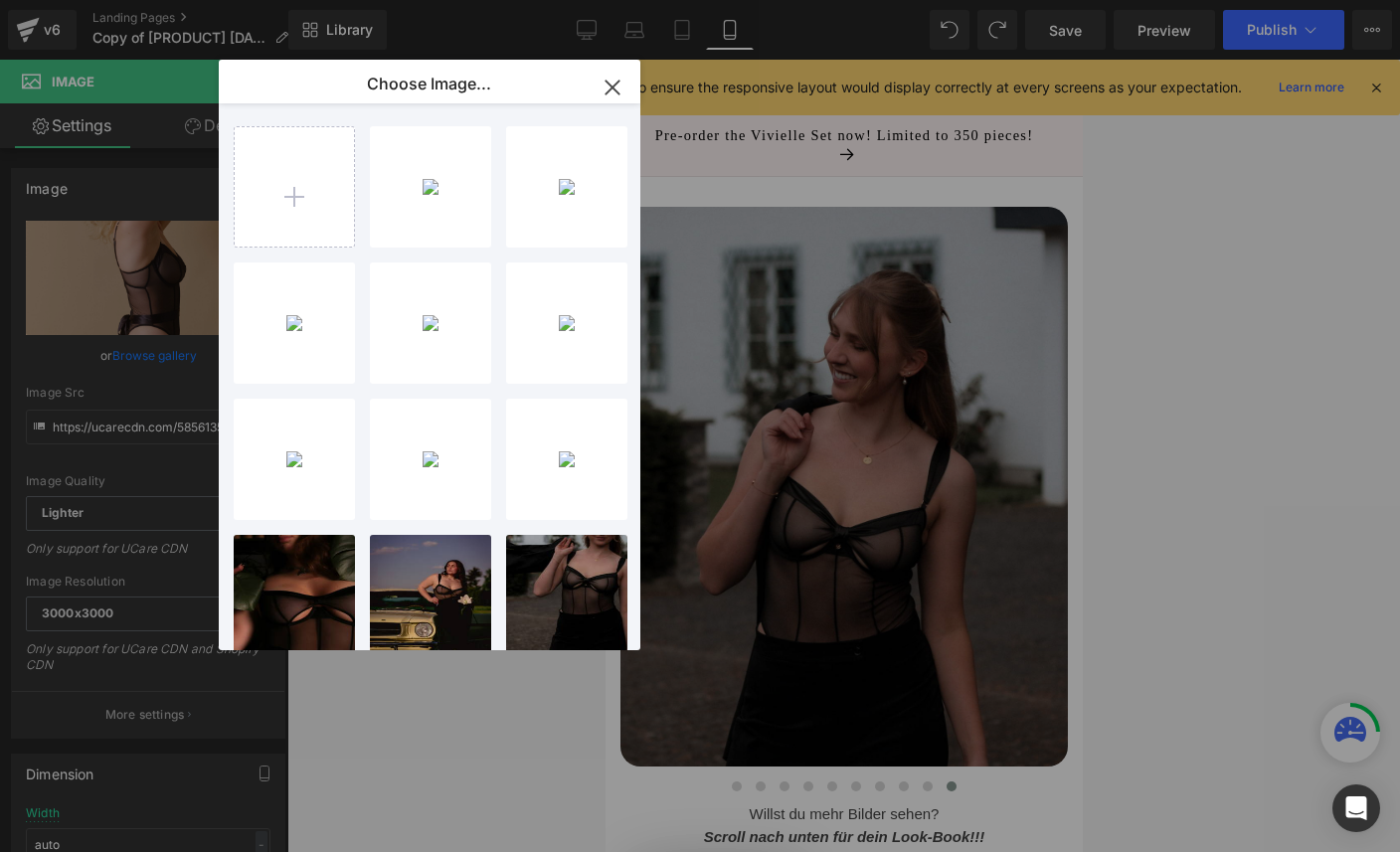 click on "[FILENAME] [SIZE]" at bounding box center [0, 0] 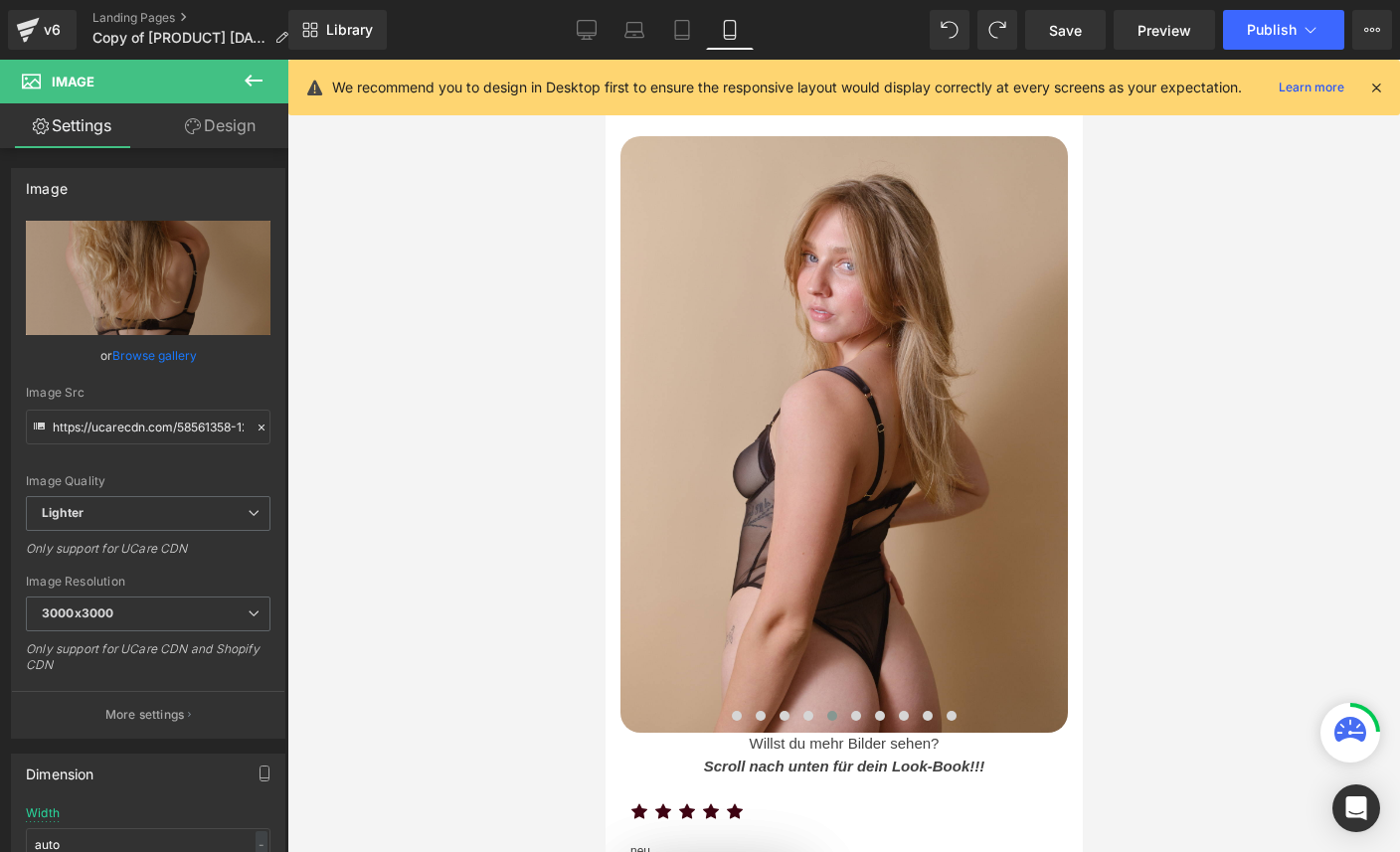 scroll, scrollTop: 234, scrollLeft: 0, axis: vertical 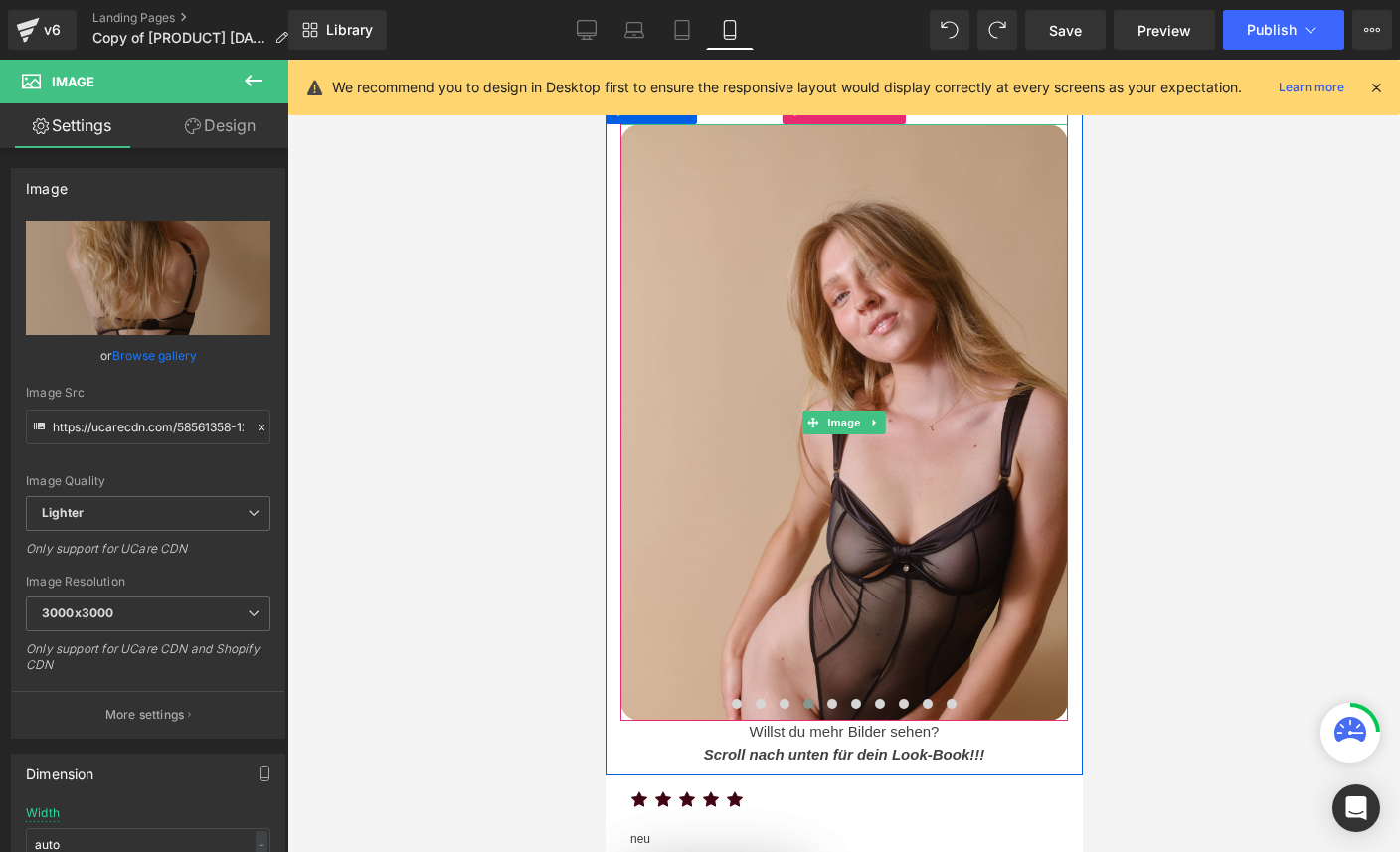 click at bounding box center [843, 423] 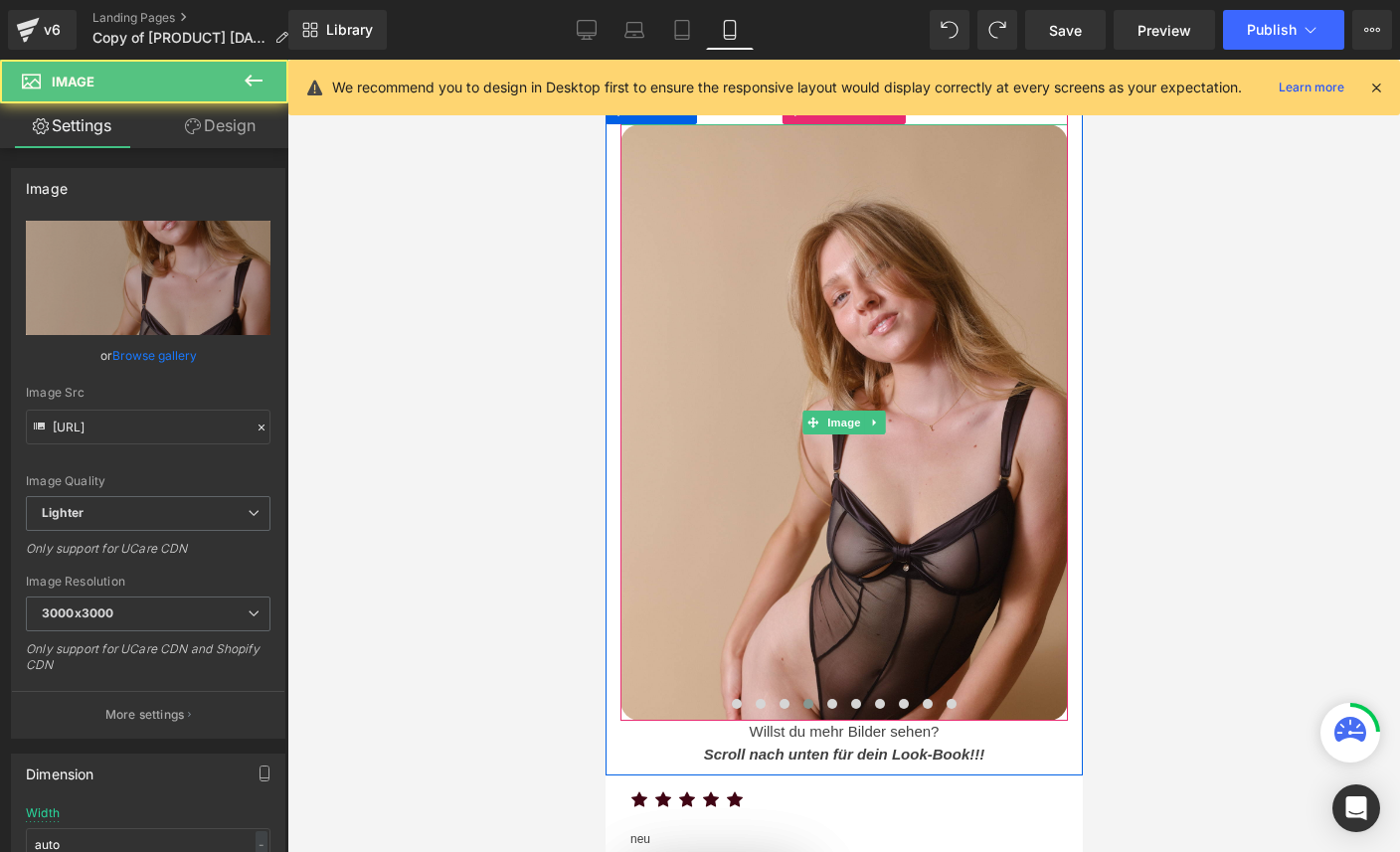 click on "Browse gallery" at bounding box center (154, 355) 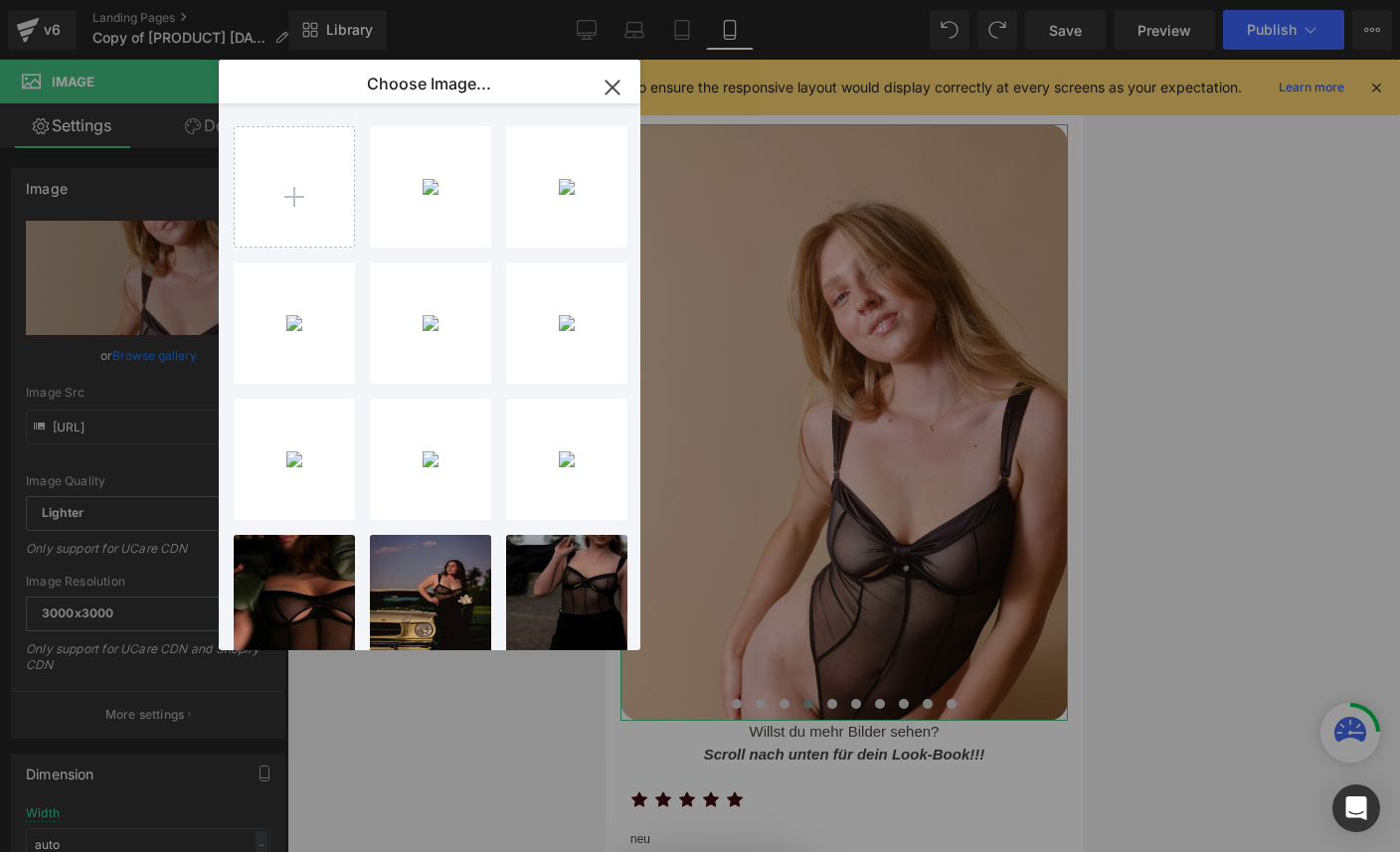 click at bounding box center (294, 187) 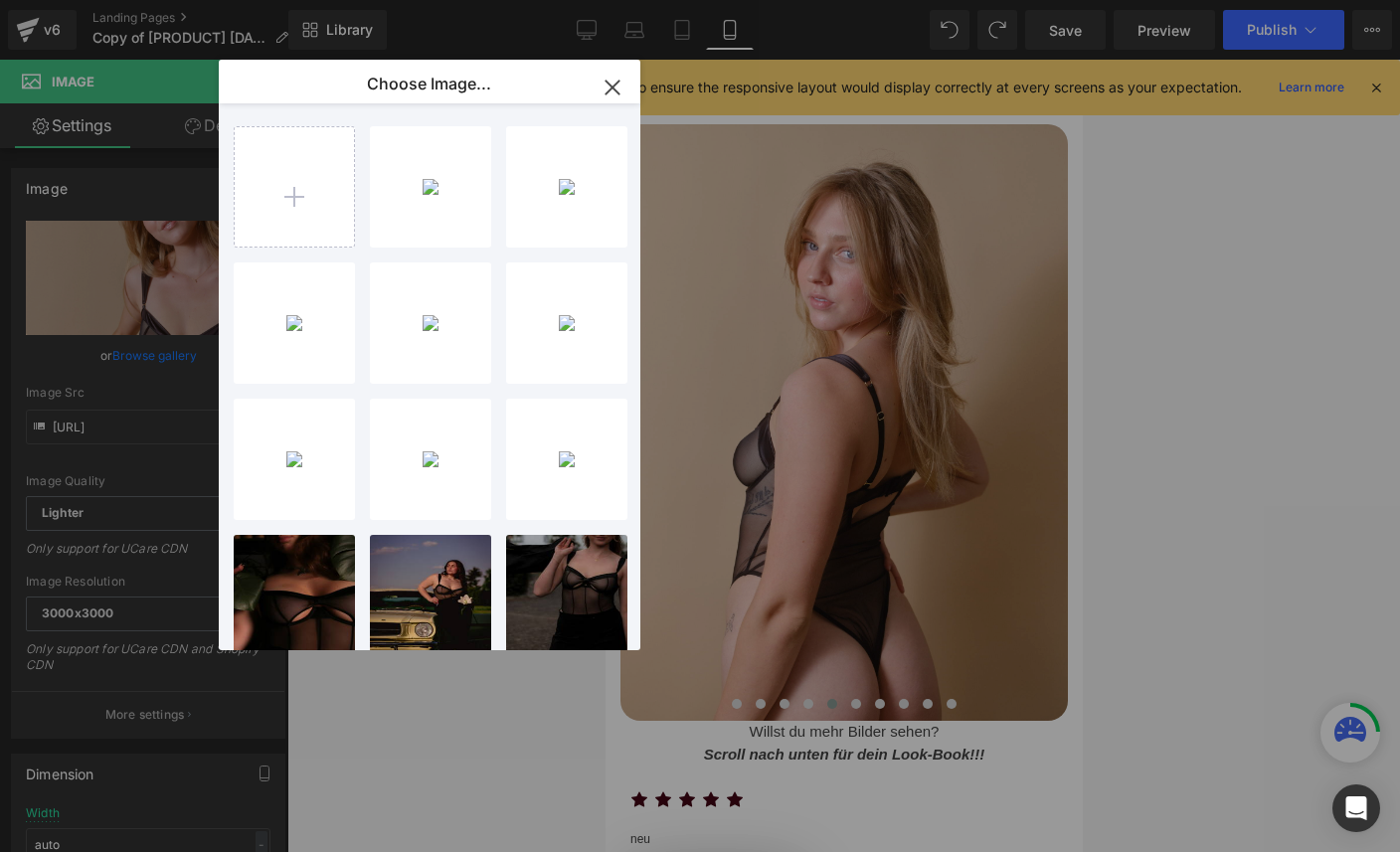 type on "[PATH]" 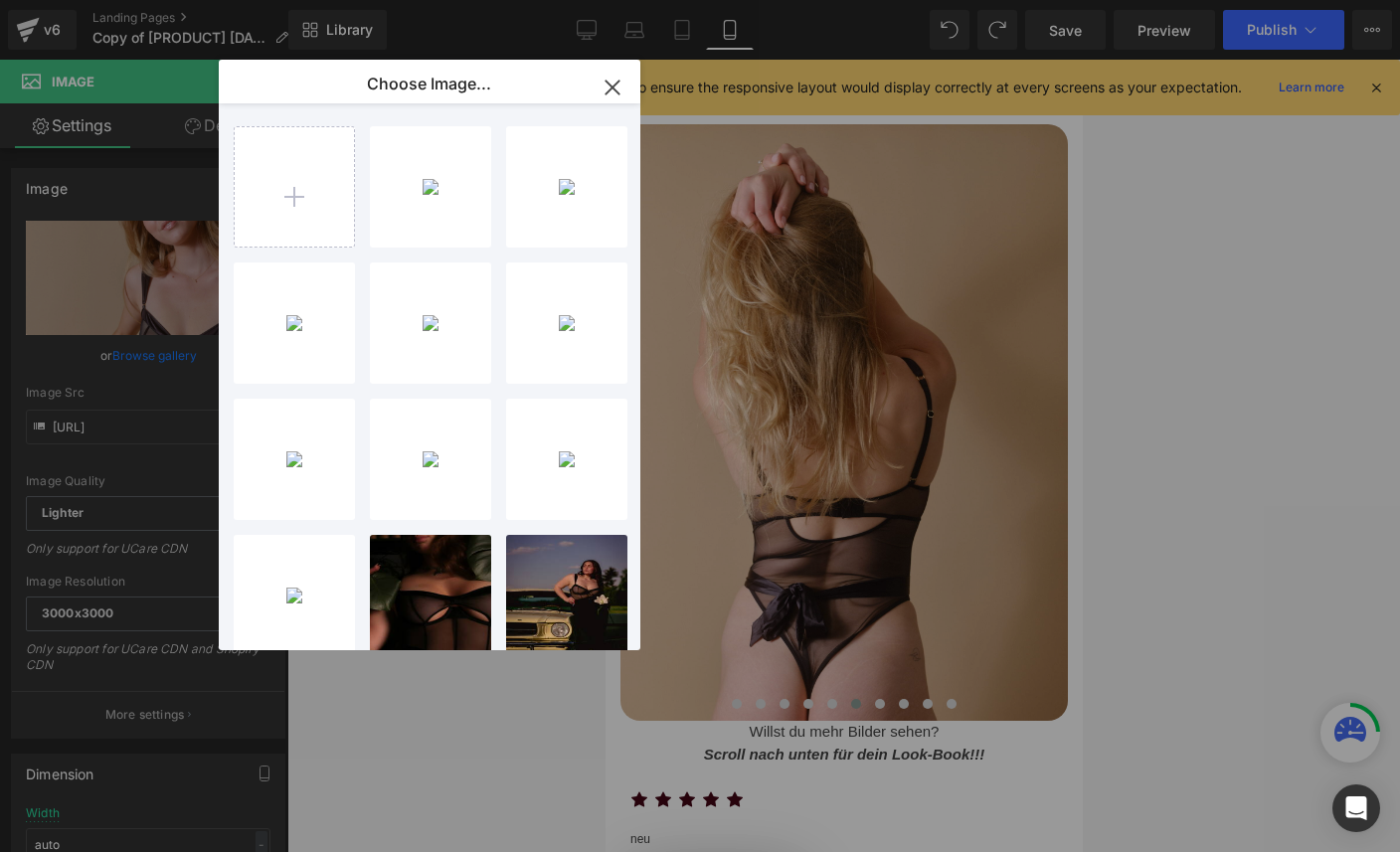 click on "[SIZE]" at bounding box center (0, 0) 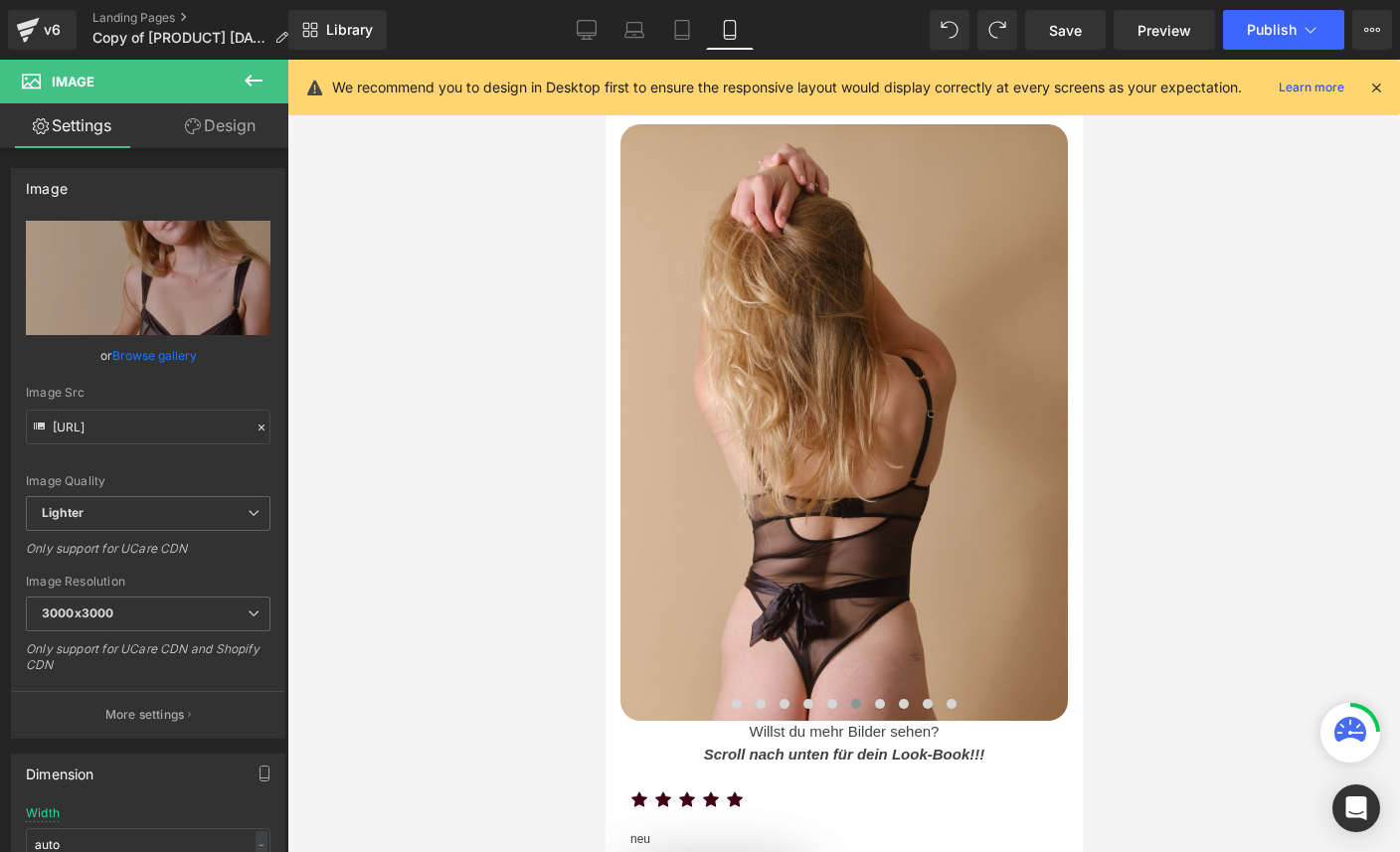click on "Browse gallery" at bounding box center [154, 355] 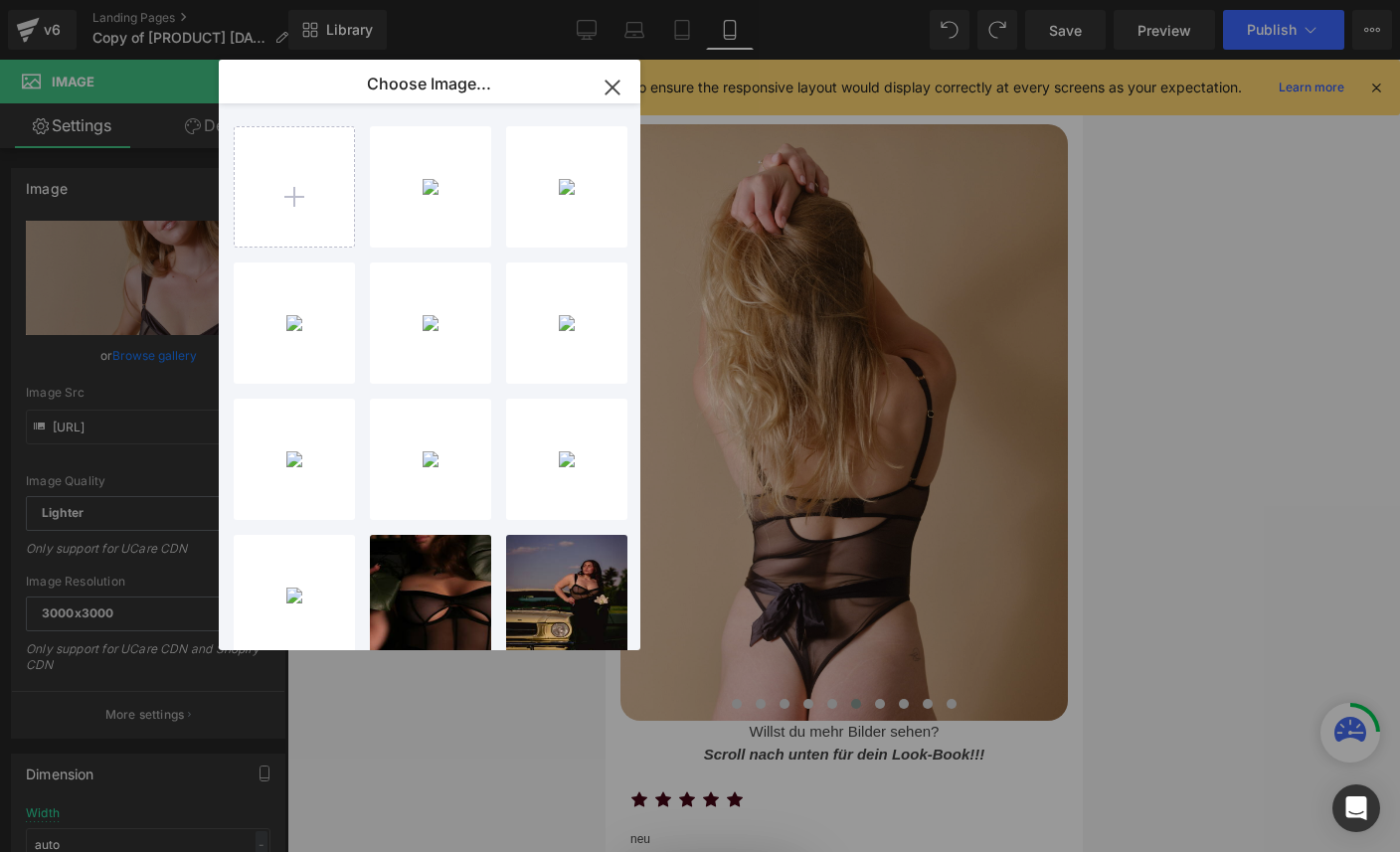 click on "[FILENAME] [SIZE]" at bounding box center (0, 0) 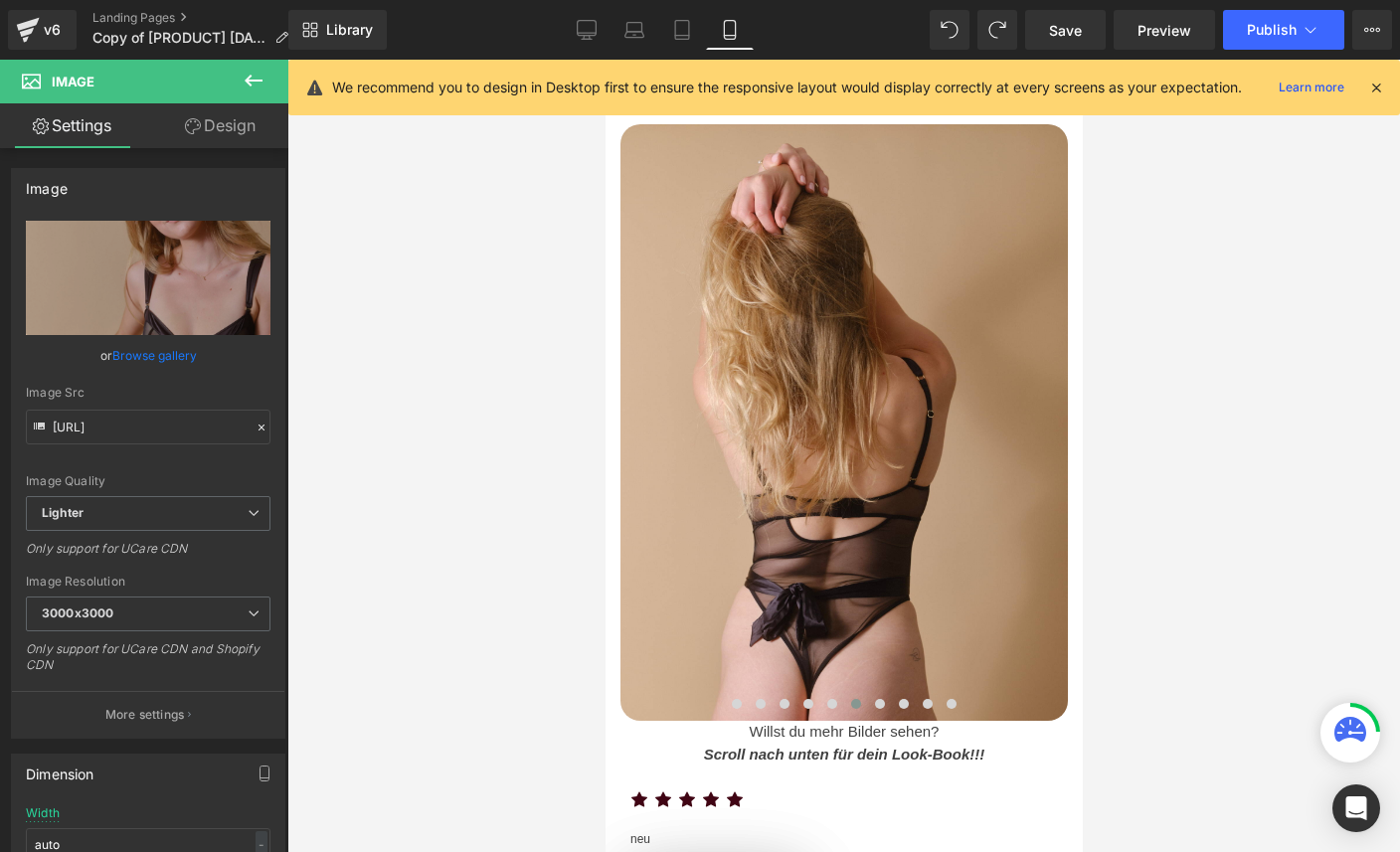 click 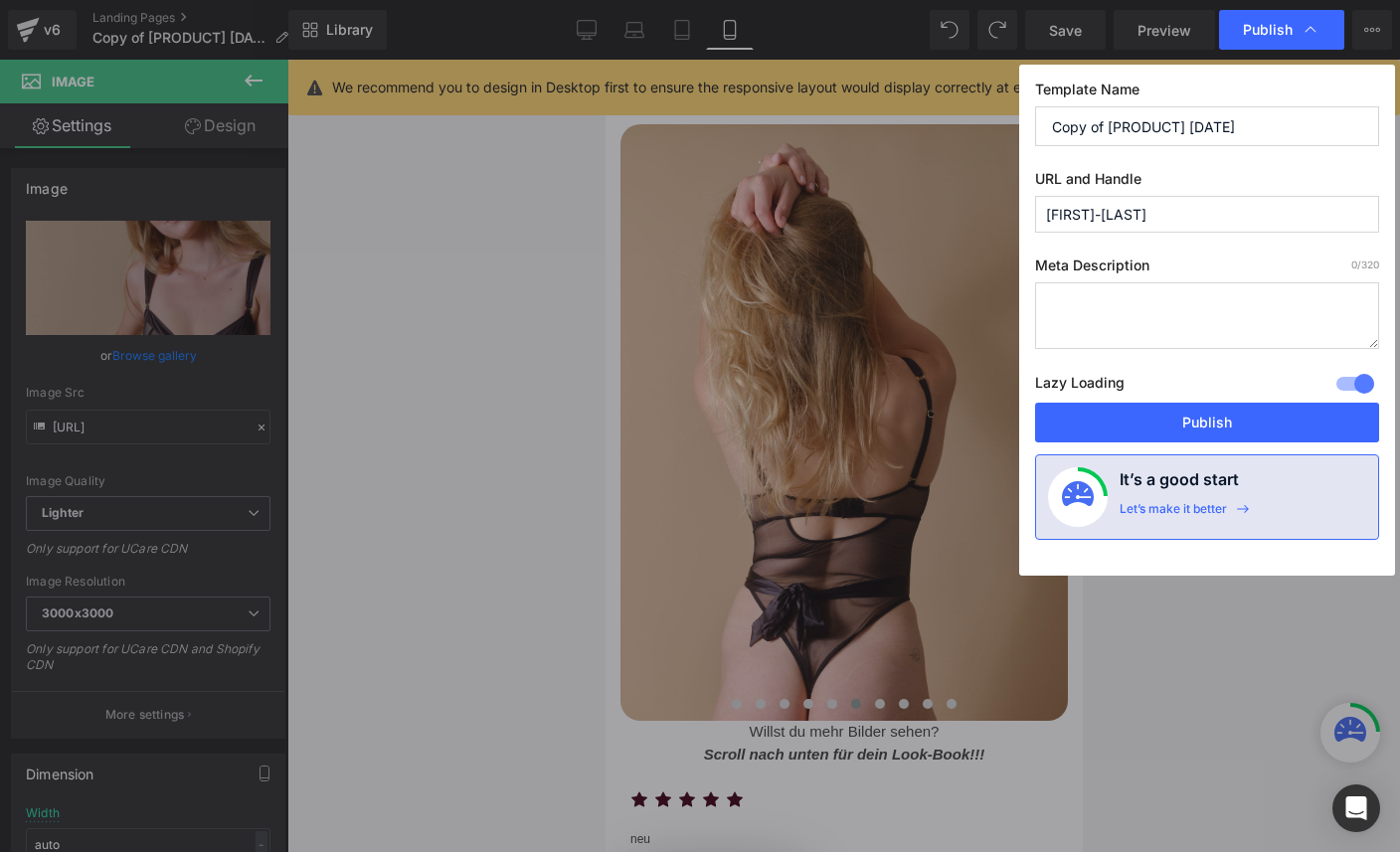 click on "Publish" at bounding box center [1207, 423] 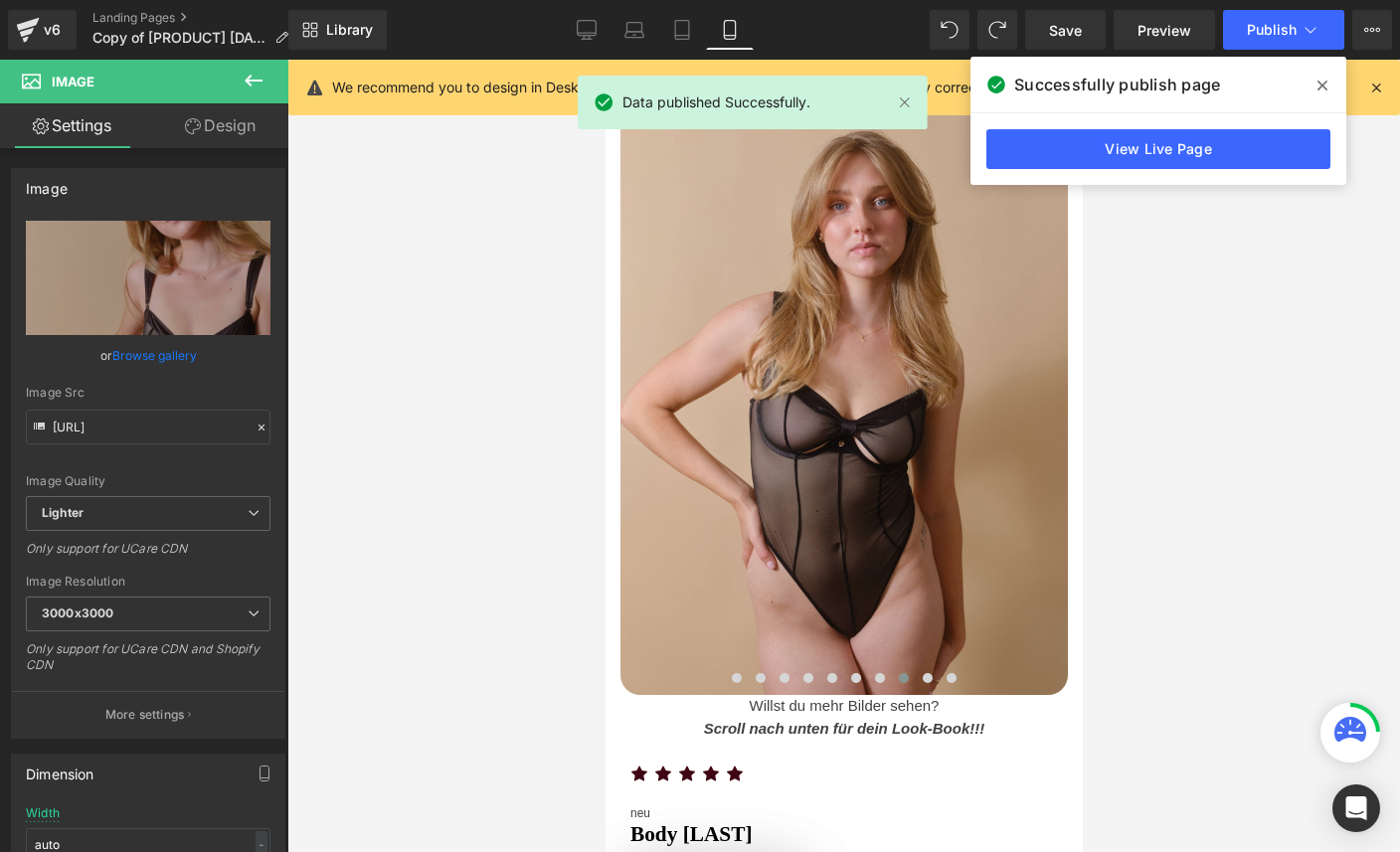 scroll, scrollTop: 261, scrollLeft: 0, axis: vertical 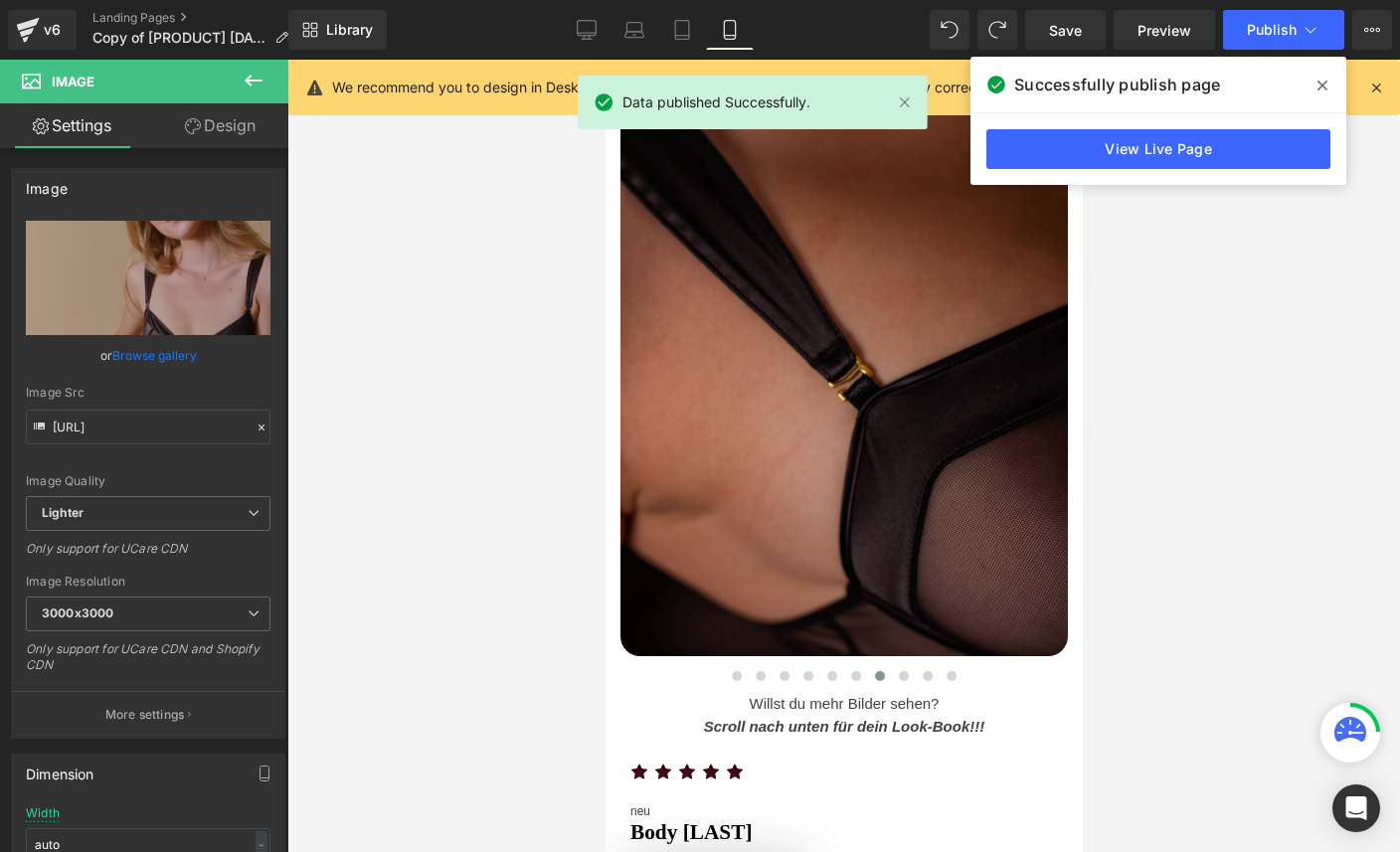 click at bounding box center [843, 376] 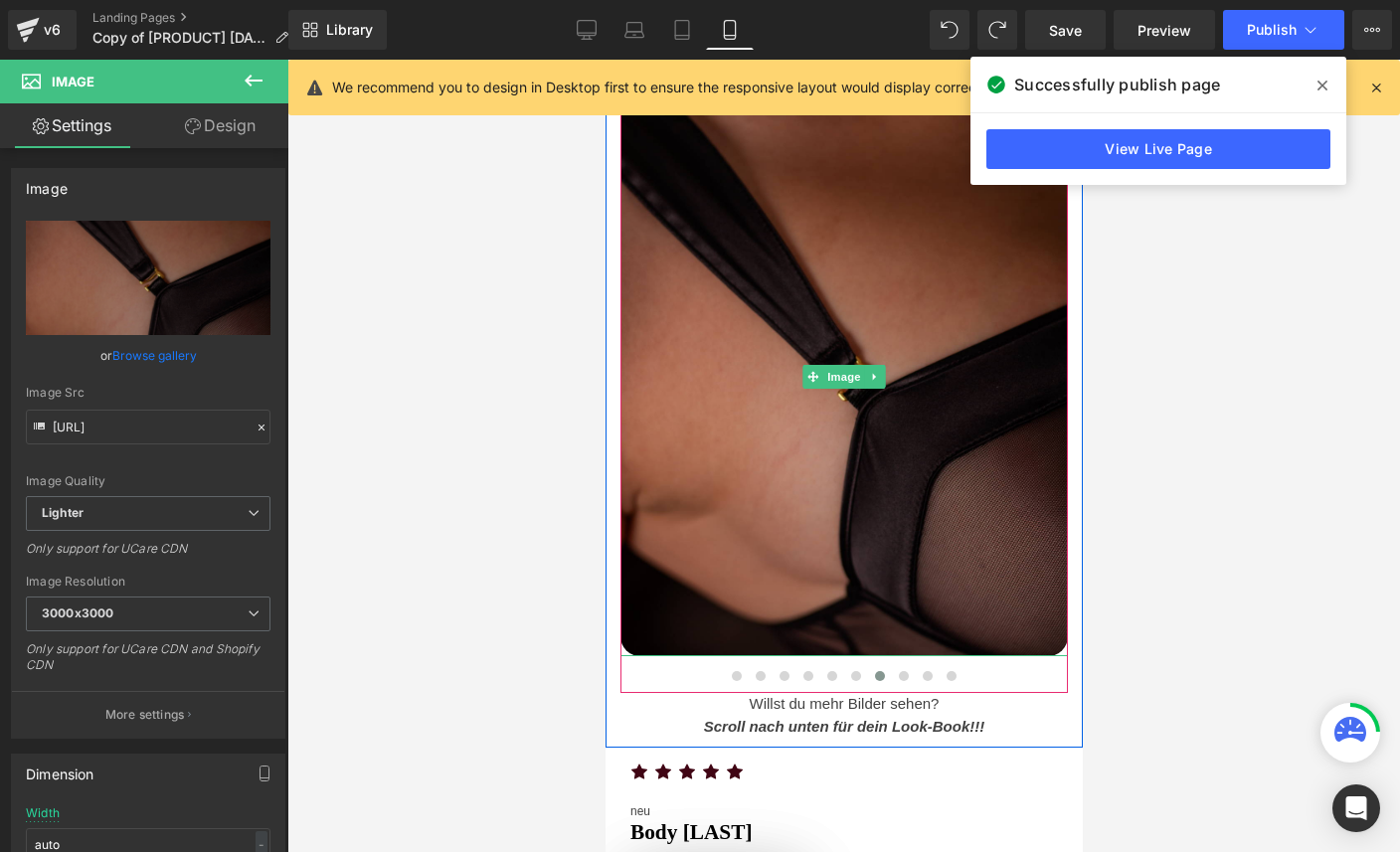 click on "Browse gallery" at bounding box center [154, 355] 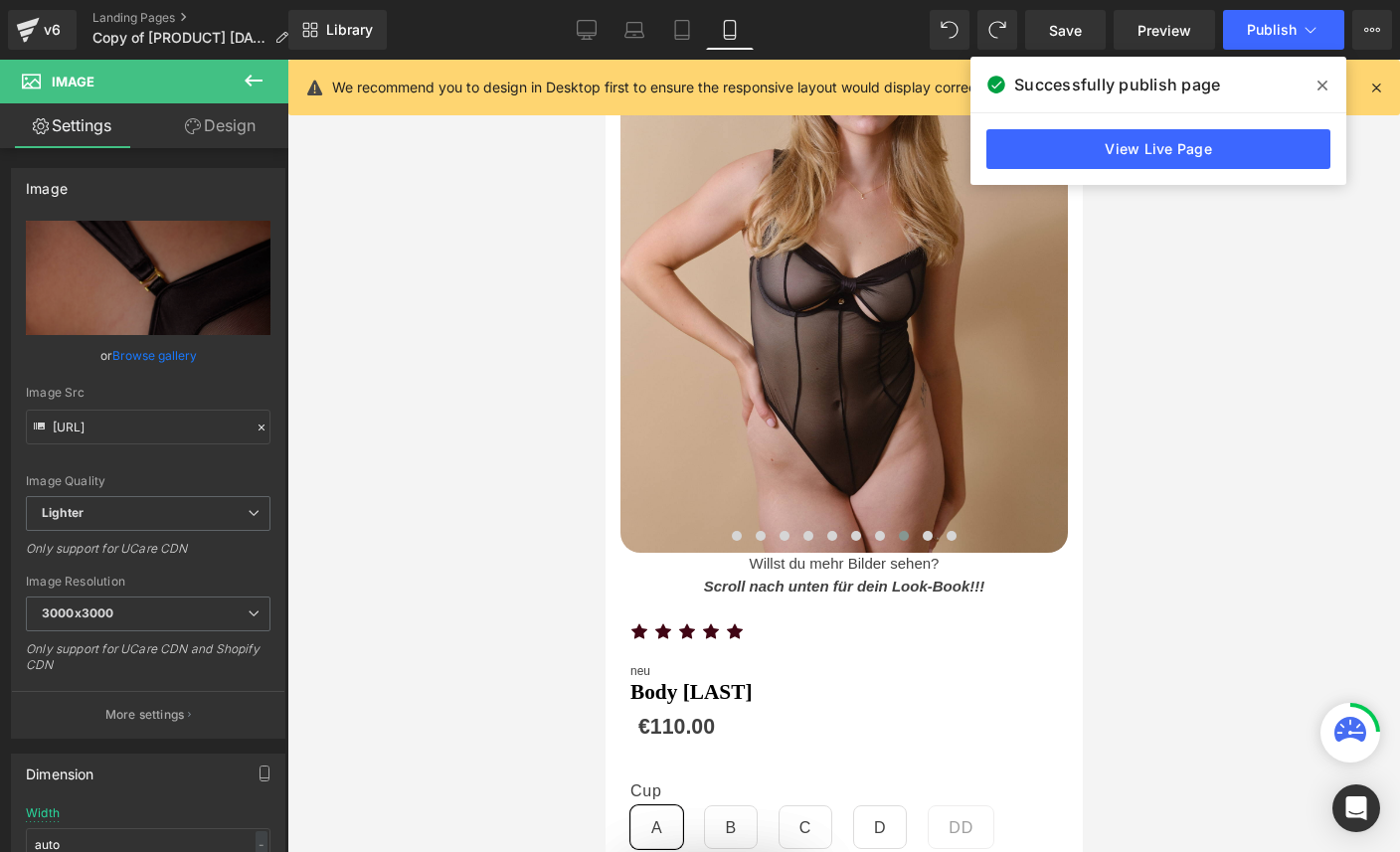 click on "View Live Page" at bounding box center (1158, 149) 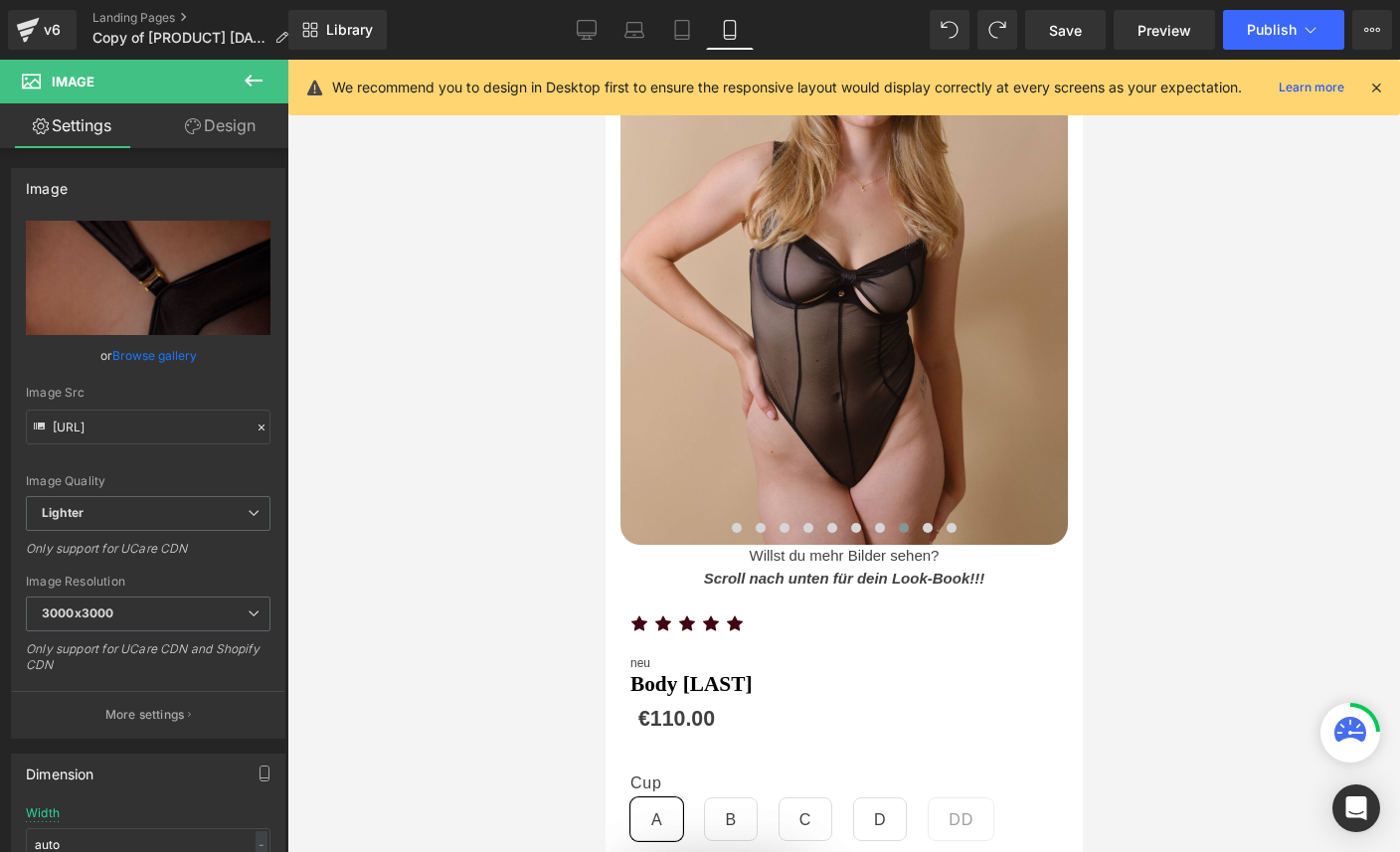 scroll, scrollTop: 416, scrollLeft: 0, axis: vertical 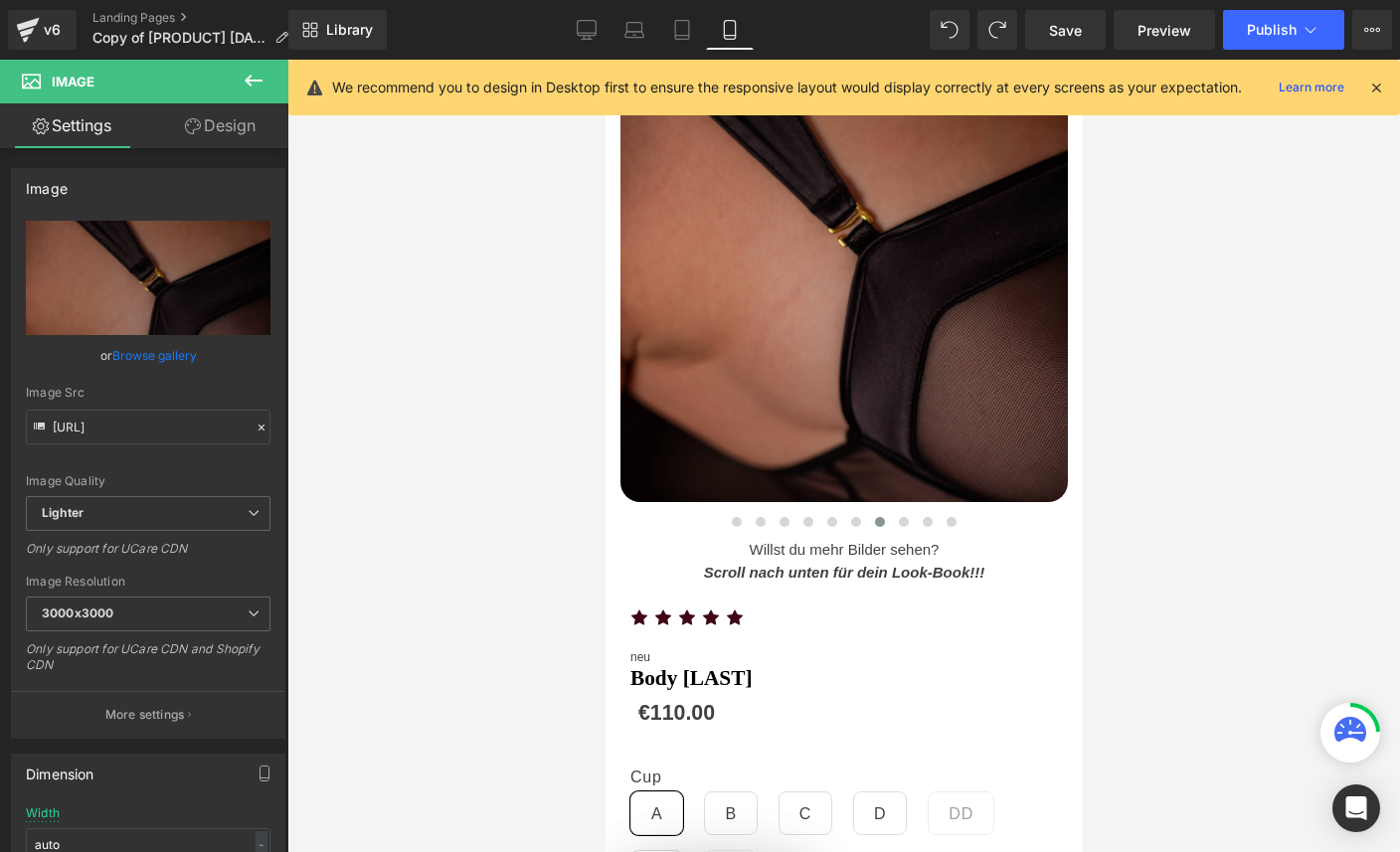 click at bounding box center (843, 222) 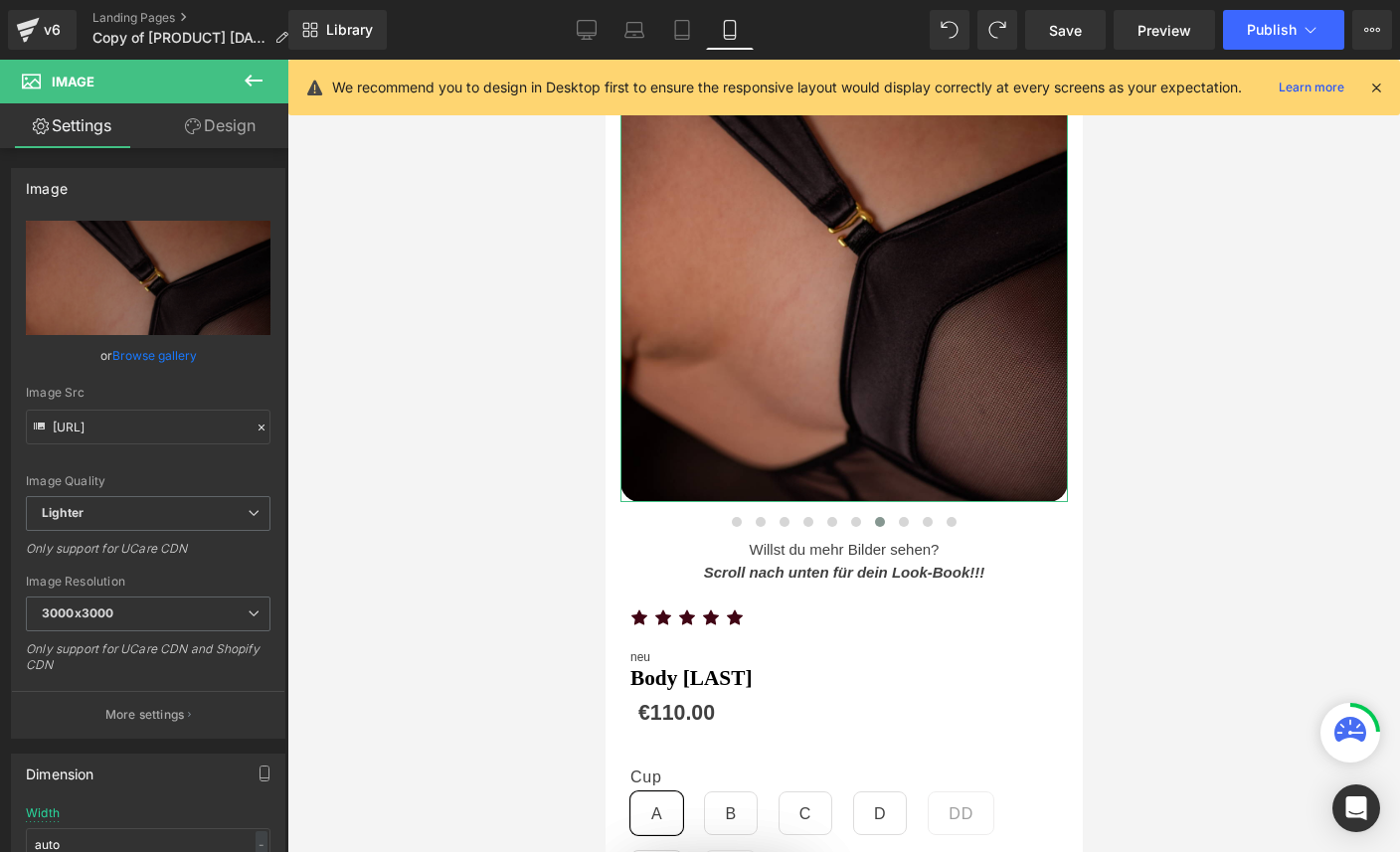 click on "Replace Image" at bounding box center (0, 0) 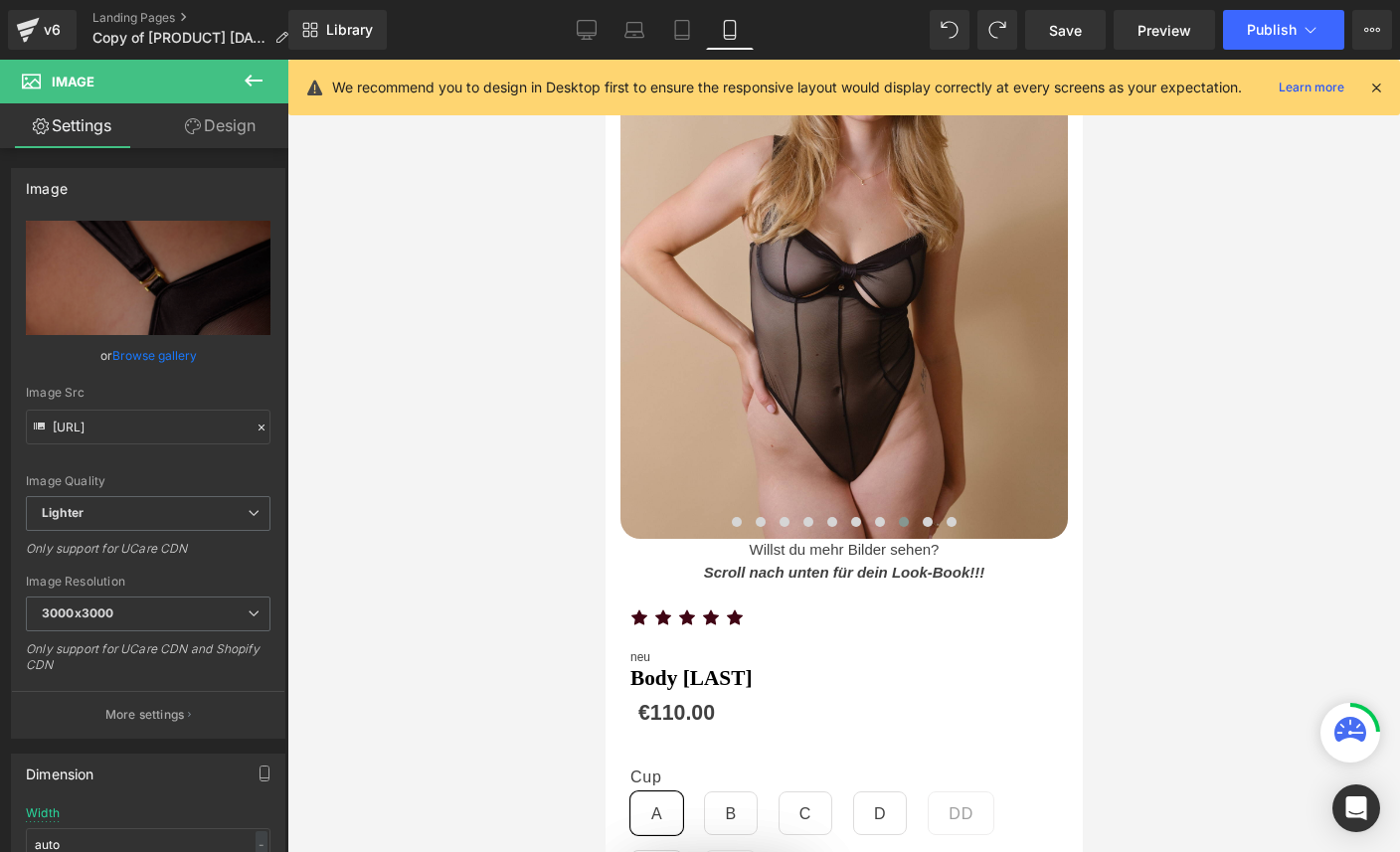 type on "[PATH]" 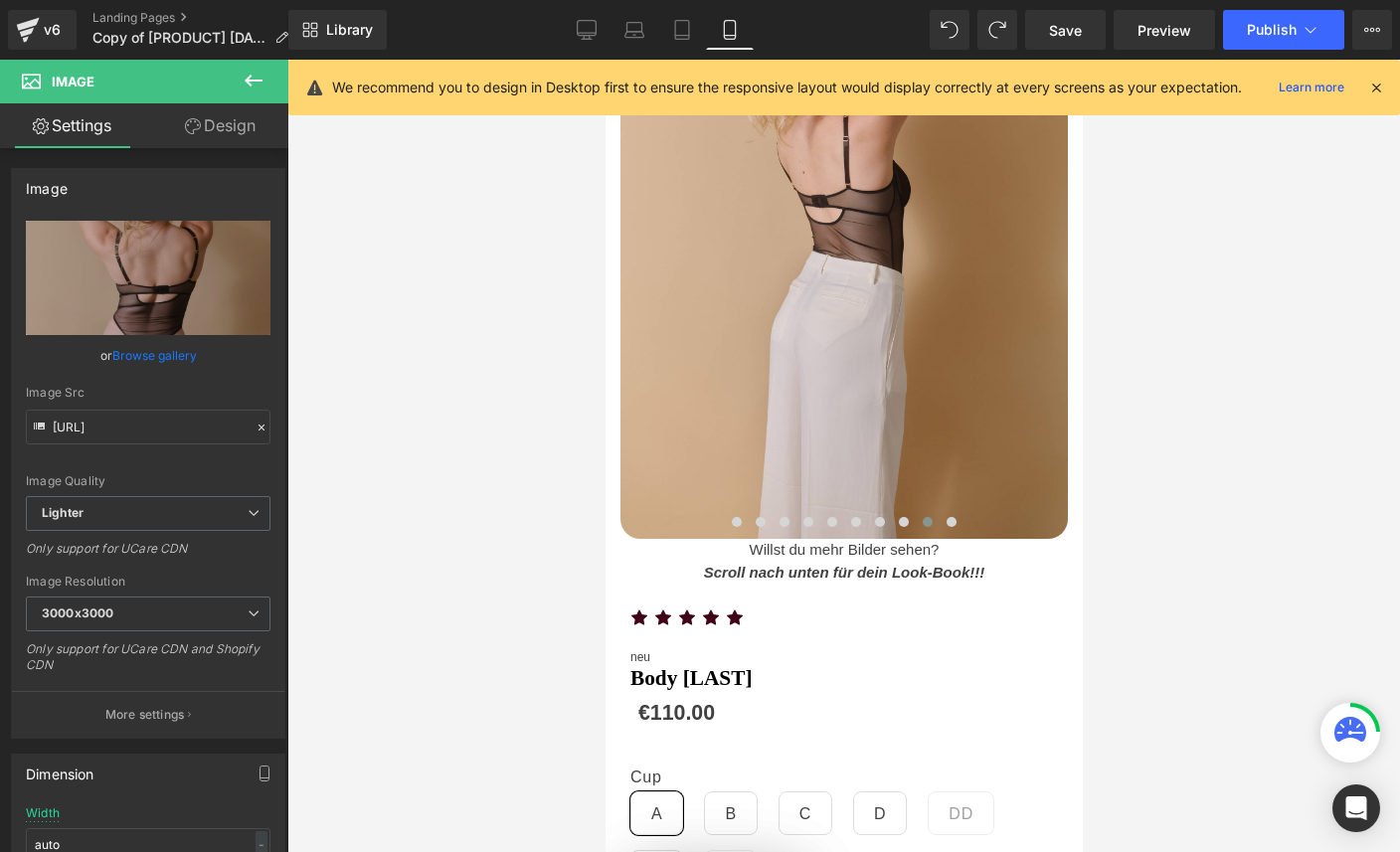 click on "Browse gallery" at bounding box center (154, 355) 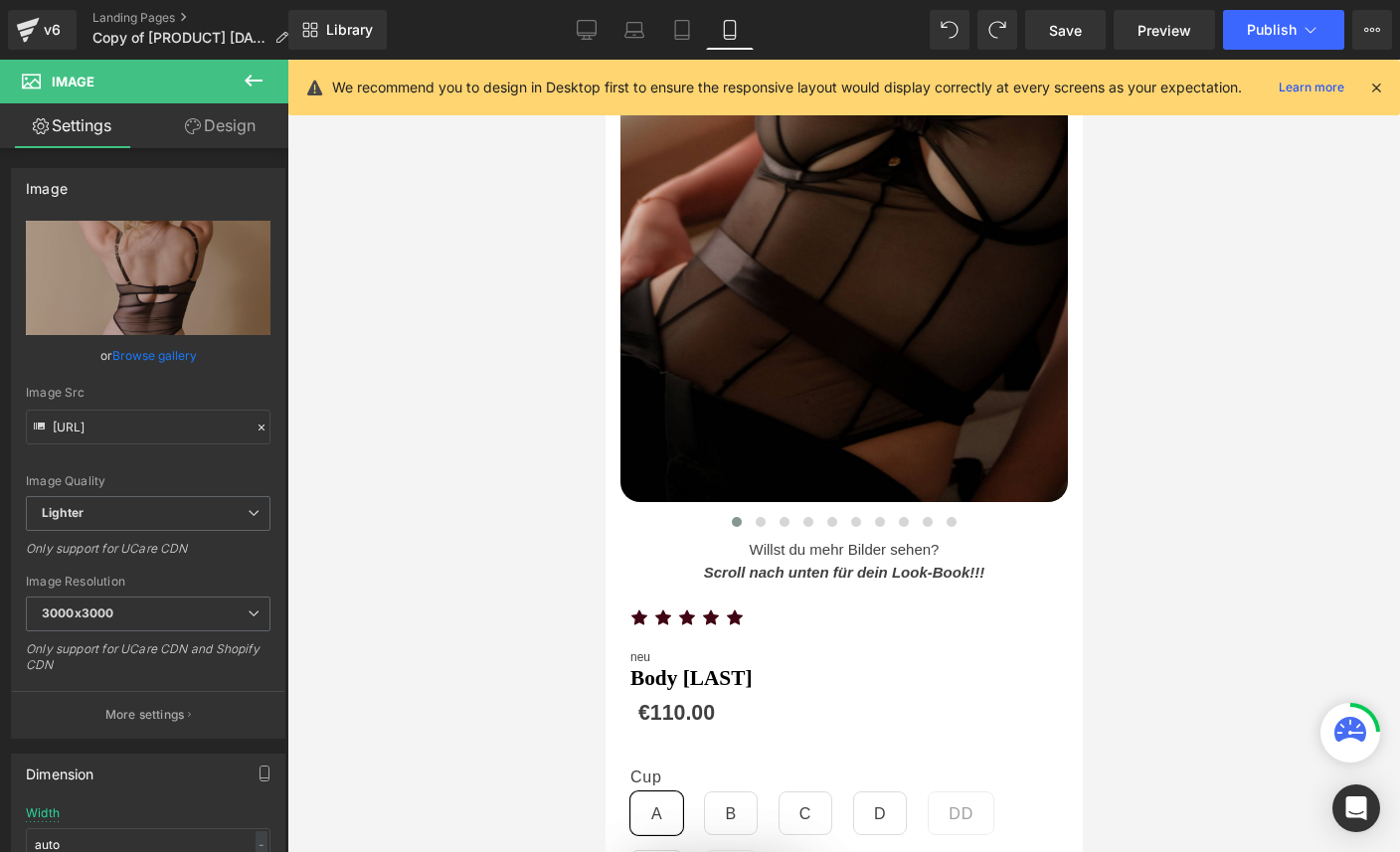 click on "Publish" at bounding box center (1284, 30) 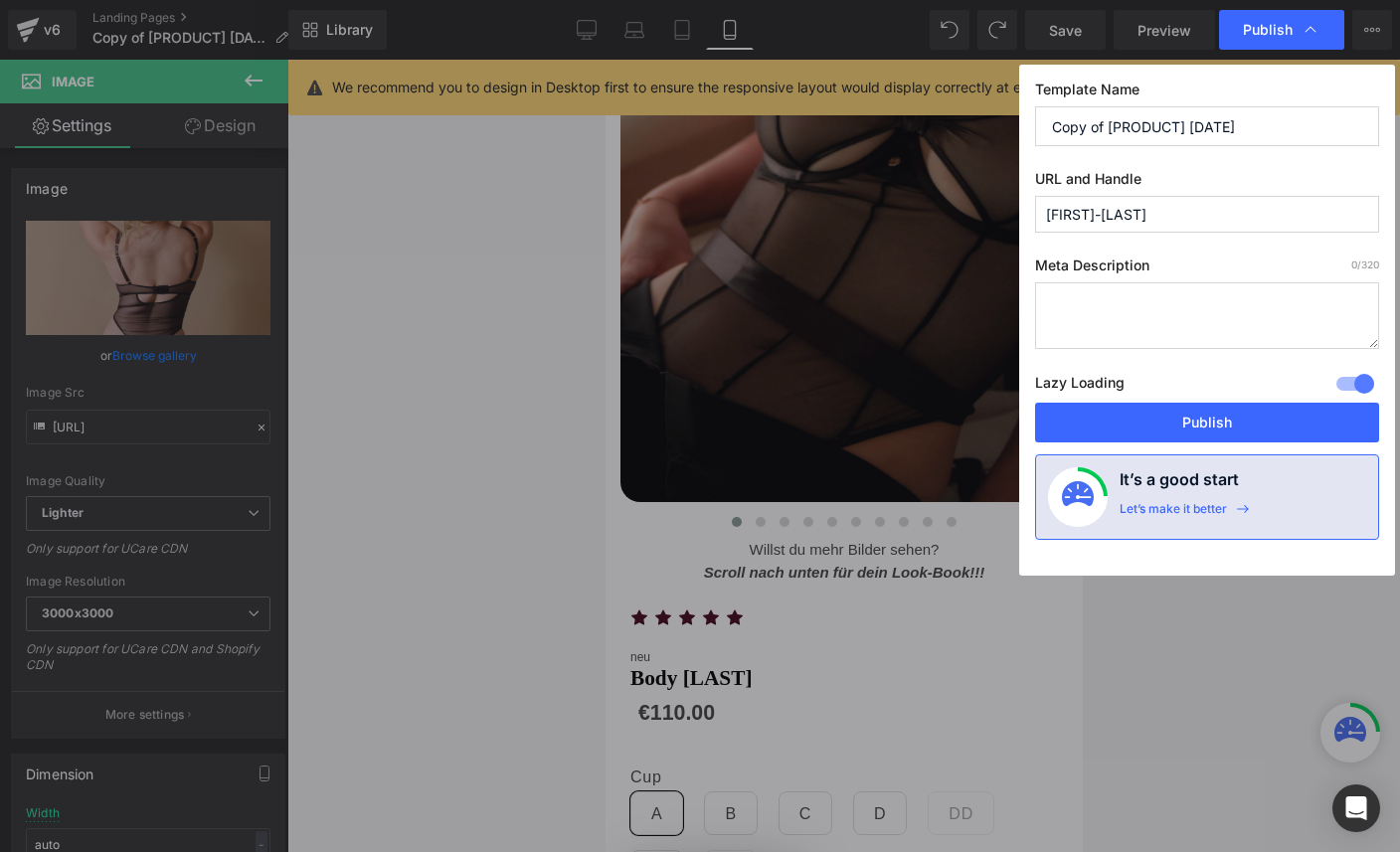 click on "Publish" at bounding box center (1207, 423) 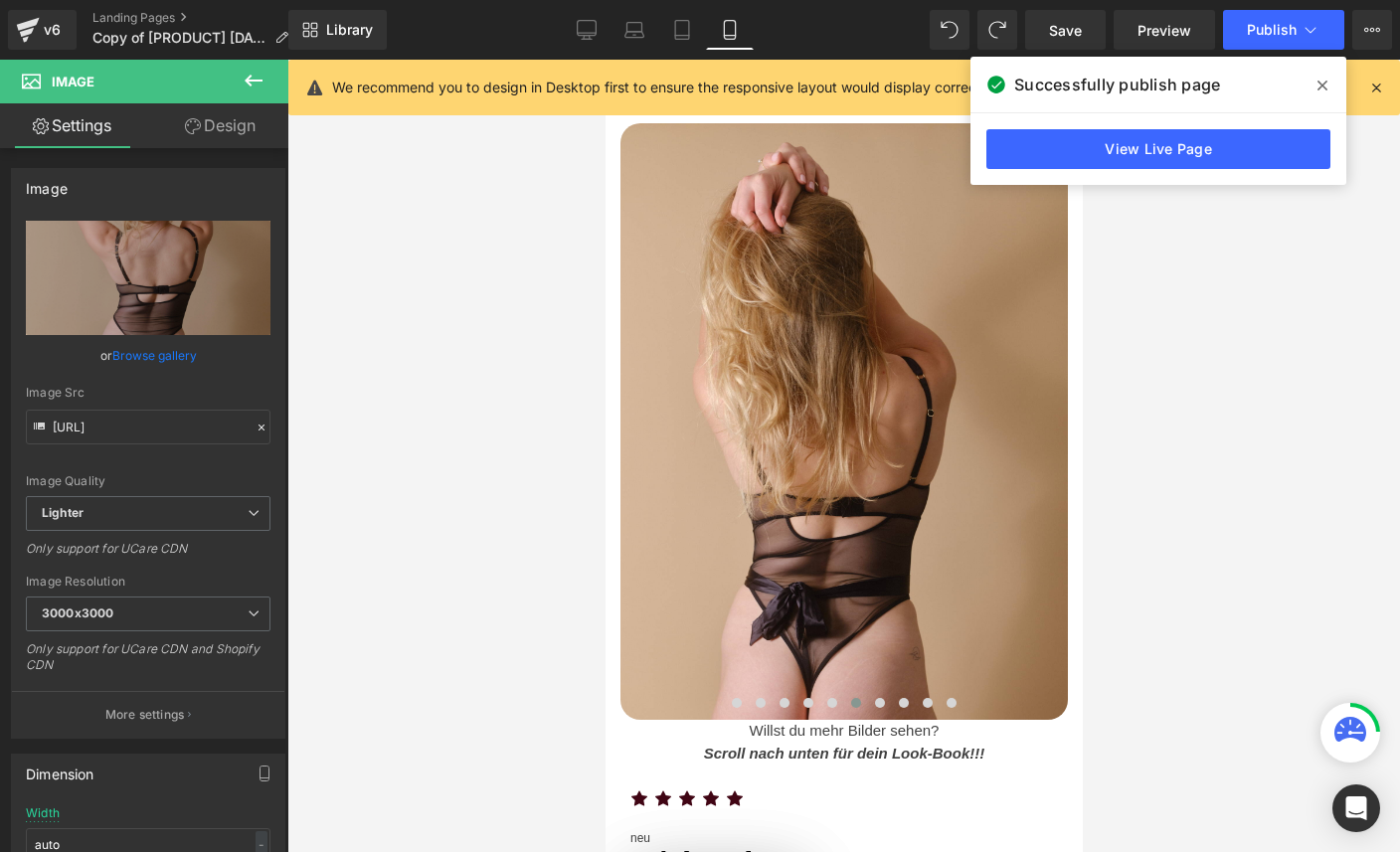 scroll, scrollTop: 242, scrollLeft: 0, axis: vertical 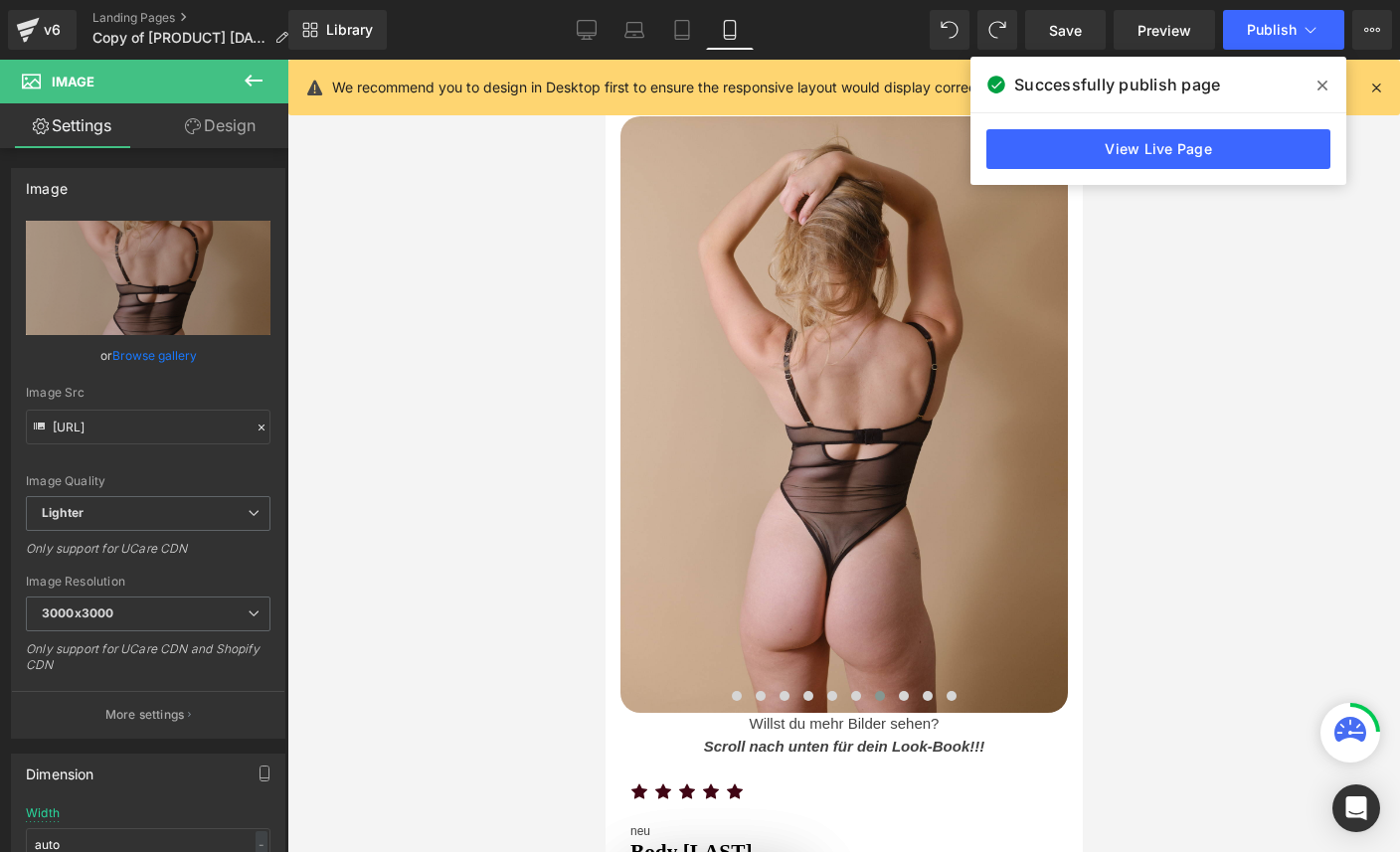 click at bounding box center (736, 696) 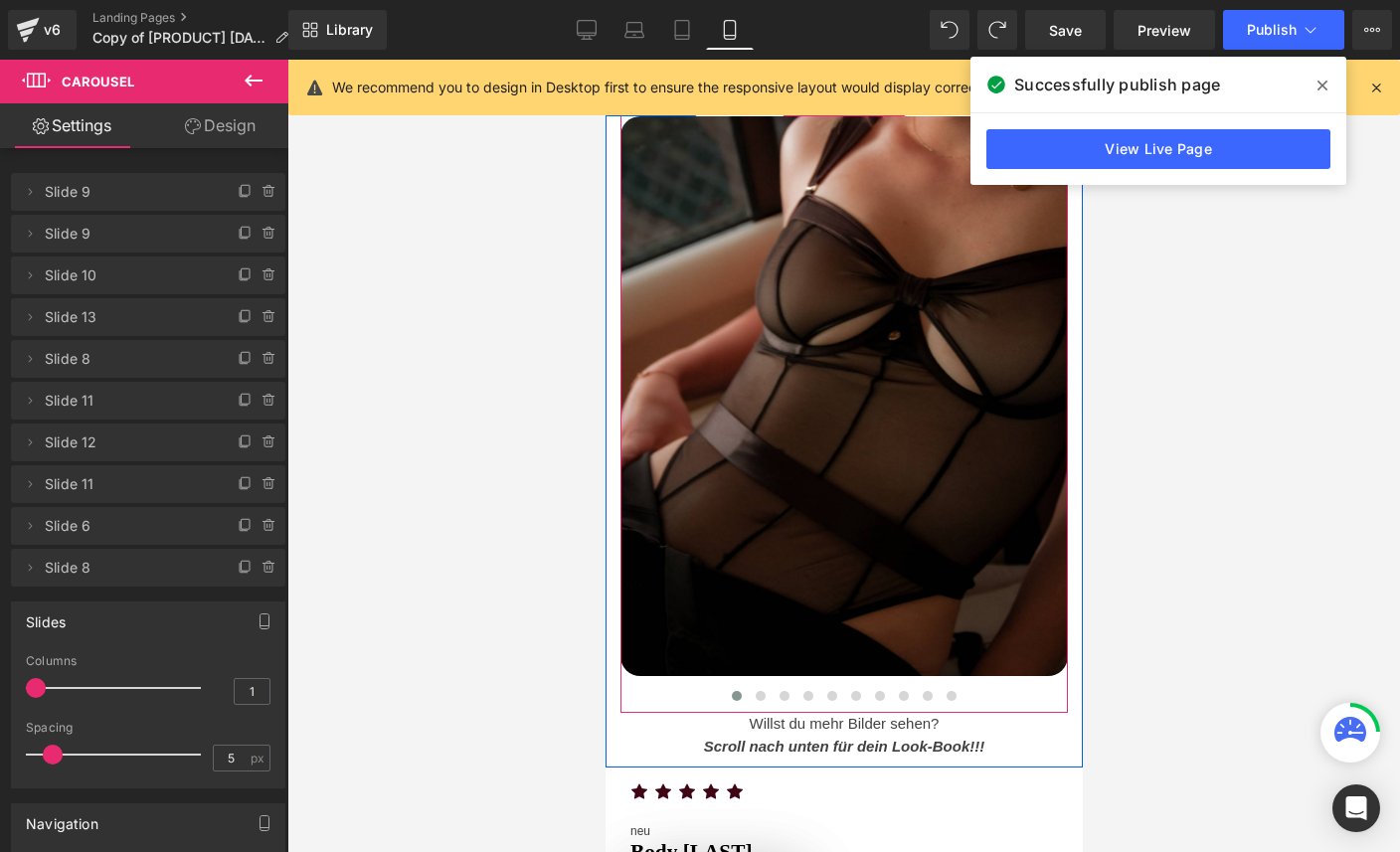 click at bounding box center [843, 455] 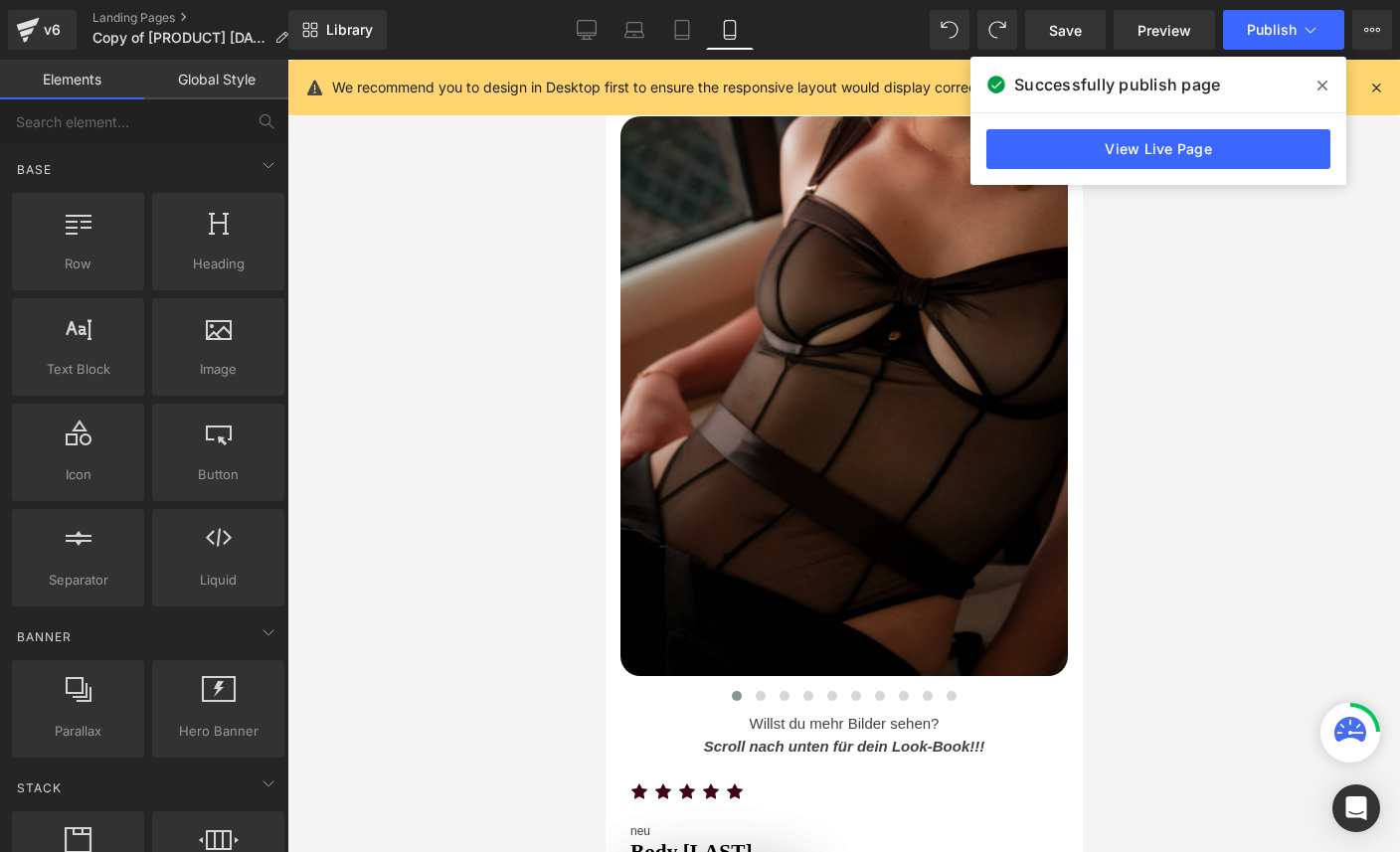 click at bounding box center (1322, 85) 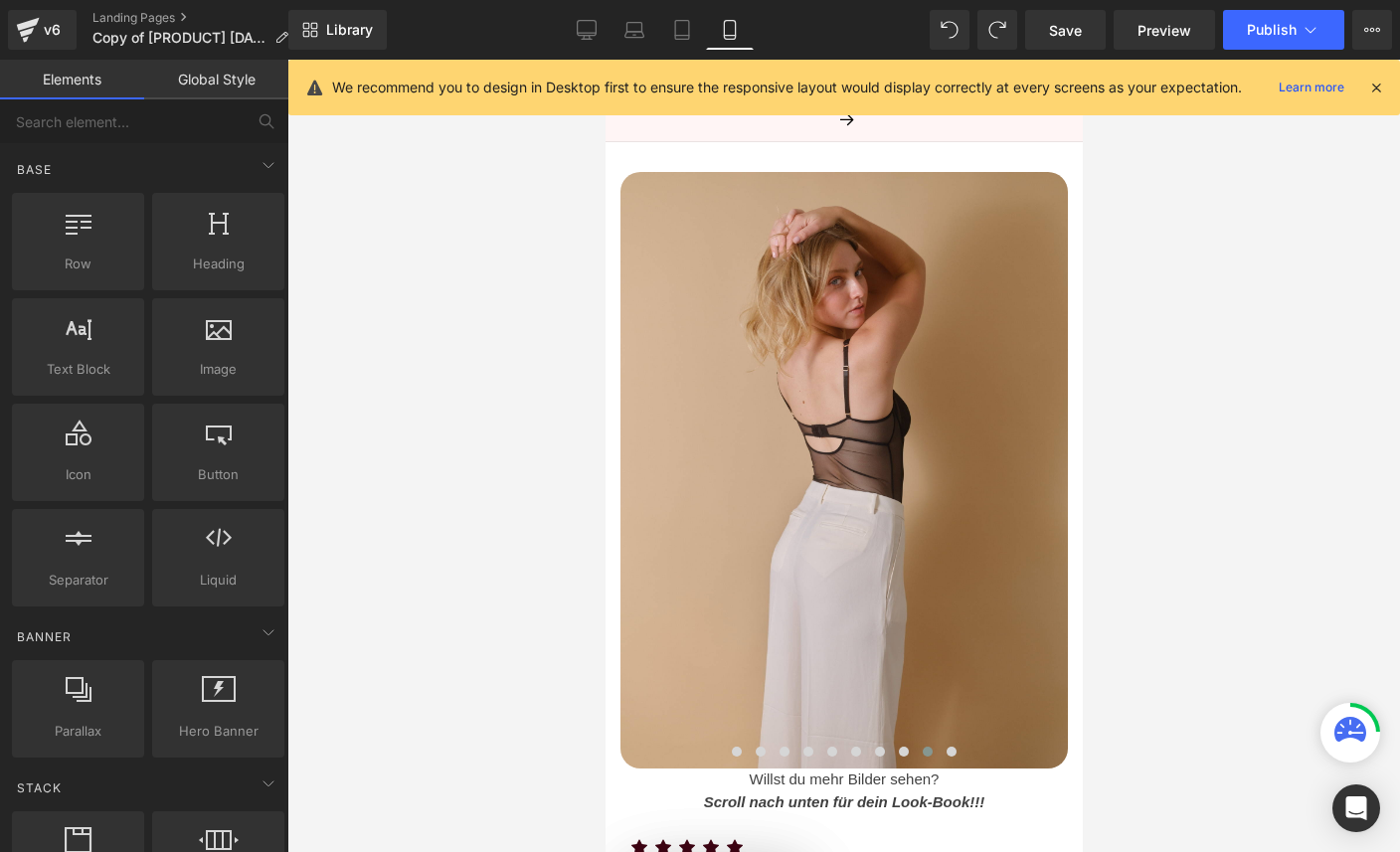 scroll, scrollTop: 201, scrollLeft: 0, axis: vertical 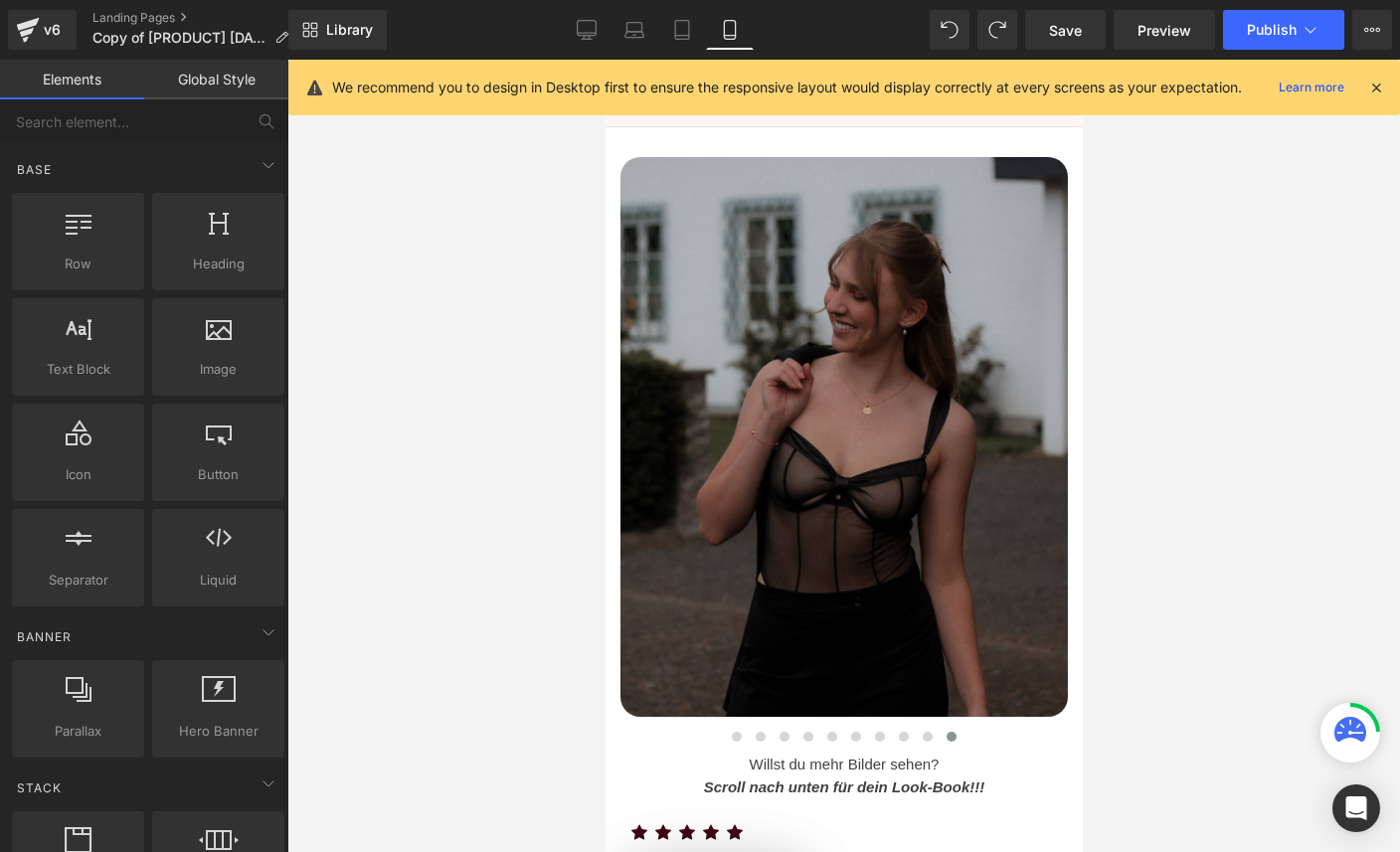 click on "Publish" at bounding box center [1272, 30] 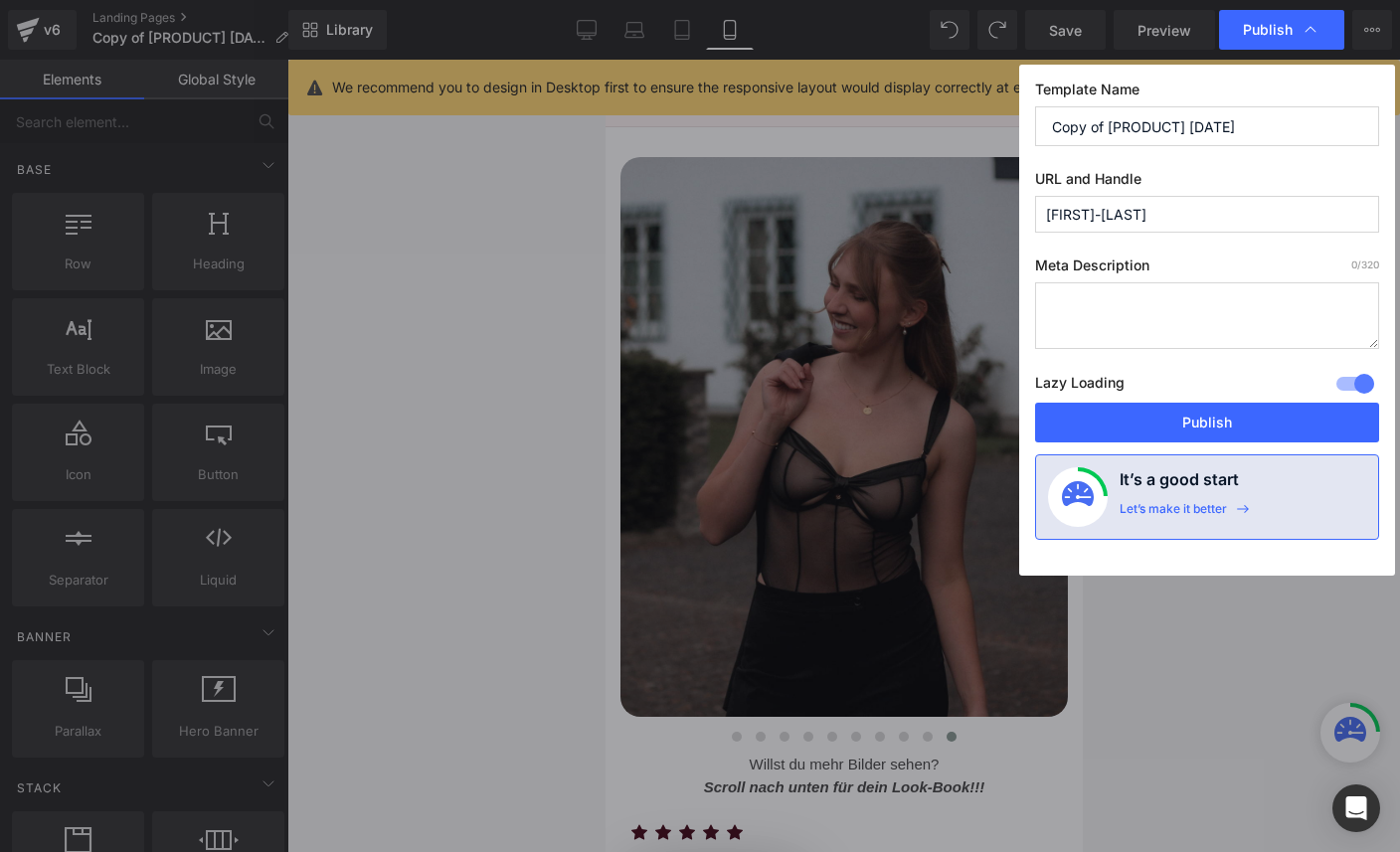 click on "Publish" at bounding box center [1207, 423] 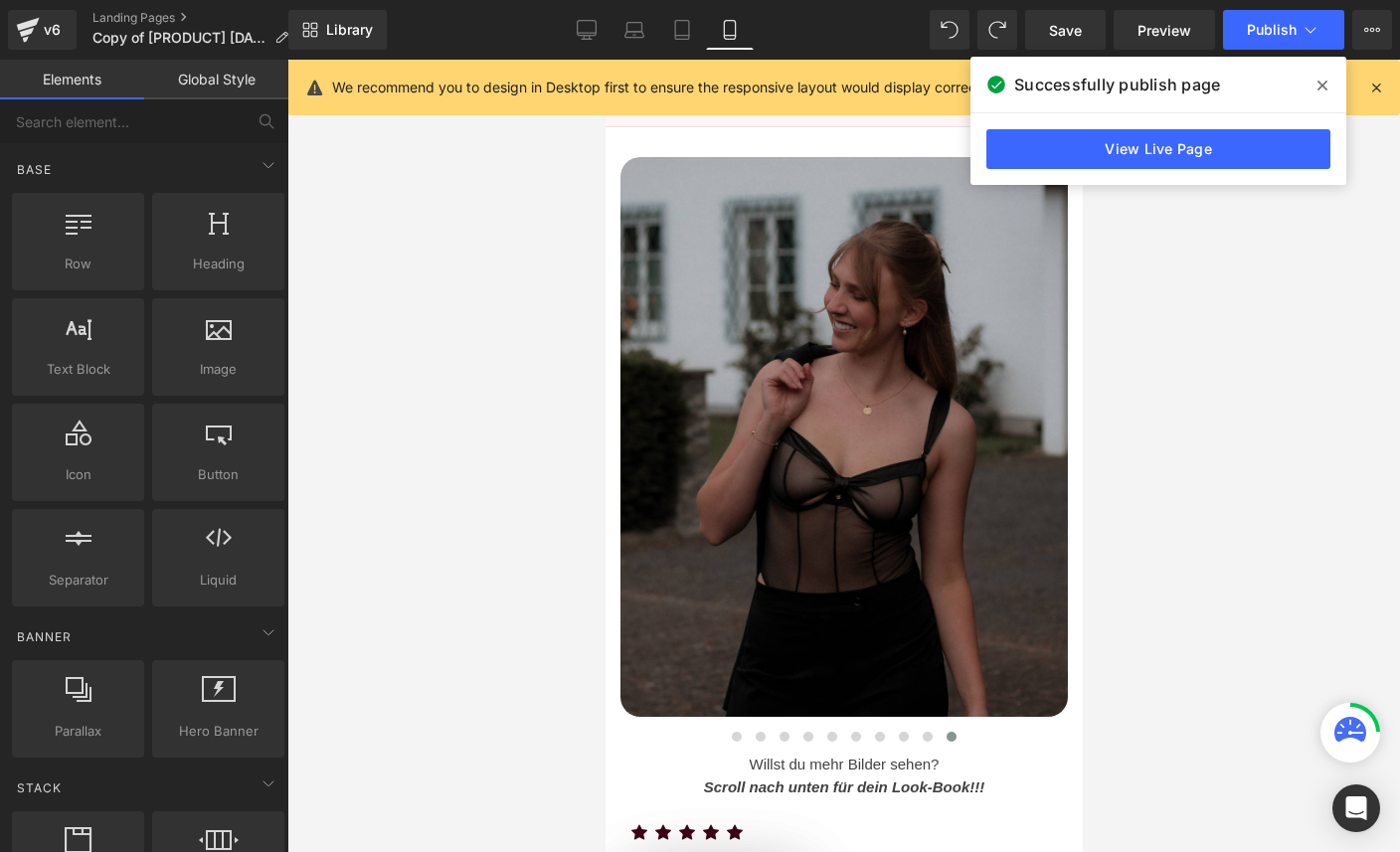 click on "View Live Page View with current Template Save Template to Library Schedule Publish  Optimize  Publish Settings Shortcuts" at bounding box center [1372, 30] 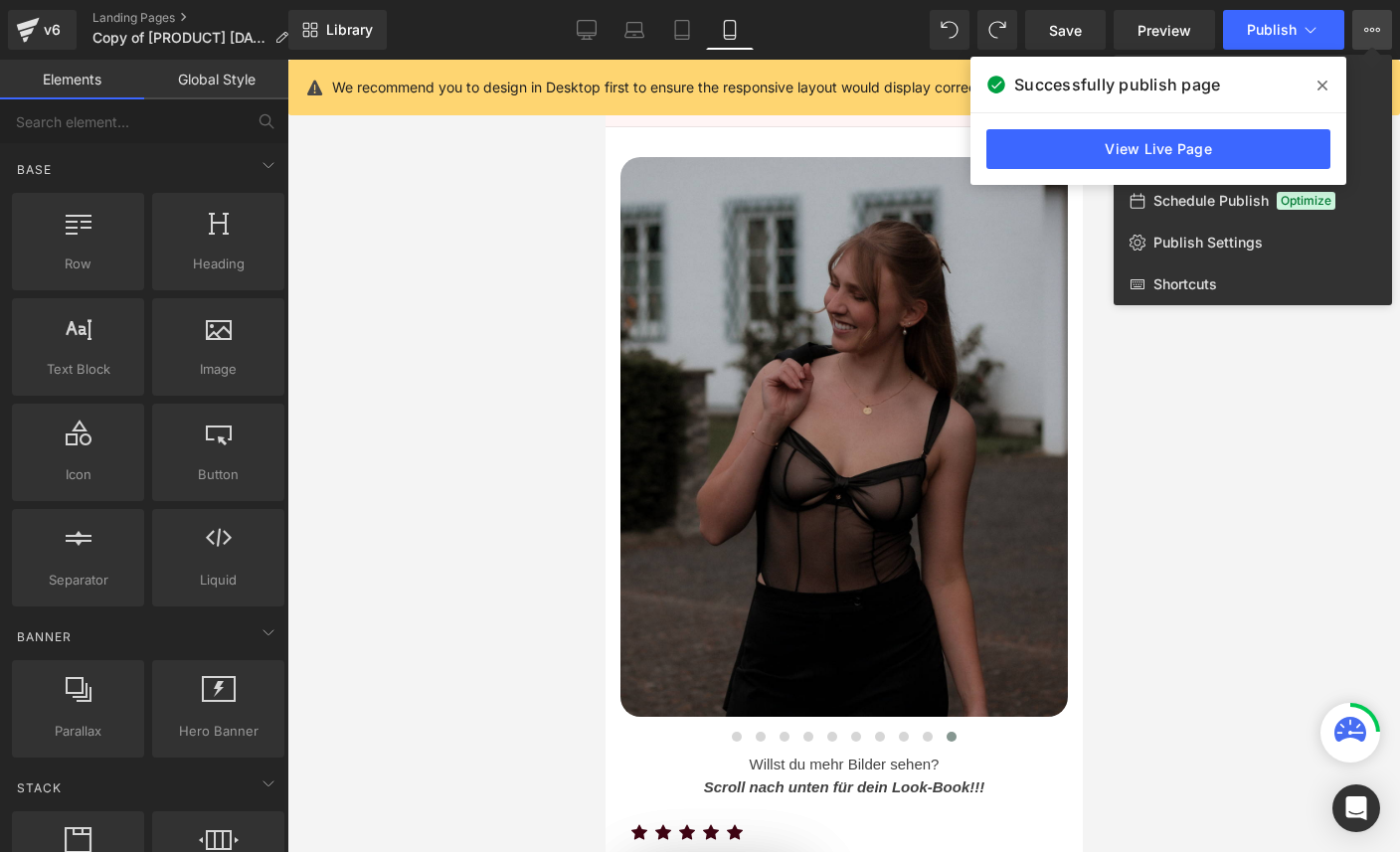 click at bounding box center (1322, 85) 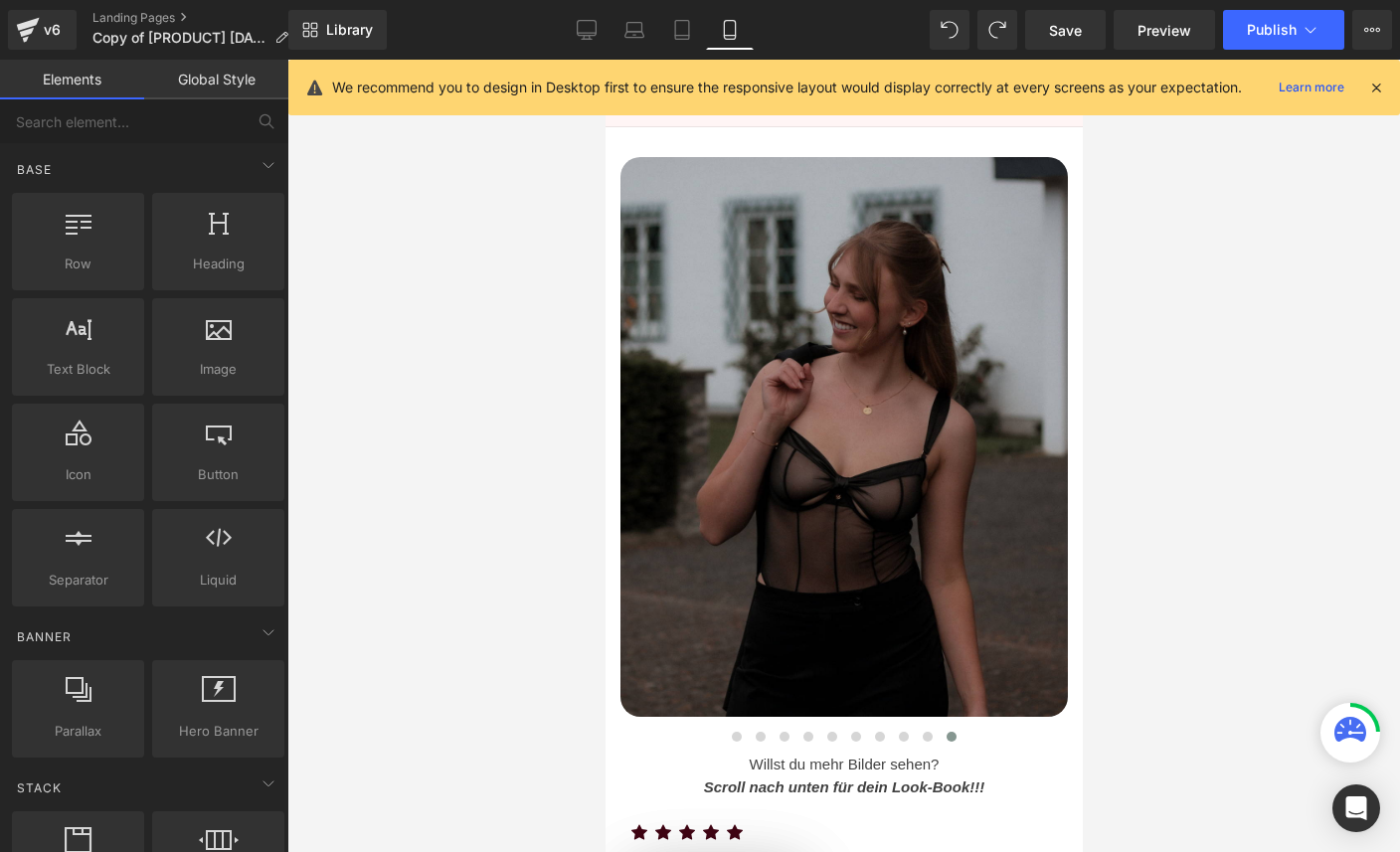 click on "View Live Page View with current Template Save Template to Library Schedule Publish  Optimize  Publish Settings Shortcuts" at bounding box center [1372, 30] 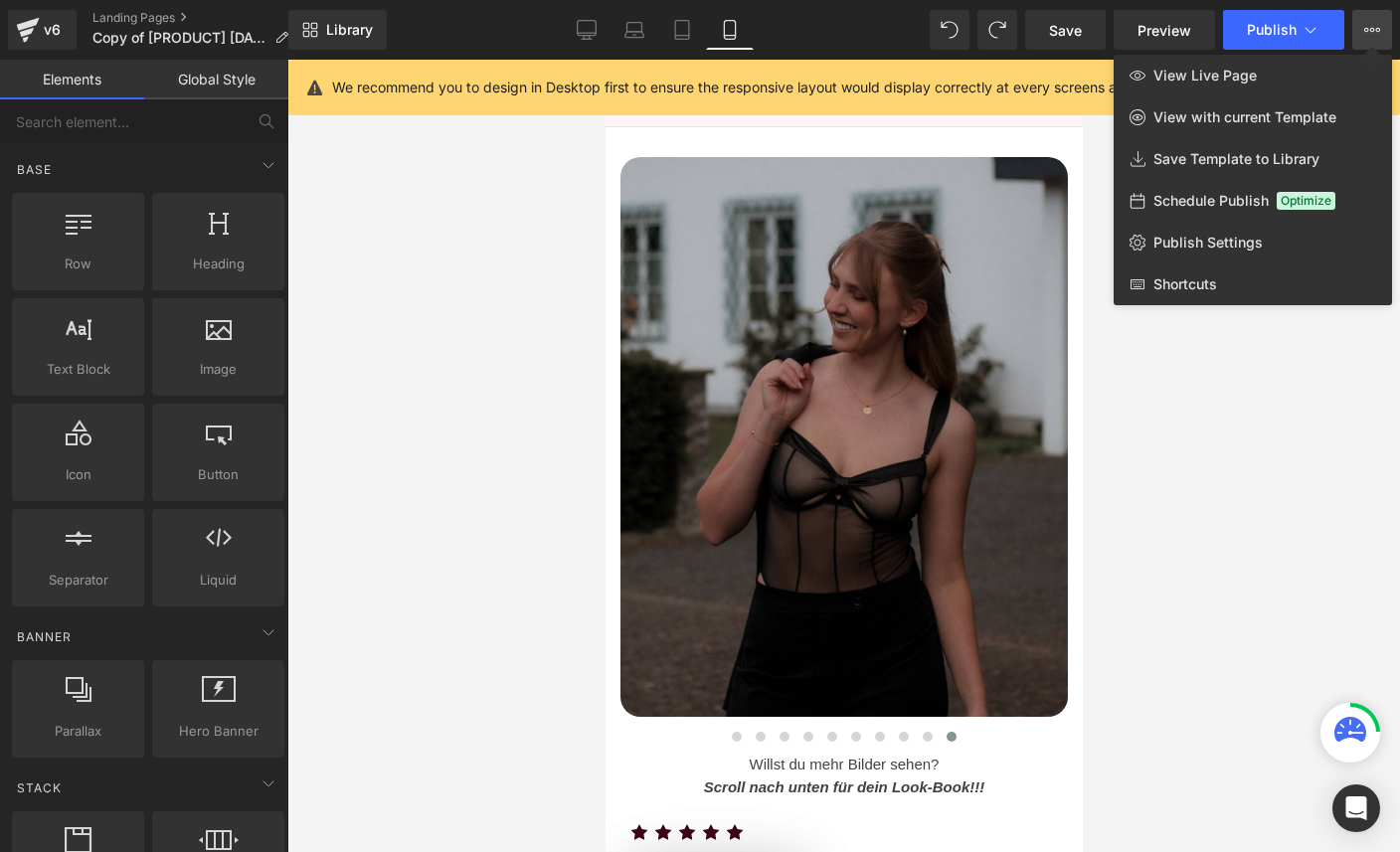 click on "Save Template to Library" at bounding box center (1236, 159) 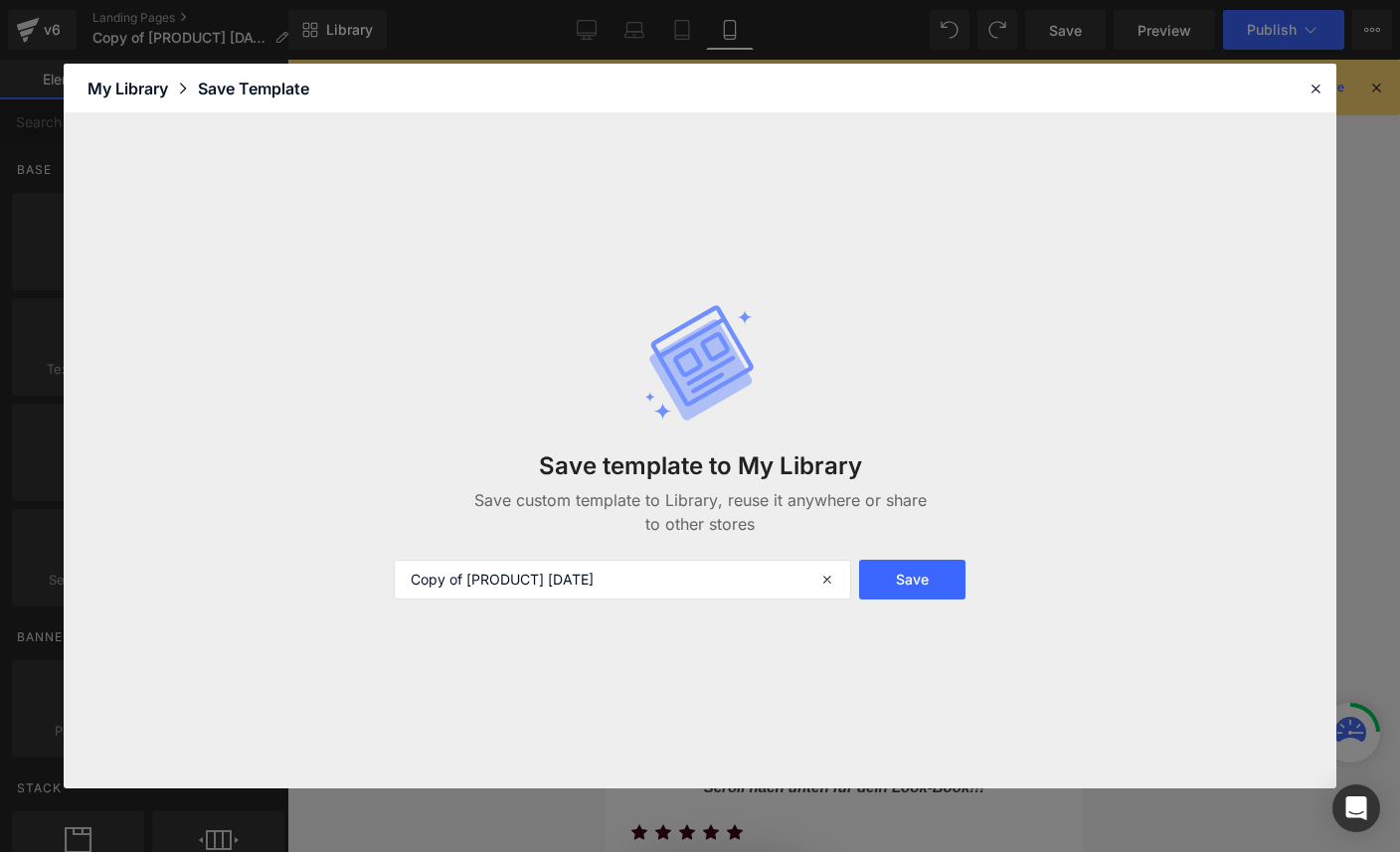 click on "Save" at bounding box center (912, 580) 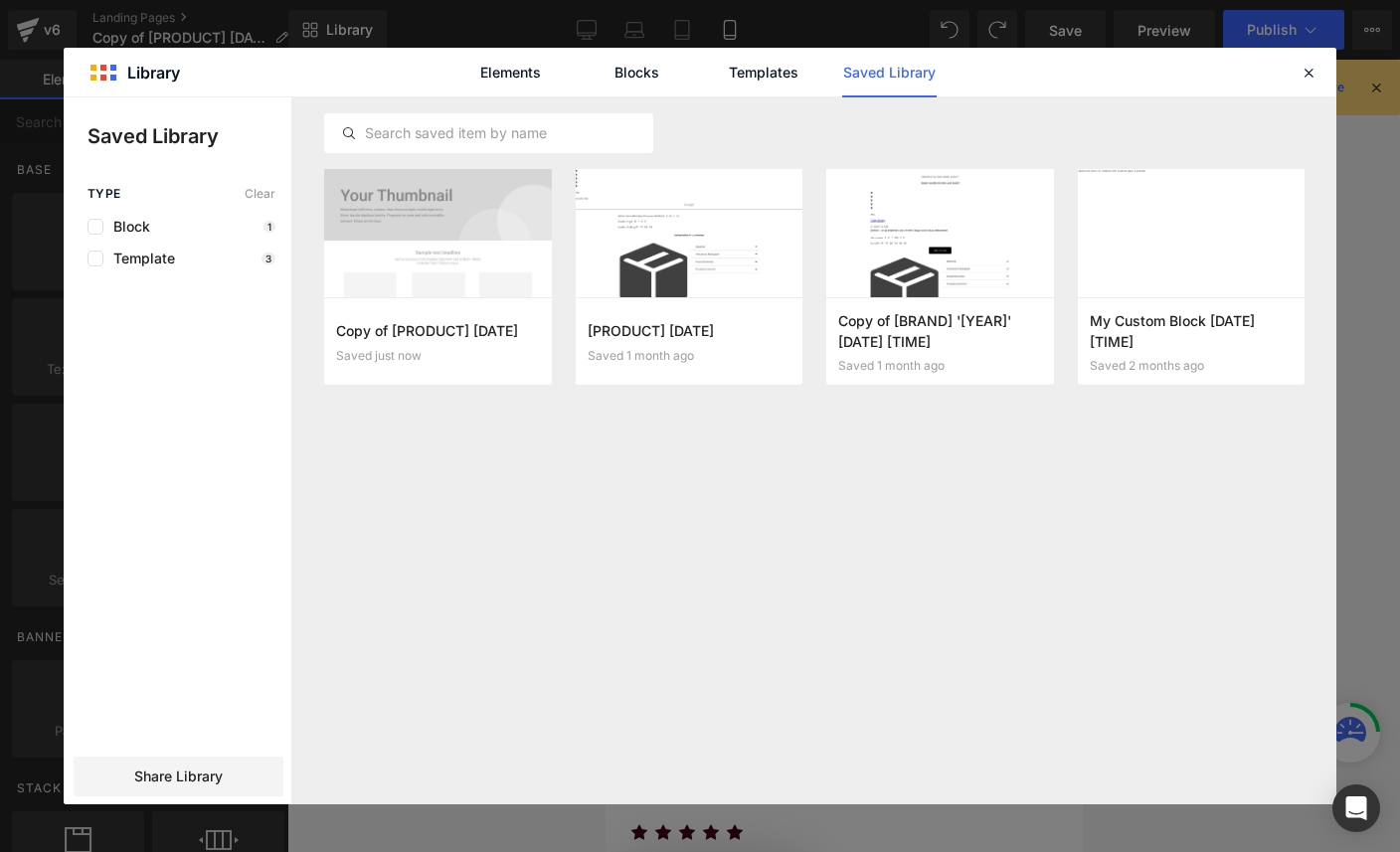 click on "Elements Blocks Templates Saved Library" at bounding box center (700, 72) 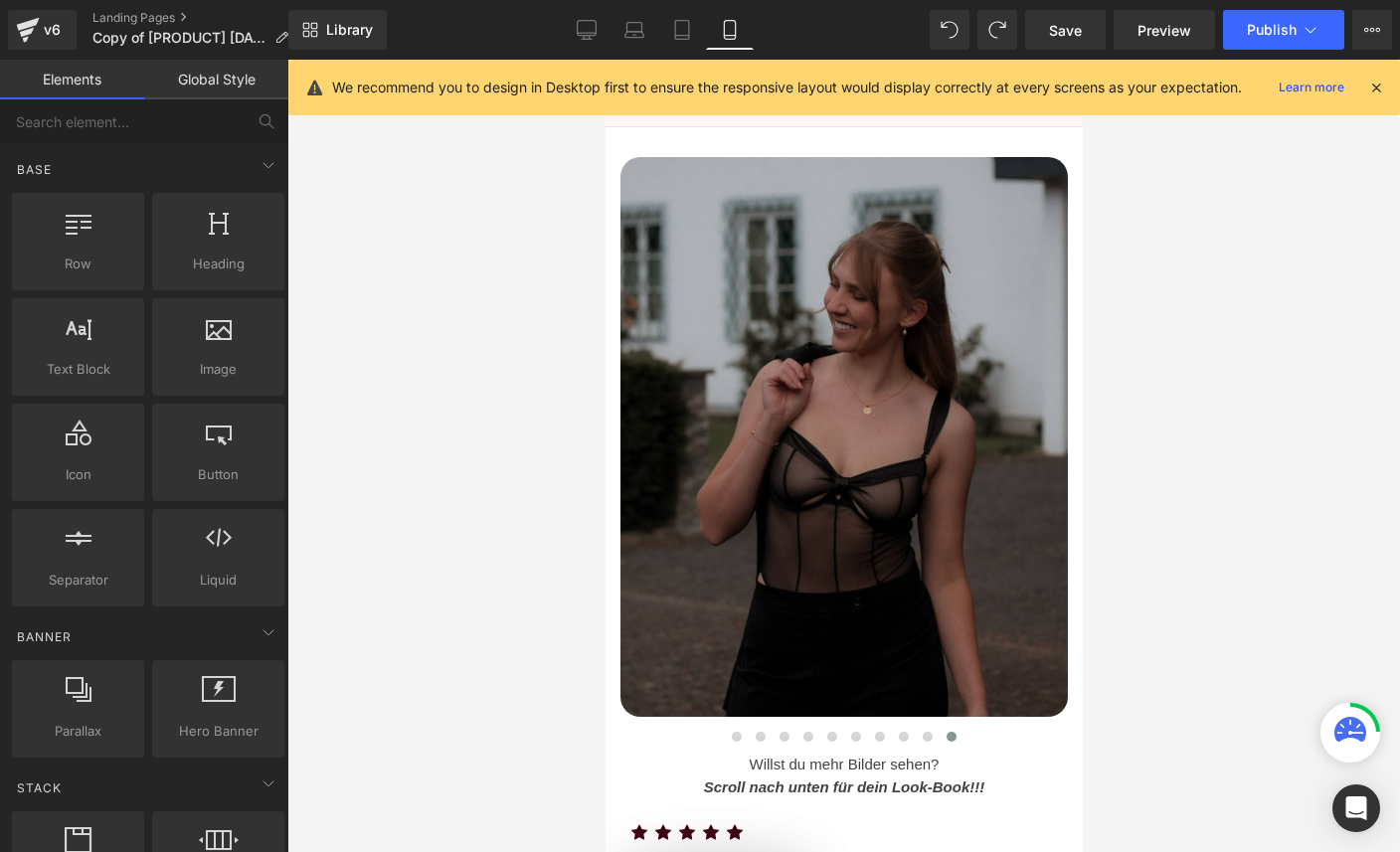 click on "v6" at bounding box center (42, 30) 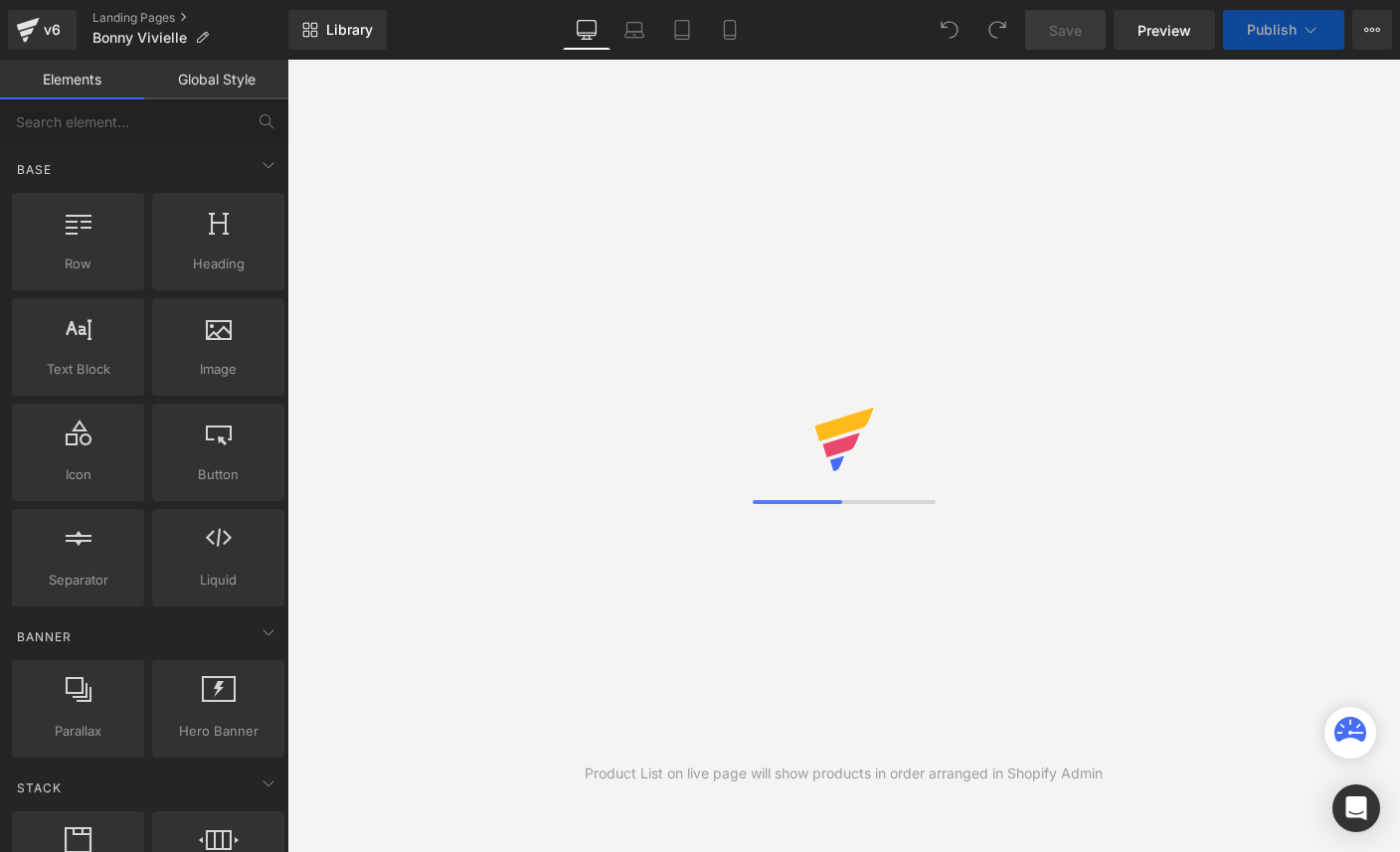 scroll, scrollTop: 0, scrollLeft: 0, axis: both 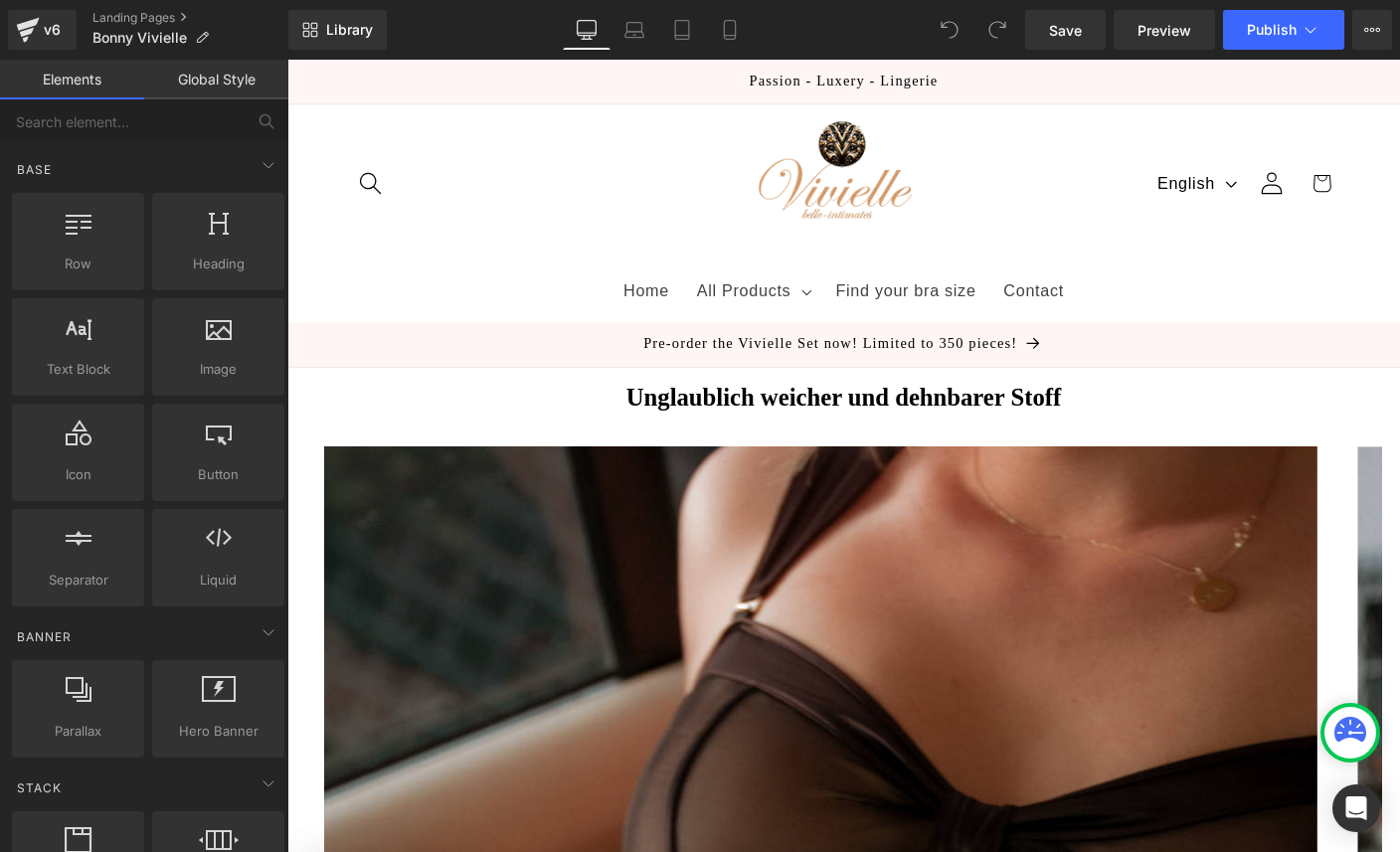click on "Passion - Luxery - Lingerie" at bounding box center (889, 84) 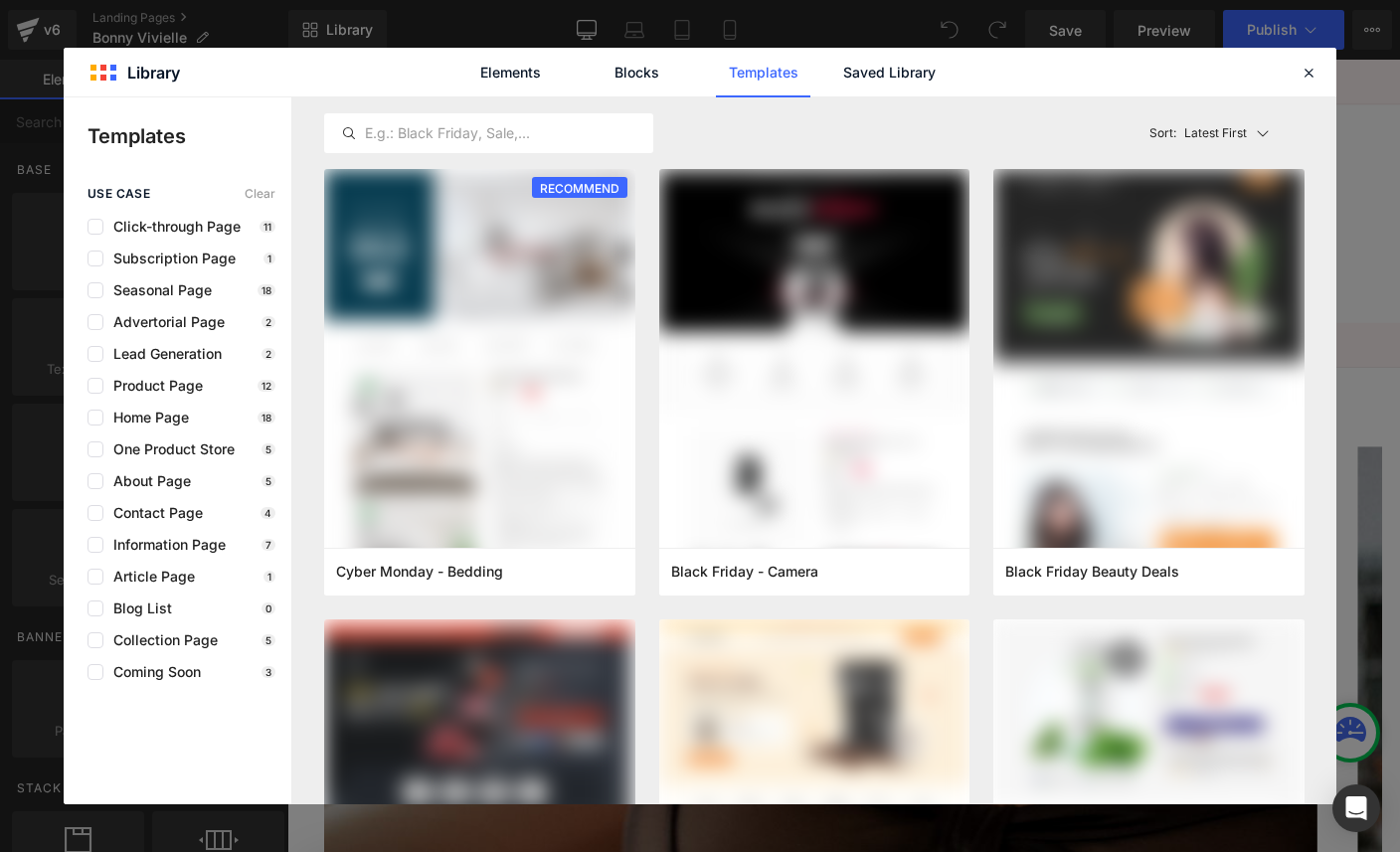 click on "Saved Library" 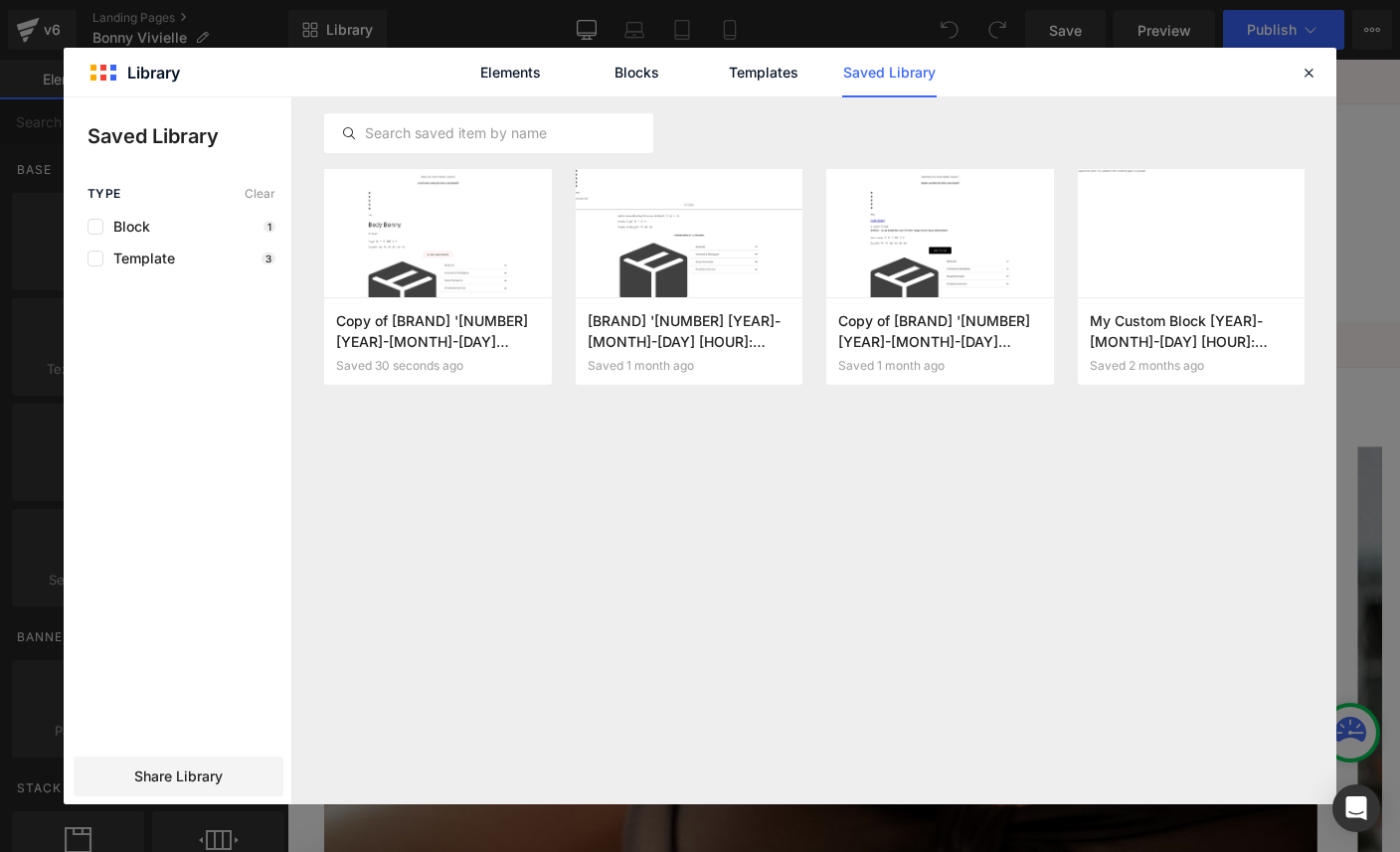 click on "Add to page" at bounding box center (0, 0) 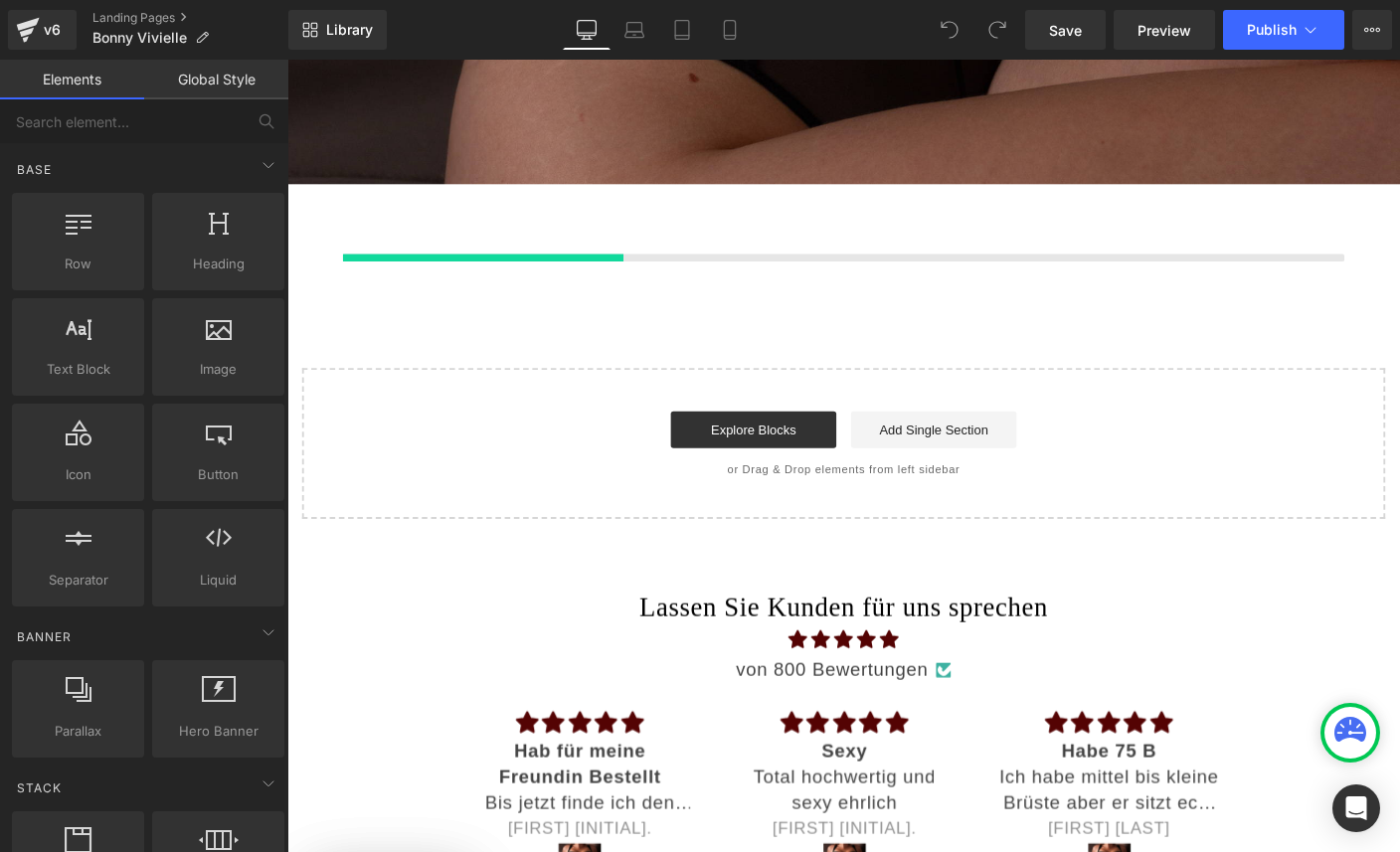 scroll, scrollTop: 5672, scrollLeft: 0, axis: vertical 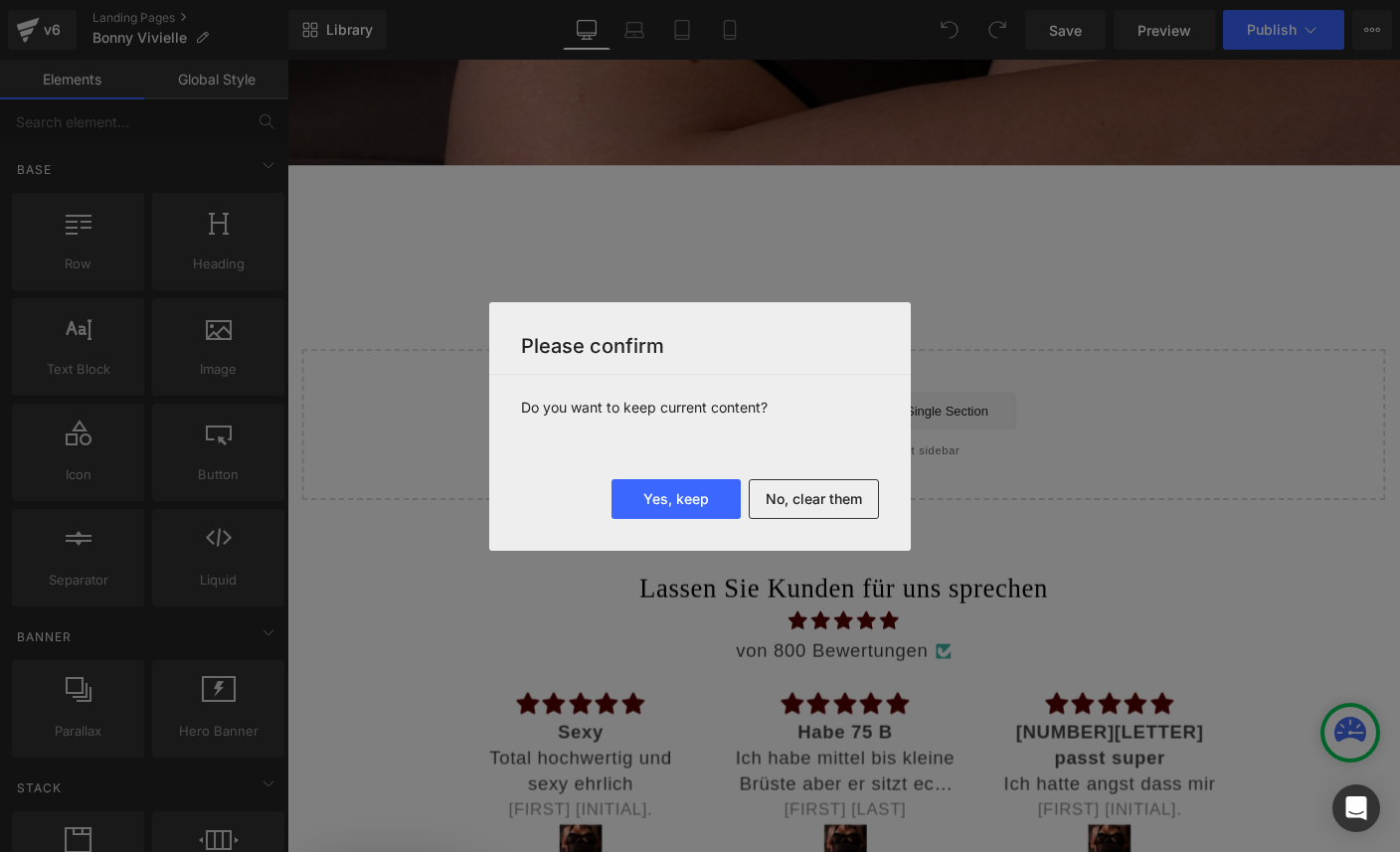 click on "No, clear them" at bounding box center [813, 499] 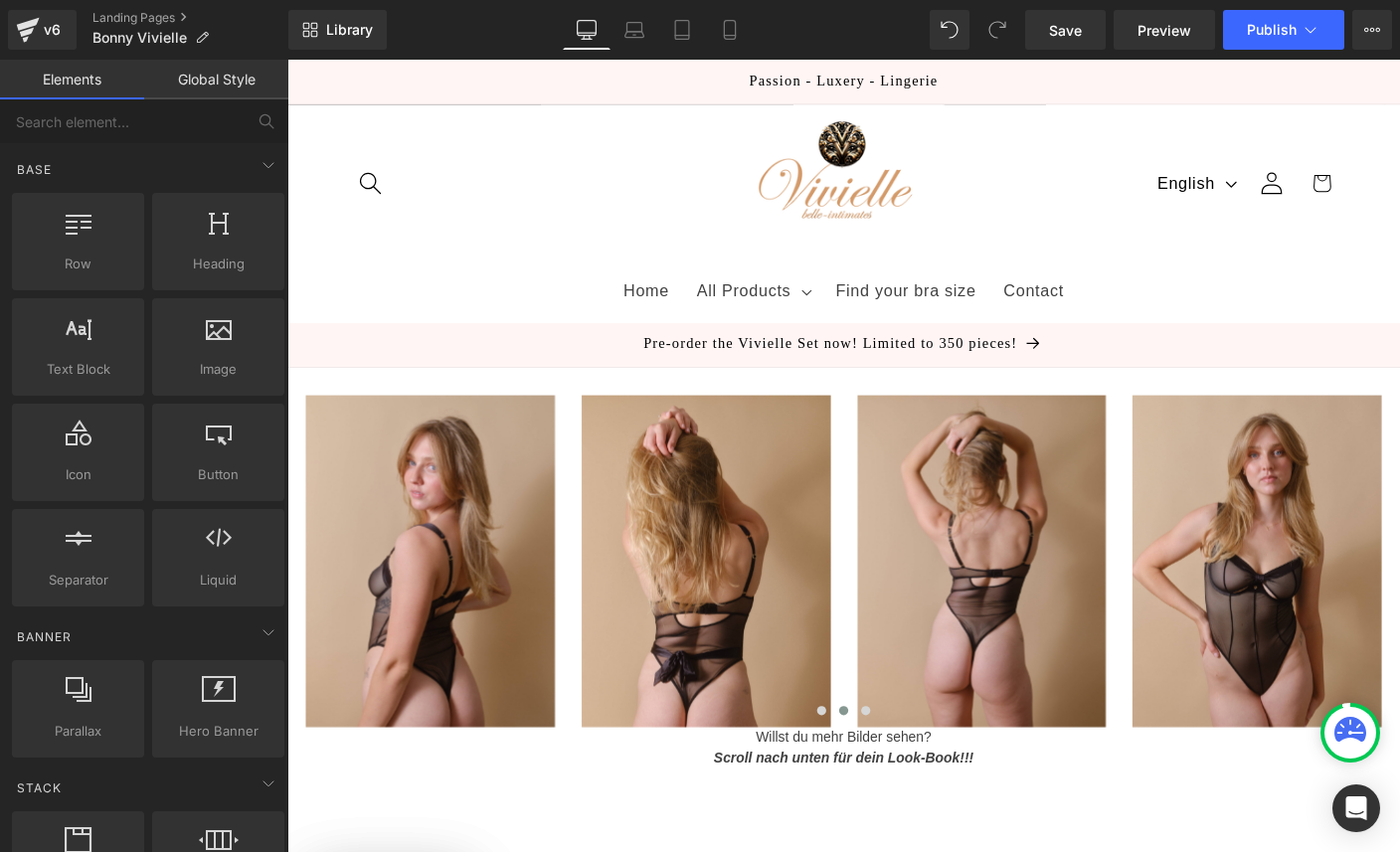 scroll, scrollTop: -1, scrollLeft: 0, axis: vertical 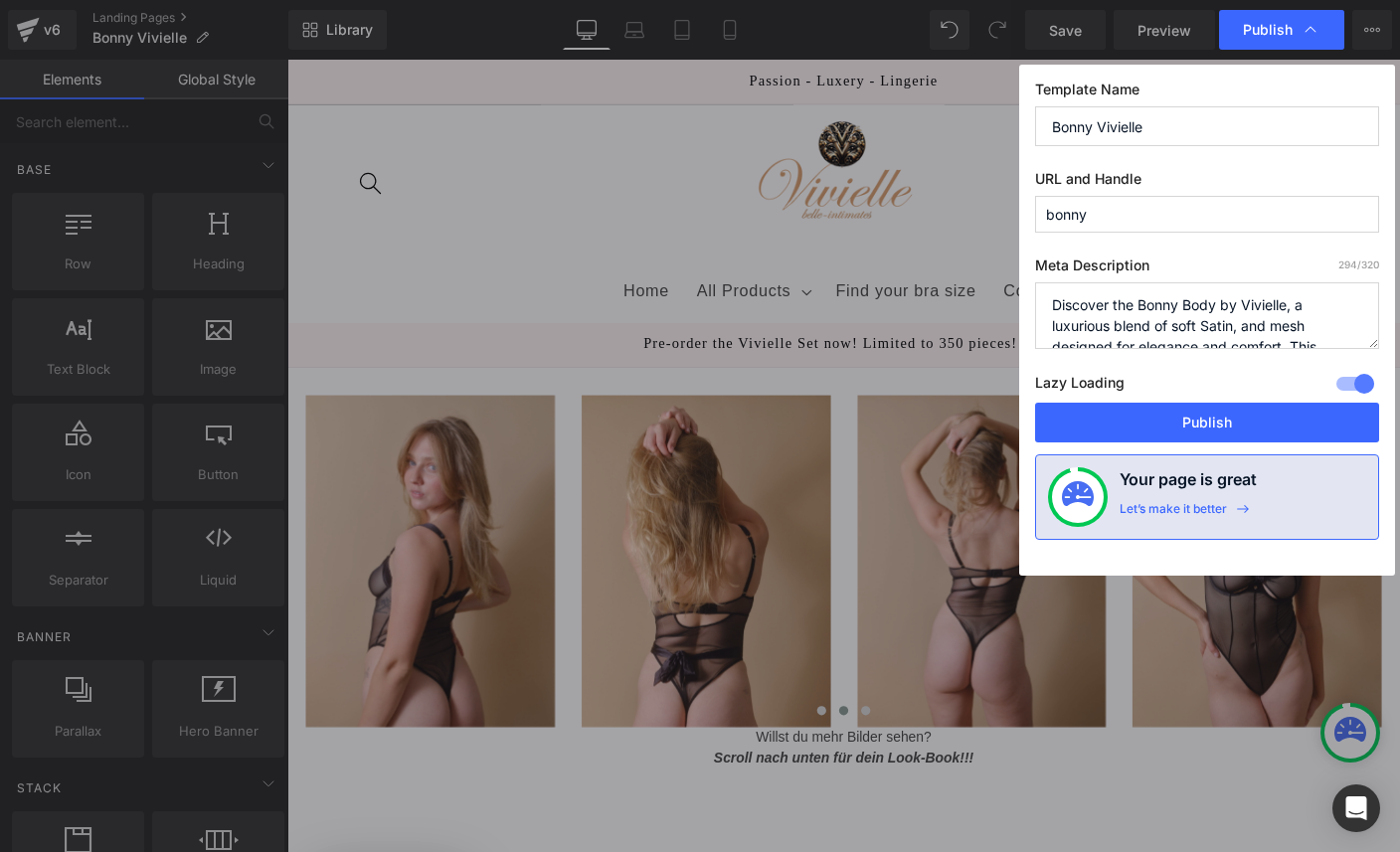 click on "Publish" at bounding box center (1207, 423) 